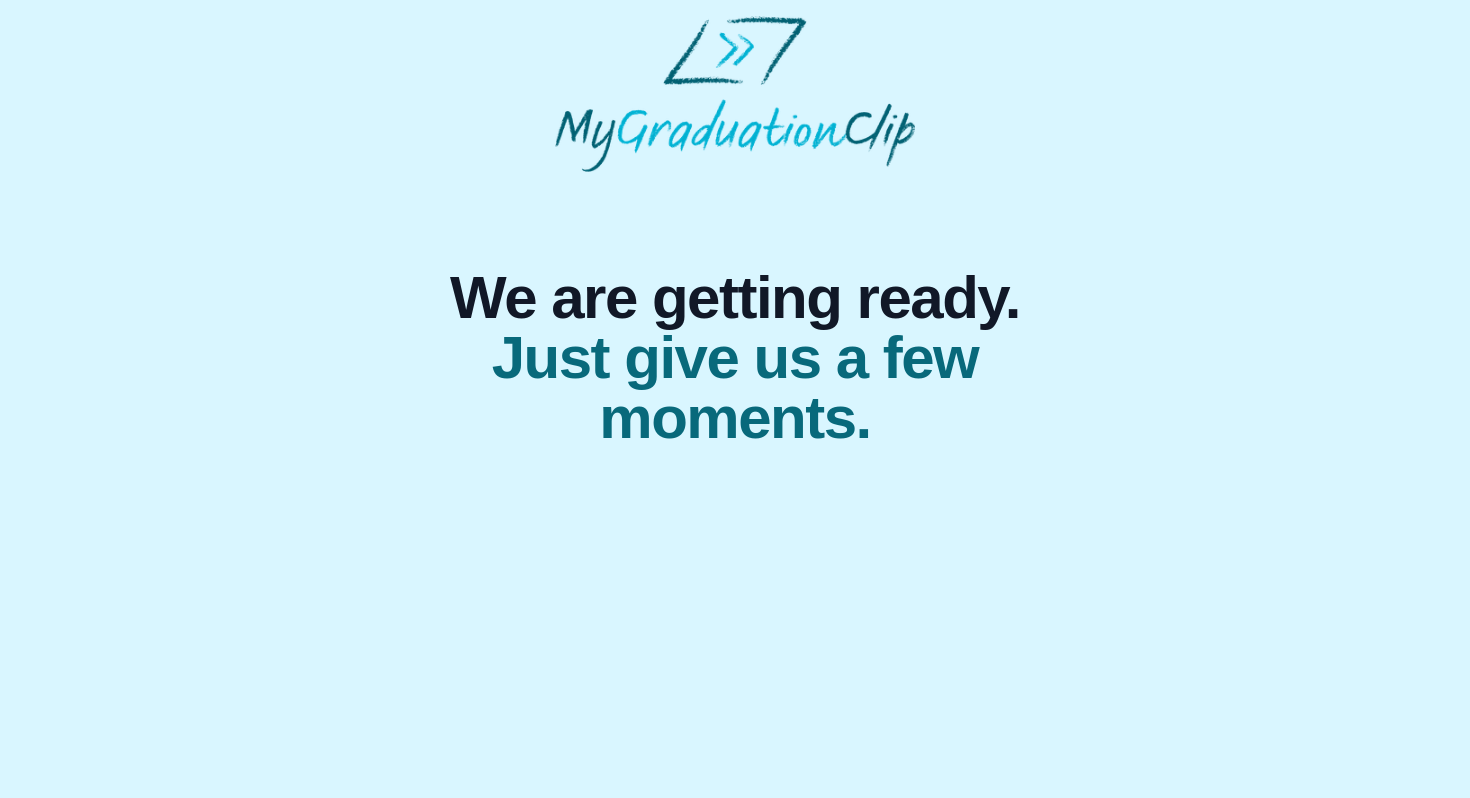 scroll, scrollTop: 0, scrollLeft: 0, axis: both 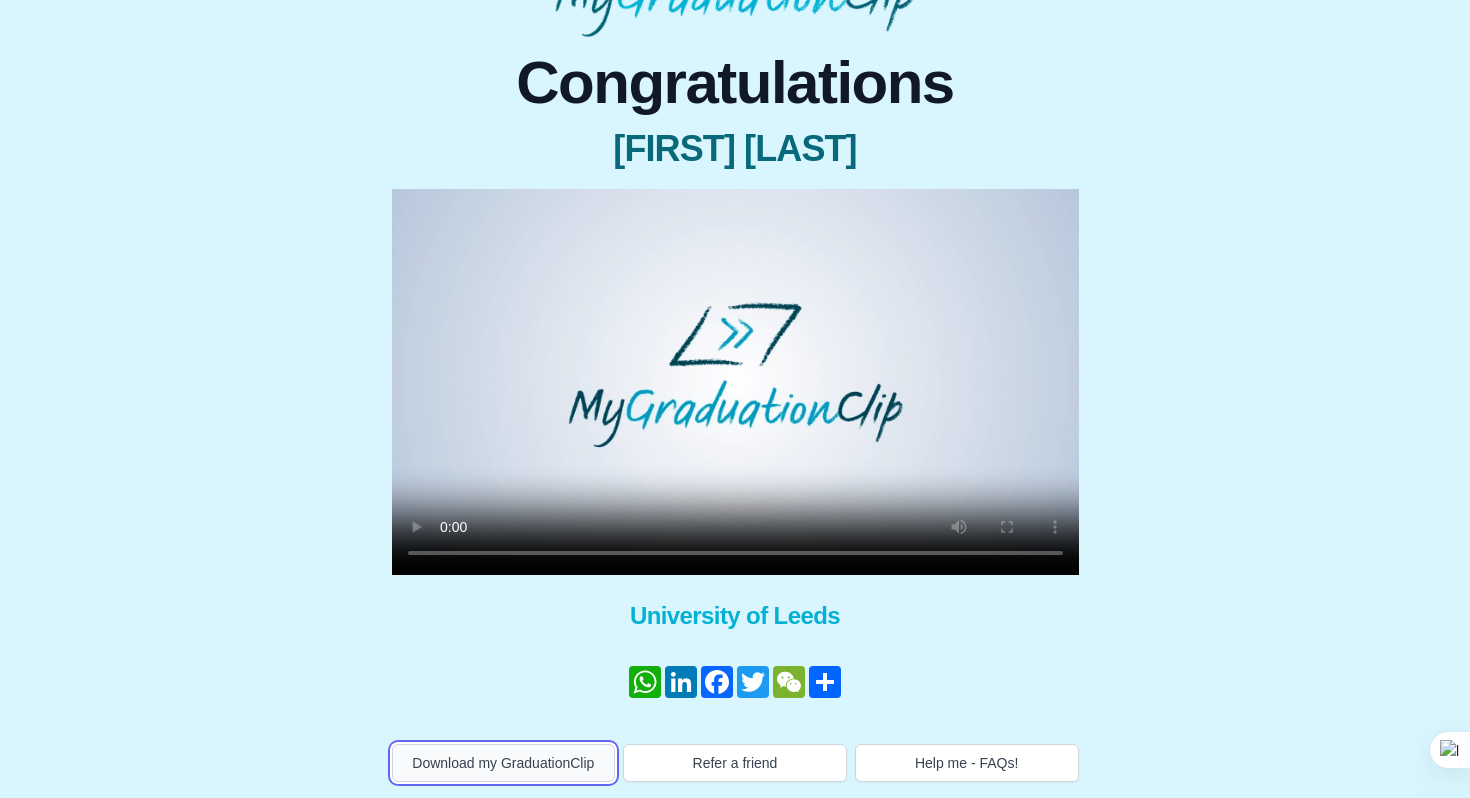 click on "Download my GraduationClip" at bounding box center [504, 763] 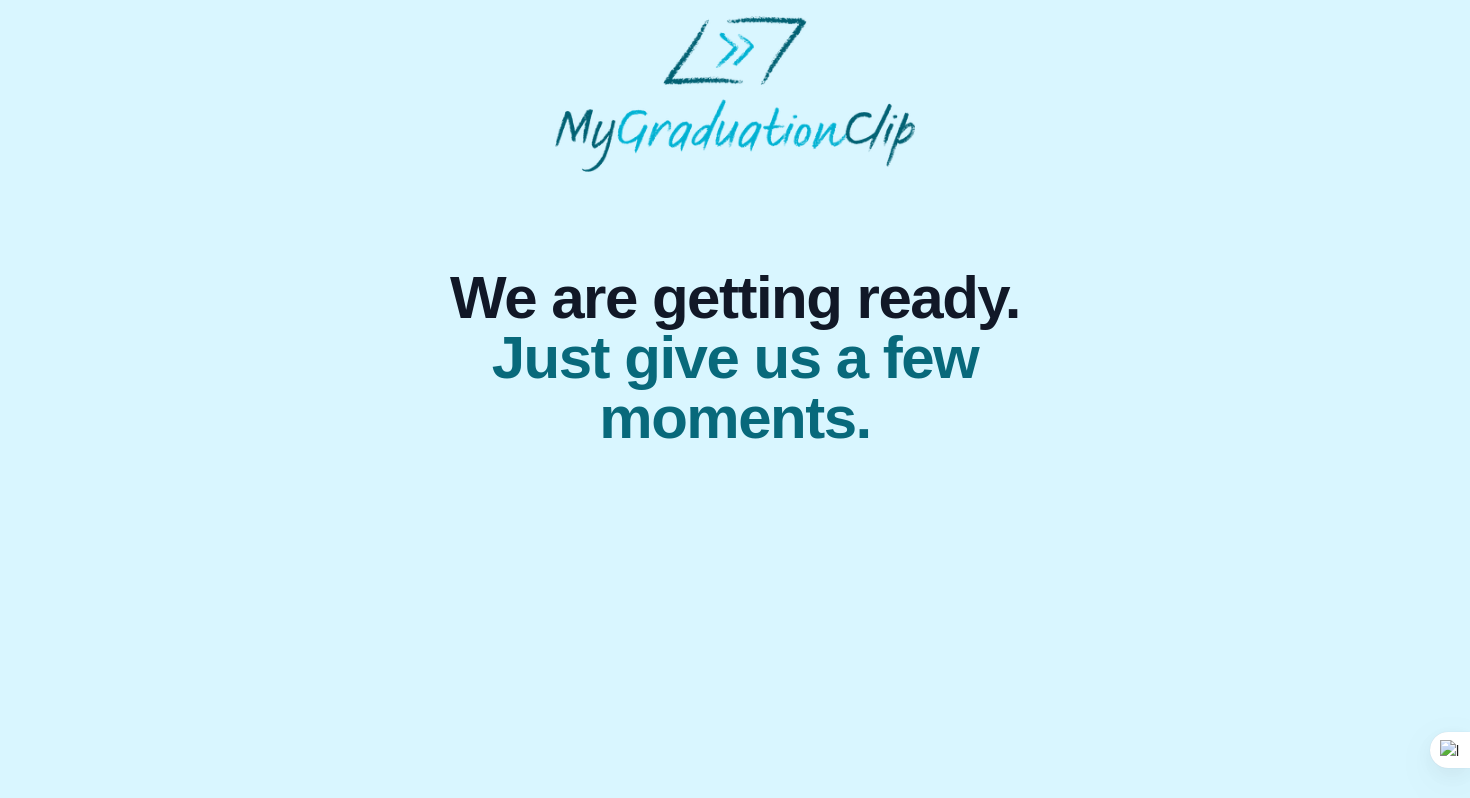 scroll, scrollTop: 0, scrollLeft: 0, axis: both 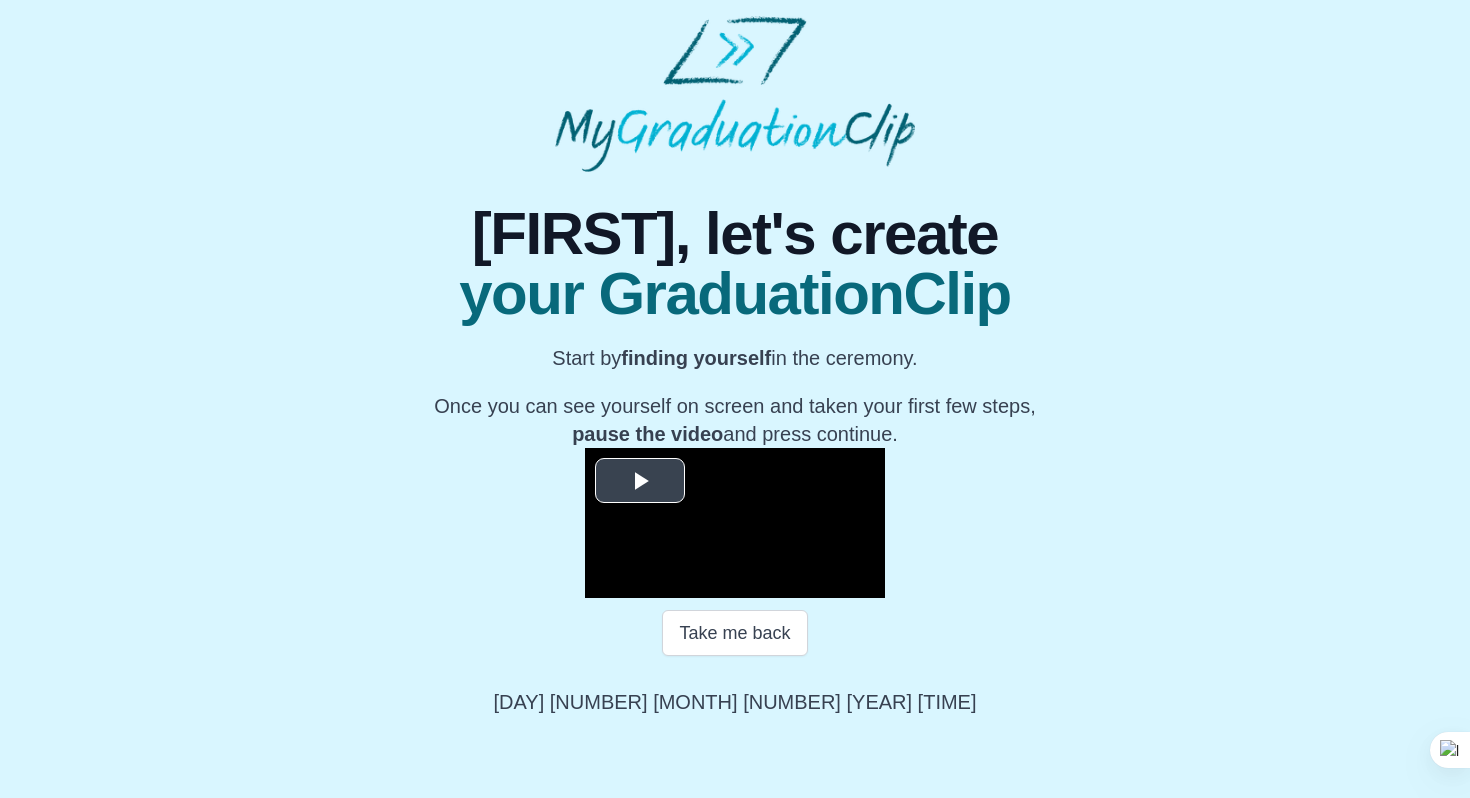 click at bounding box center (640, 481) 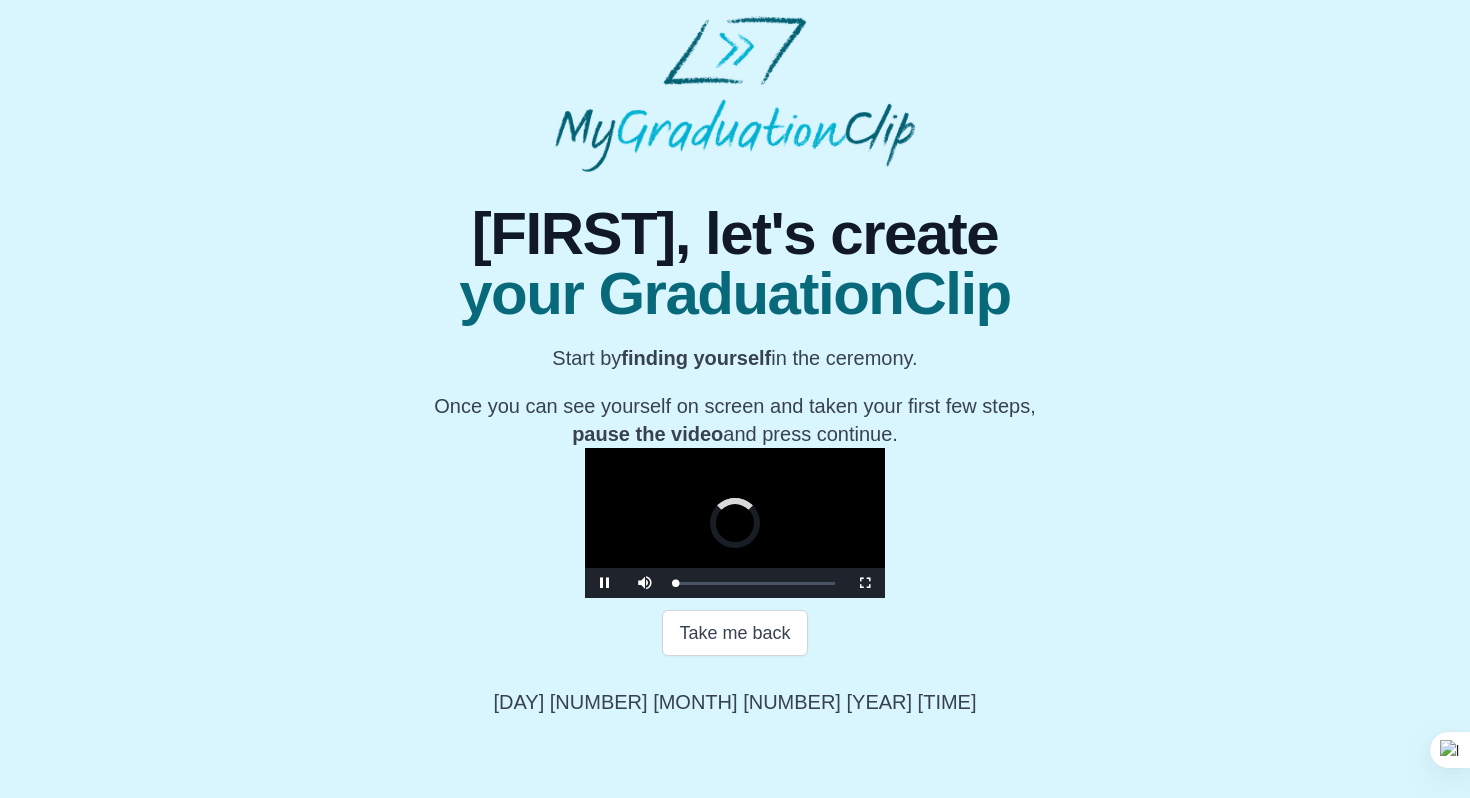 scroll, scrollTop: 198, scrollLeft: 0, axis: vertical 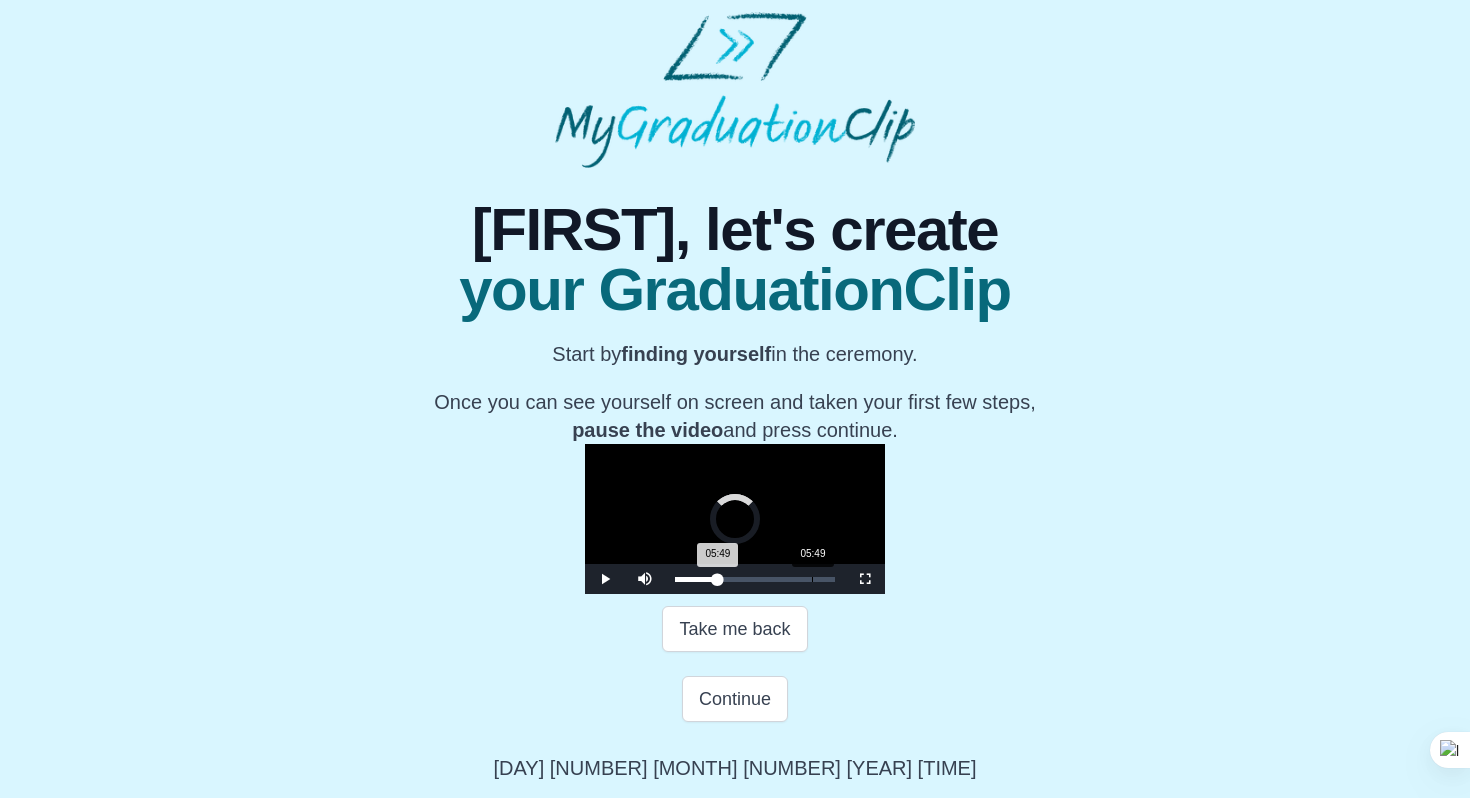 click on "05:49 Progress : 0%" at bounding box center [696, 579] 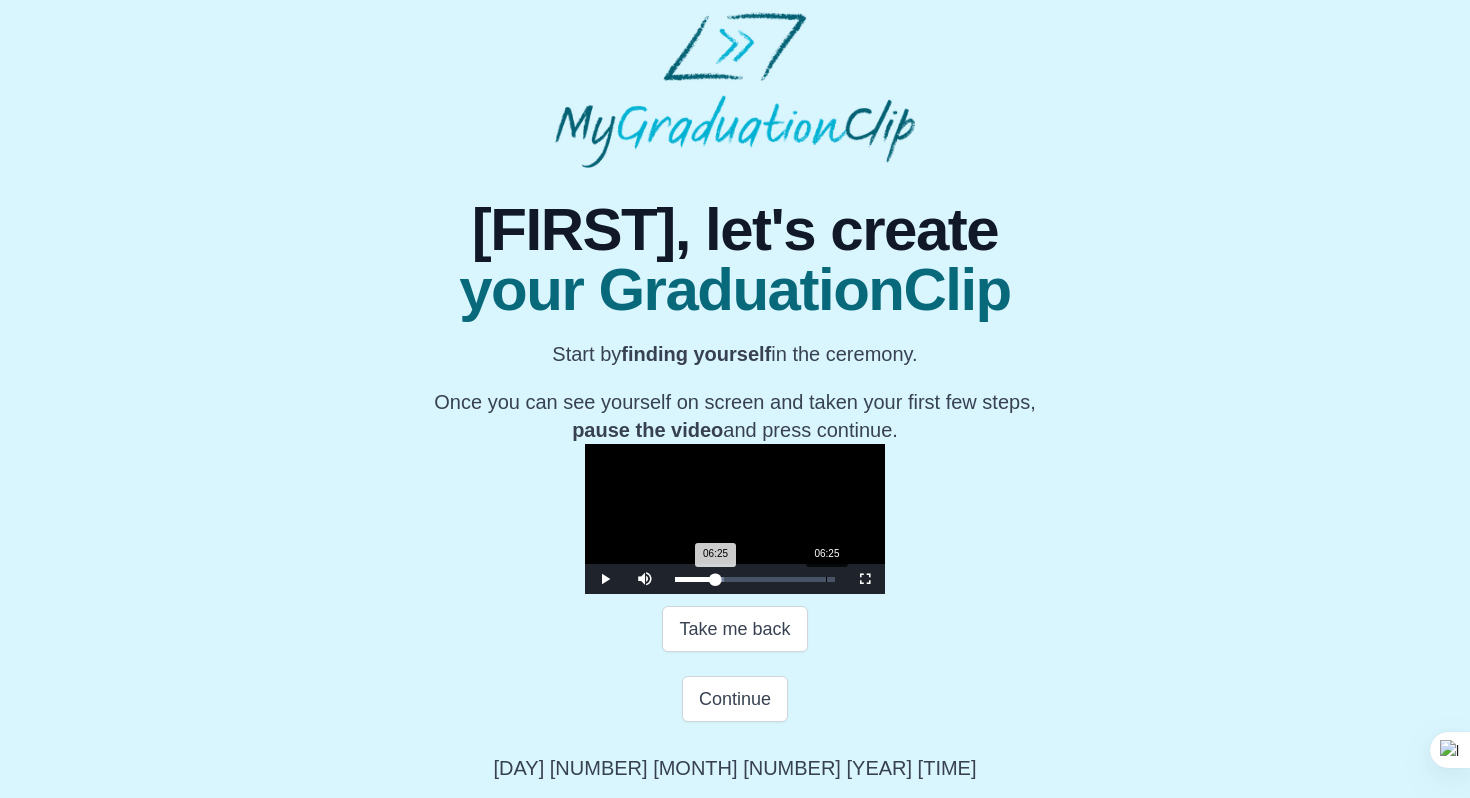 click on "06:25 Progress : 0%" at bounding box center [695, 579] 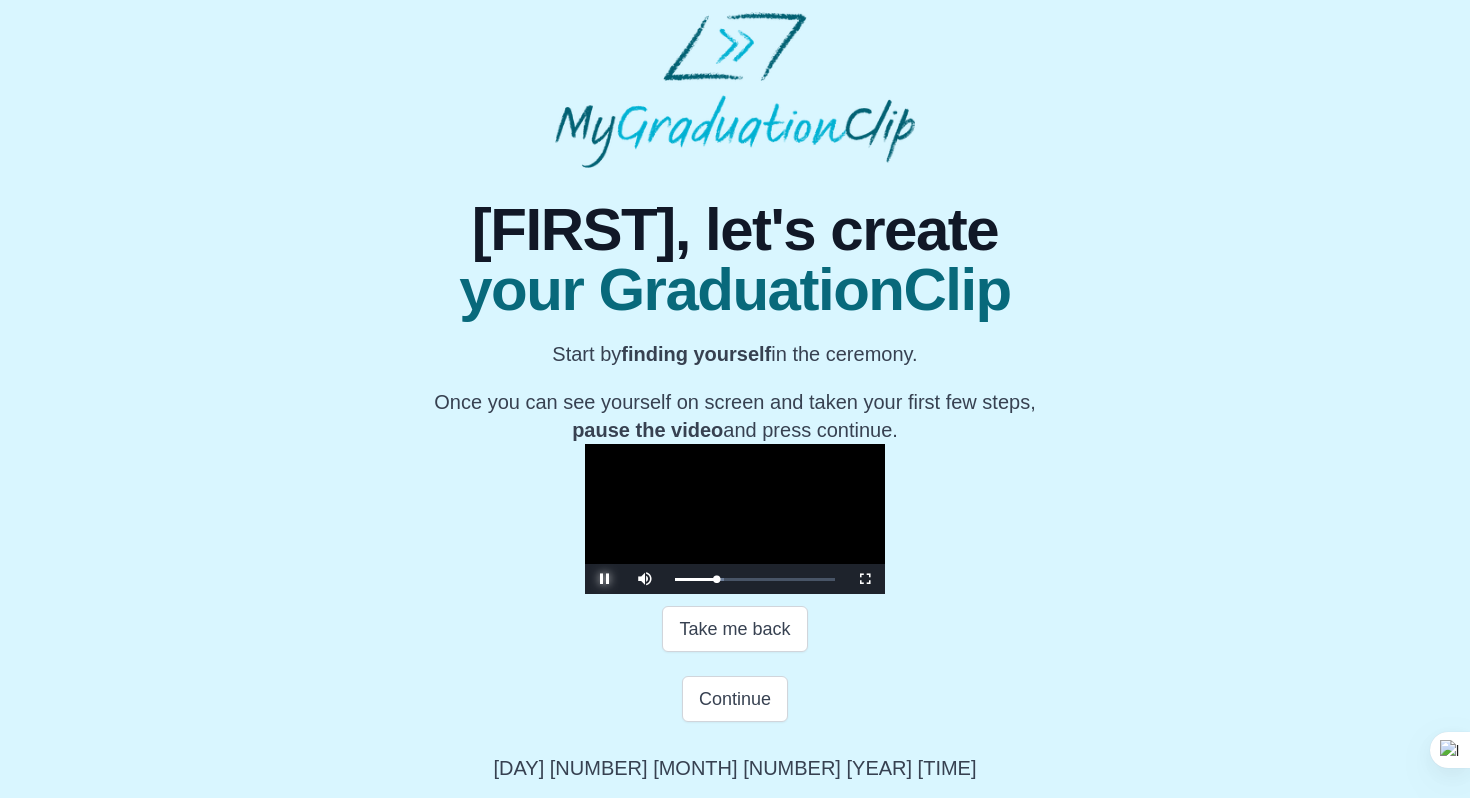 click at bounding box center [605, 579] 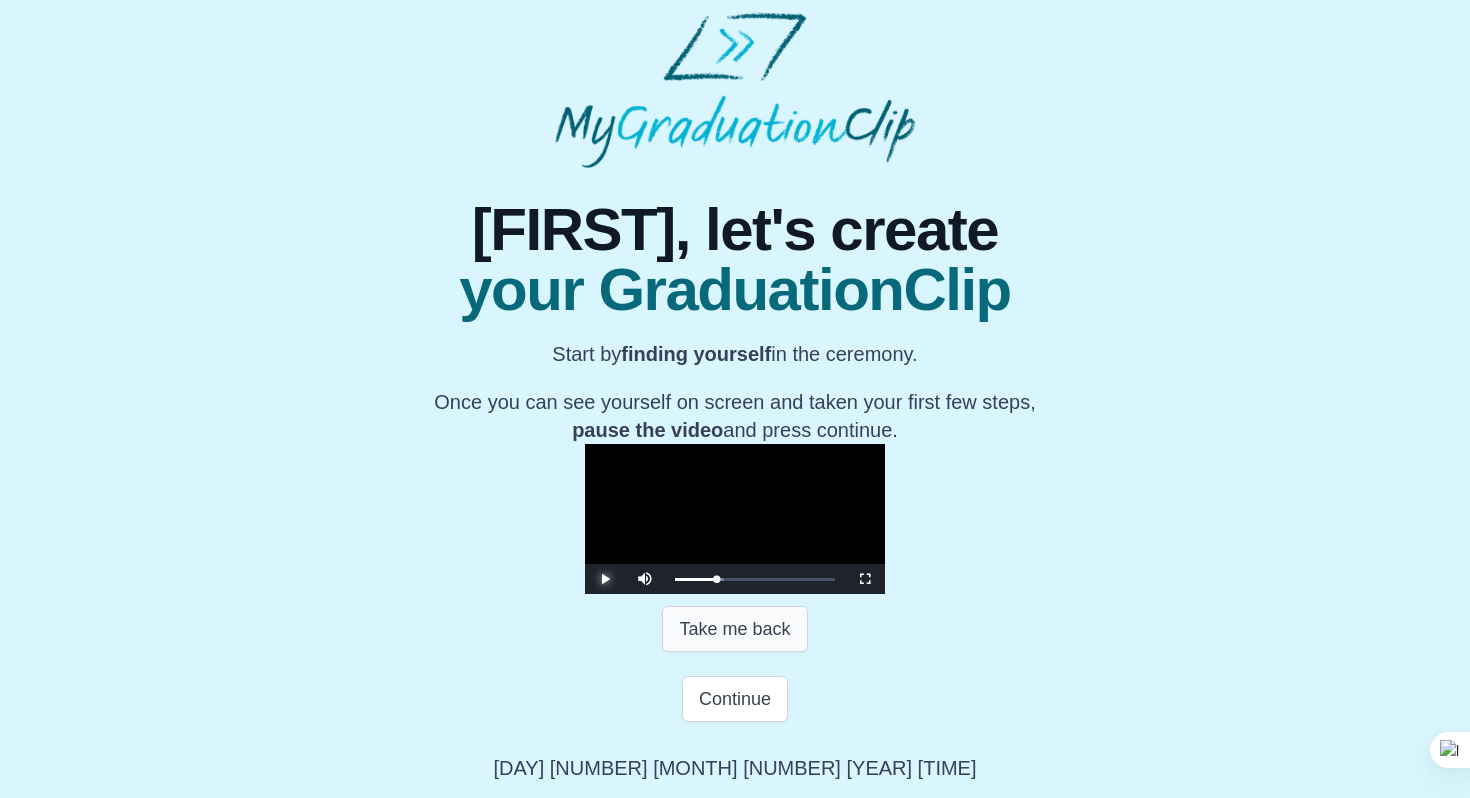 scroll, scrollTop: 268, scrollLeft: 0, axis: vertical 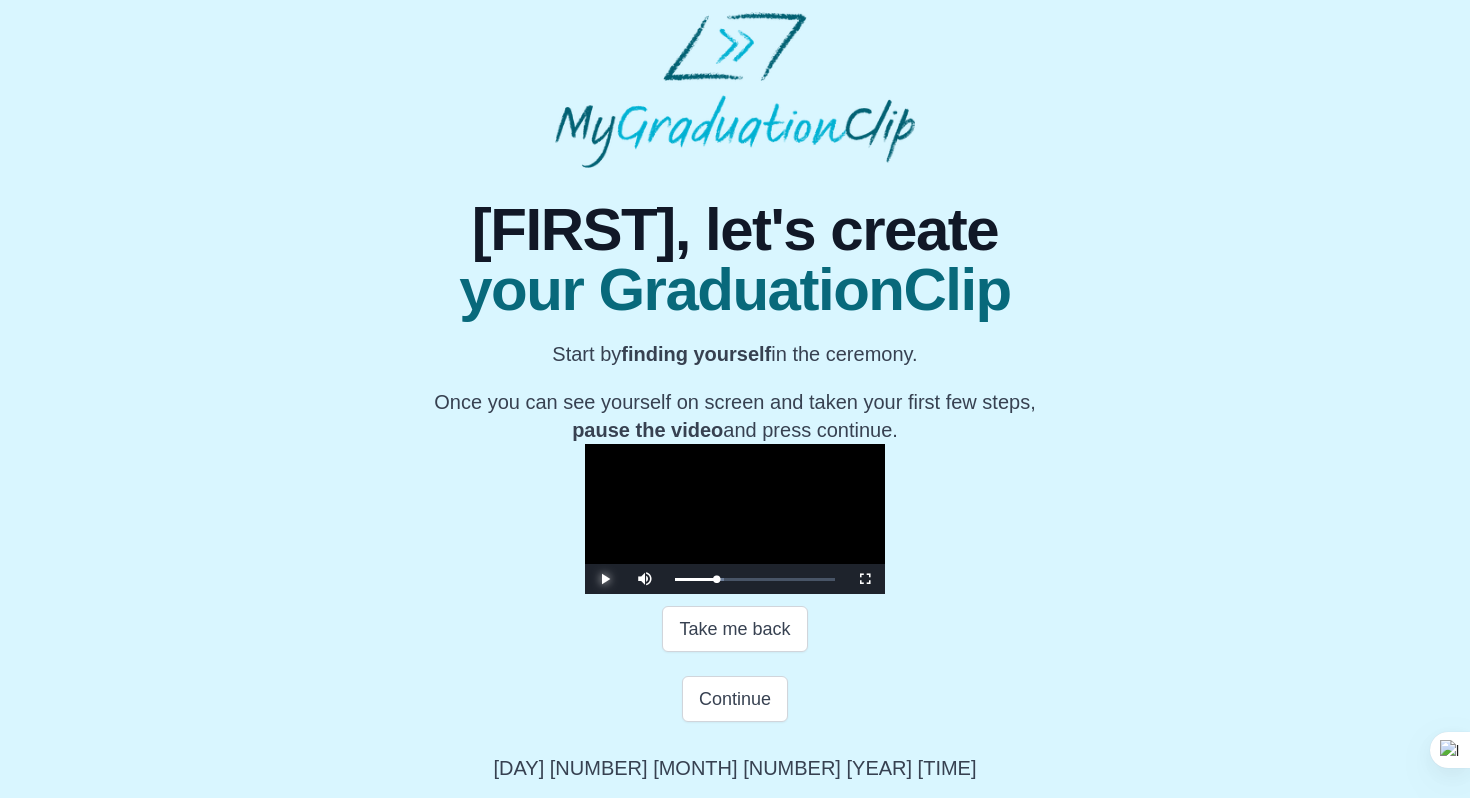 click at bounding box center [605, 579] 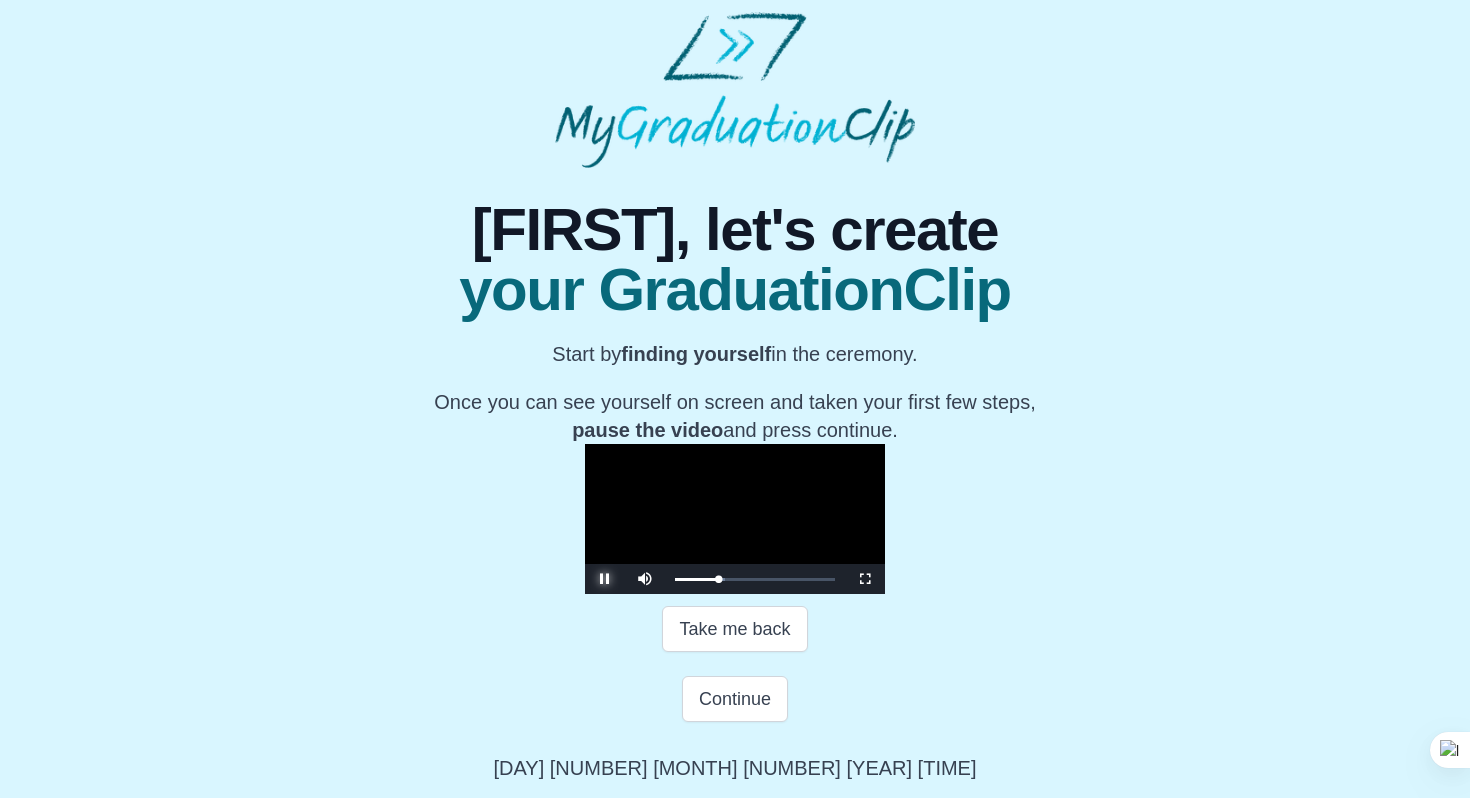 click at bounding box center (605, 579) 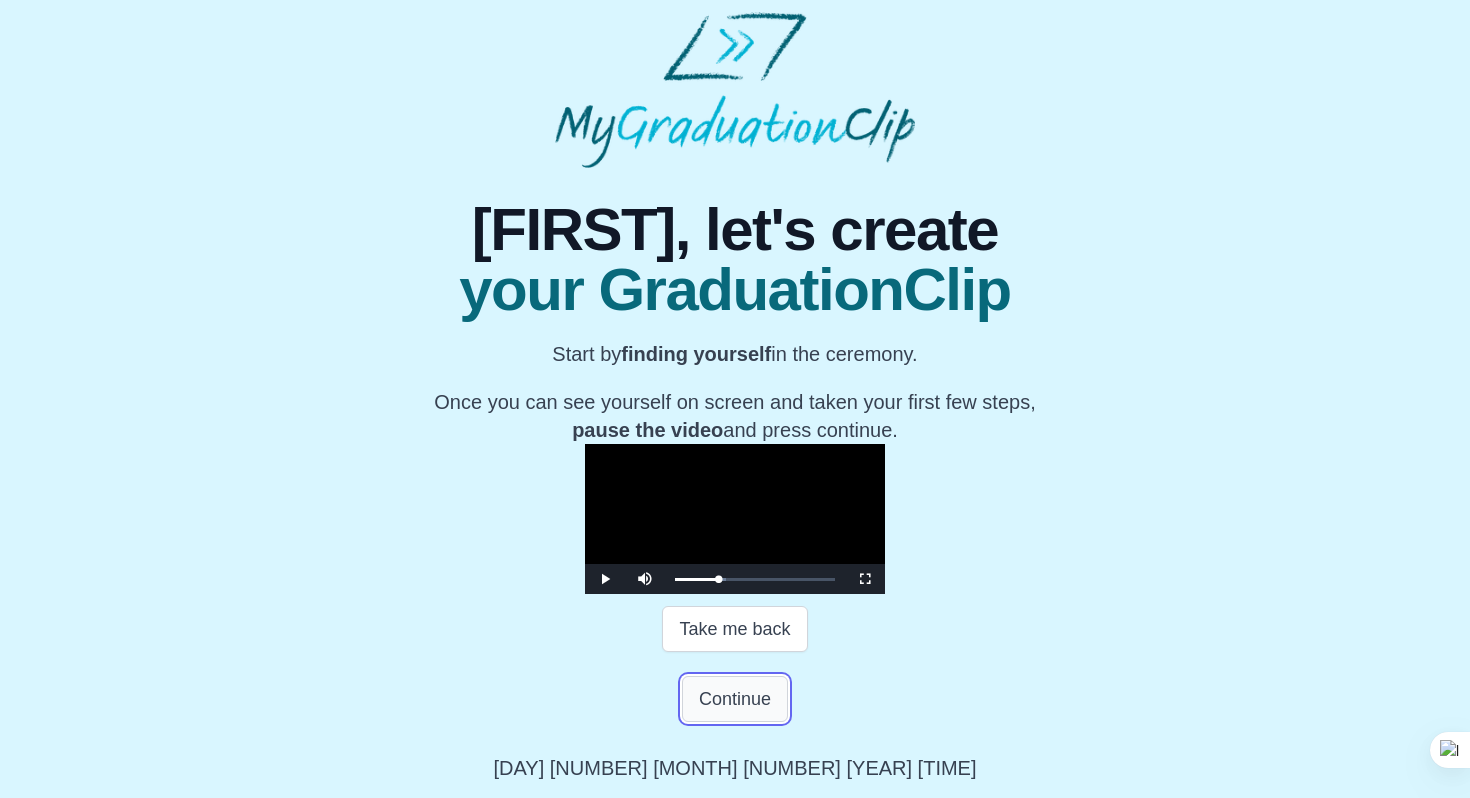 click on "Continue" at bounding box center (735, 699) 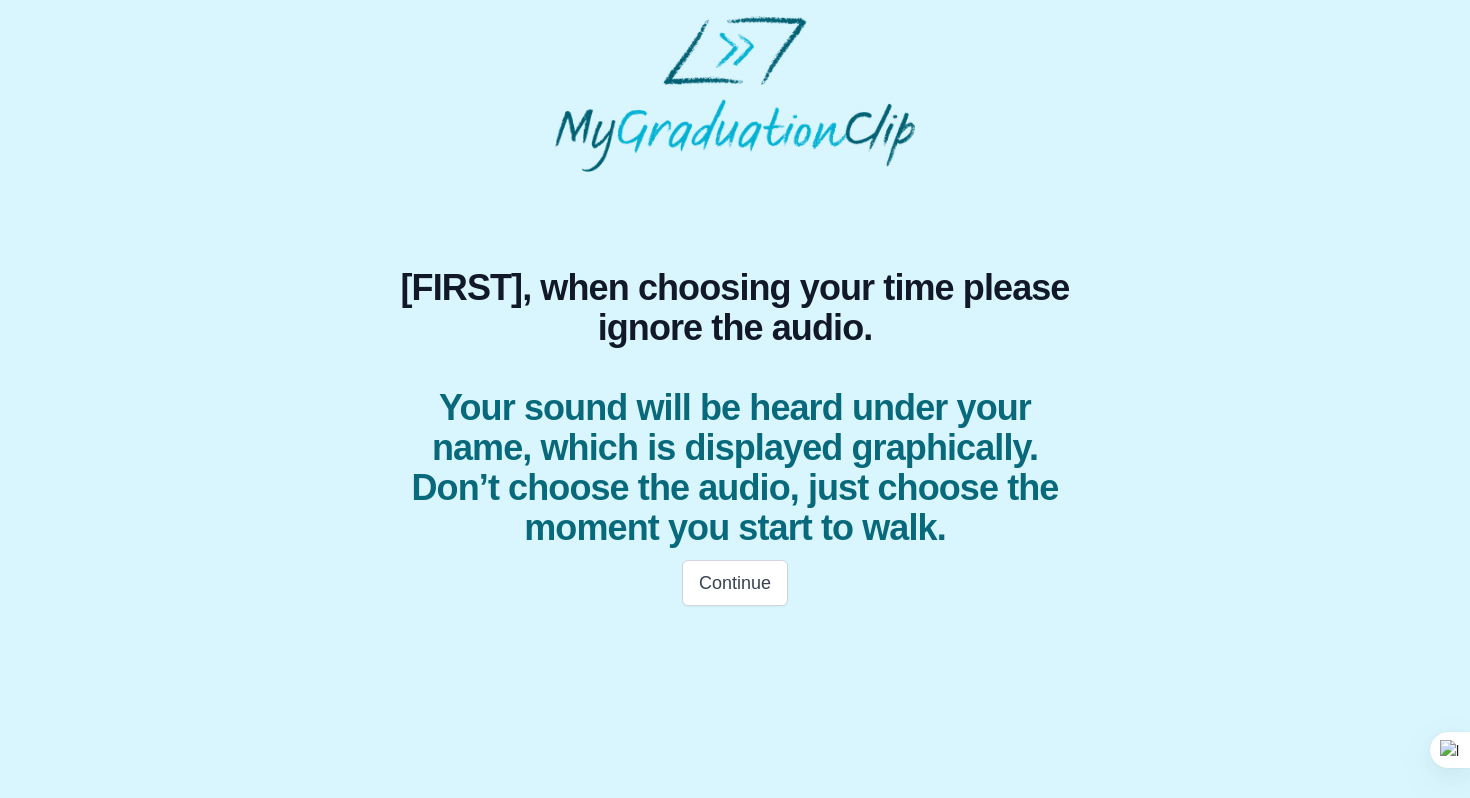 scroll, scrollTop: 0, scrollLeft: 0, axis: both 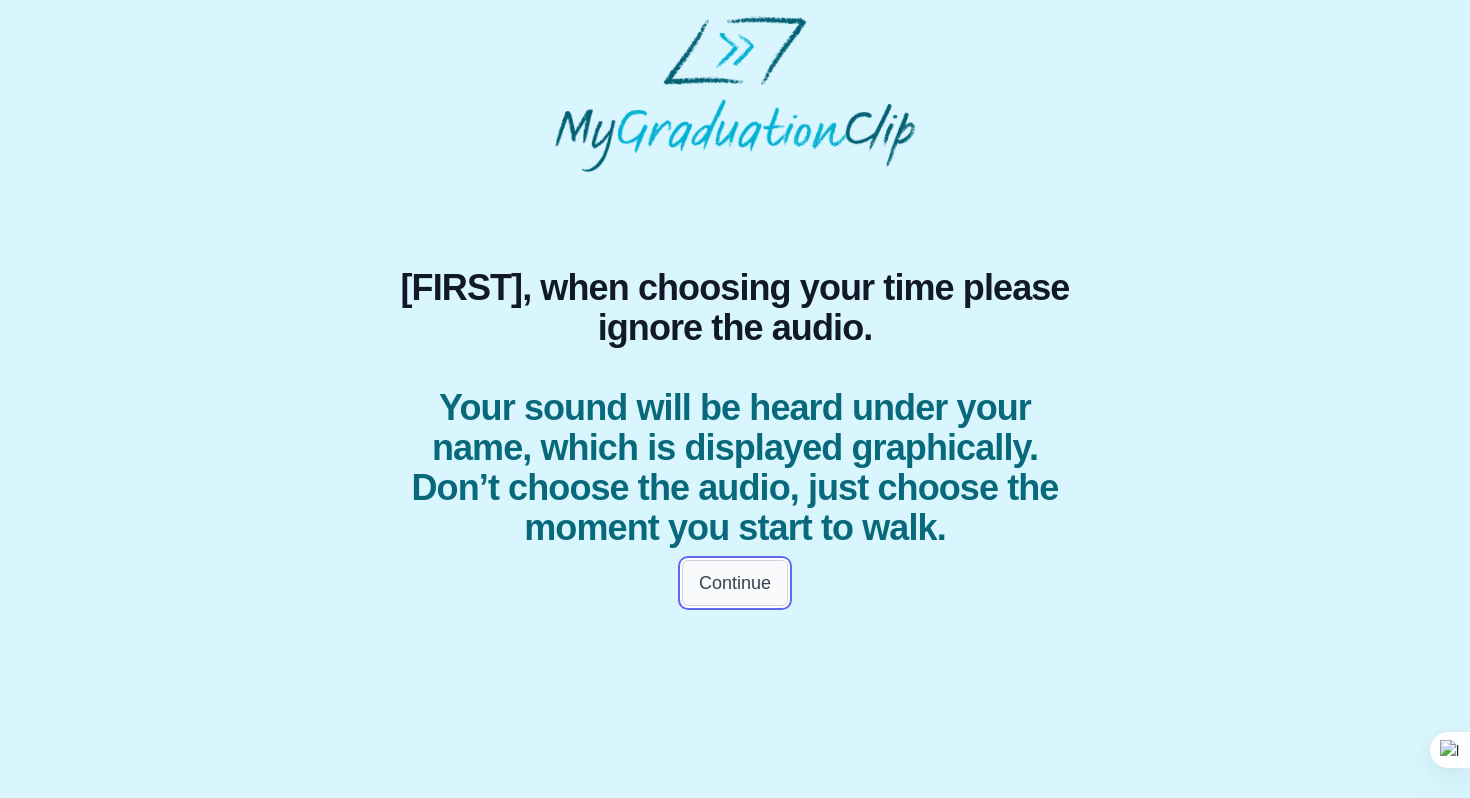 click on "Continue" at bounding box center (735, 583) 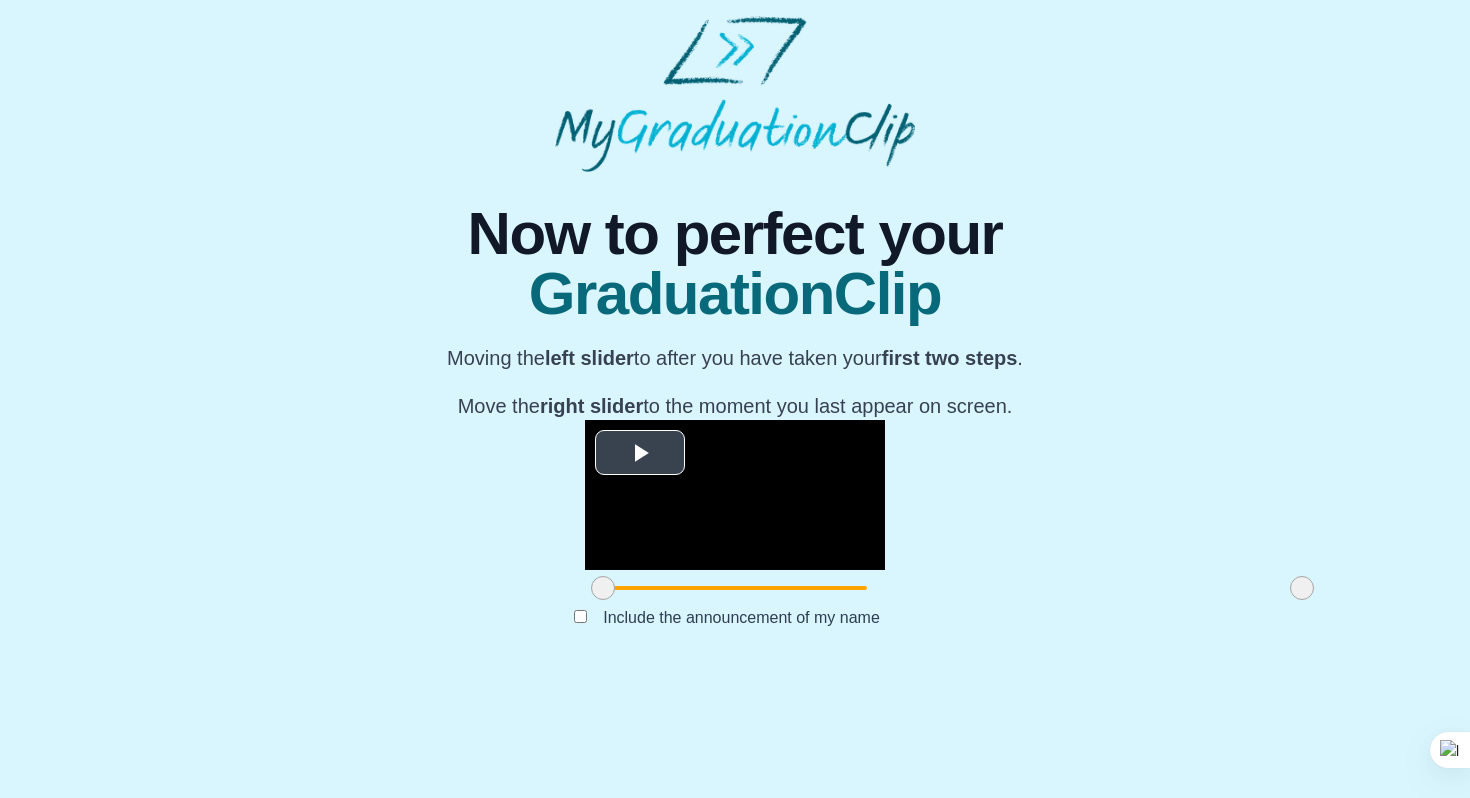 scroll, scrollTop: 150, scrollLeft: 0, axis: vertical 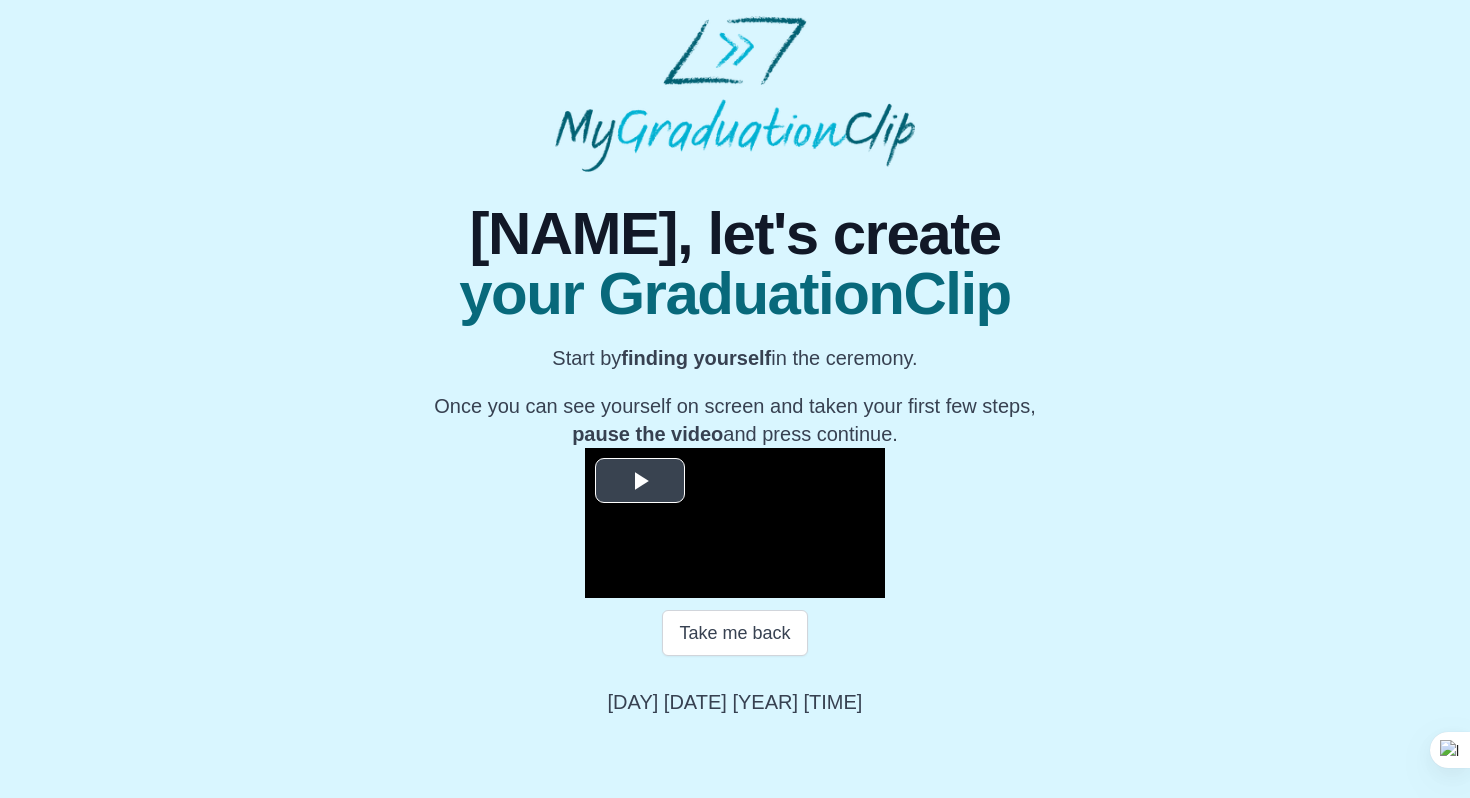 click at bounding box center [640, 481] 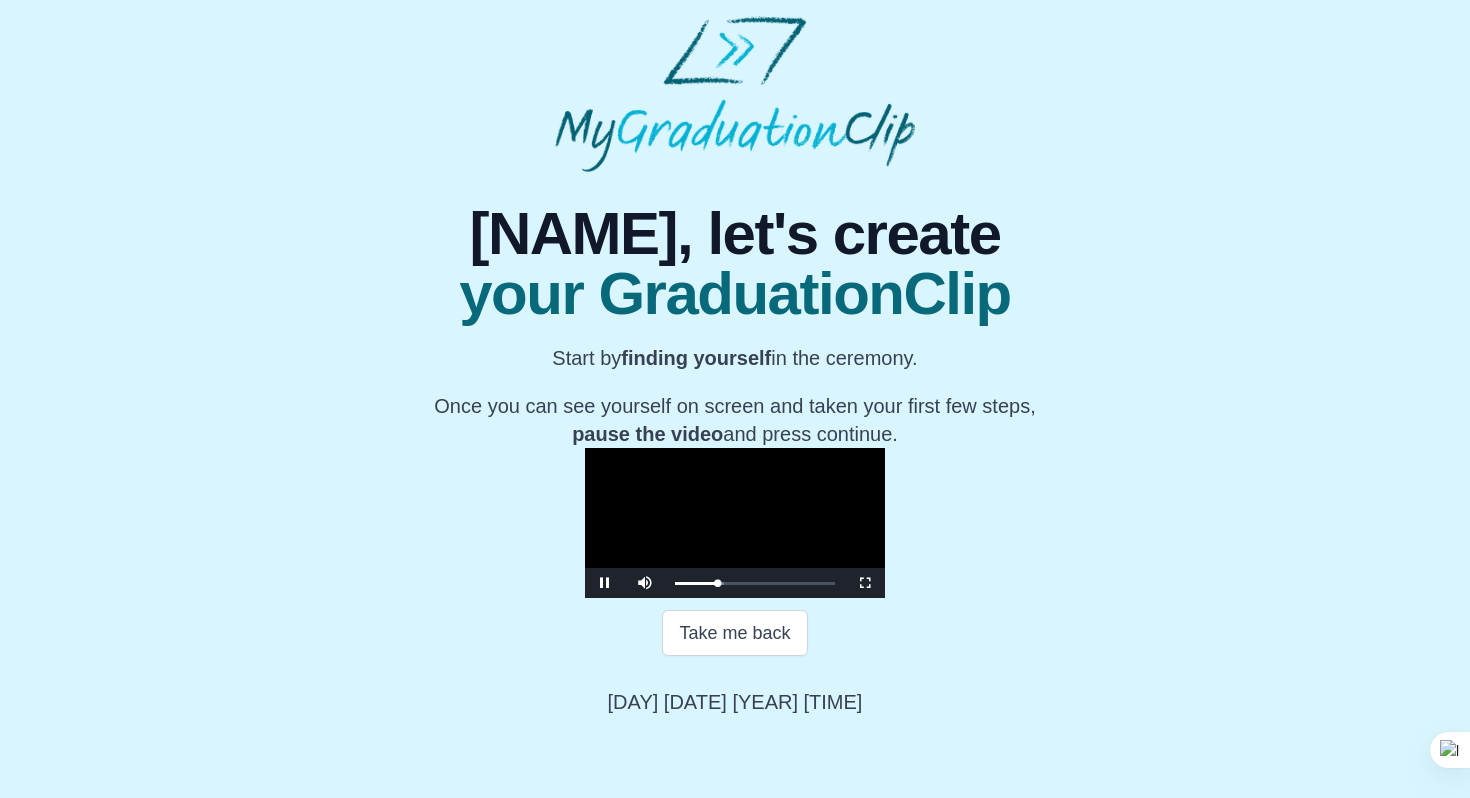 scroll, scrollTop: 198, scrollLeft: 0, axis: vertical 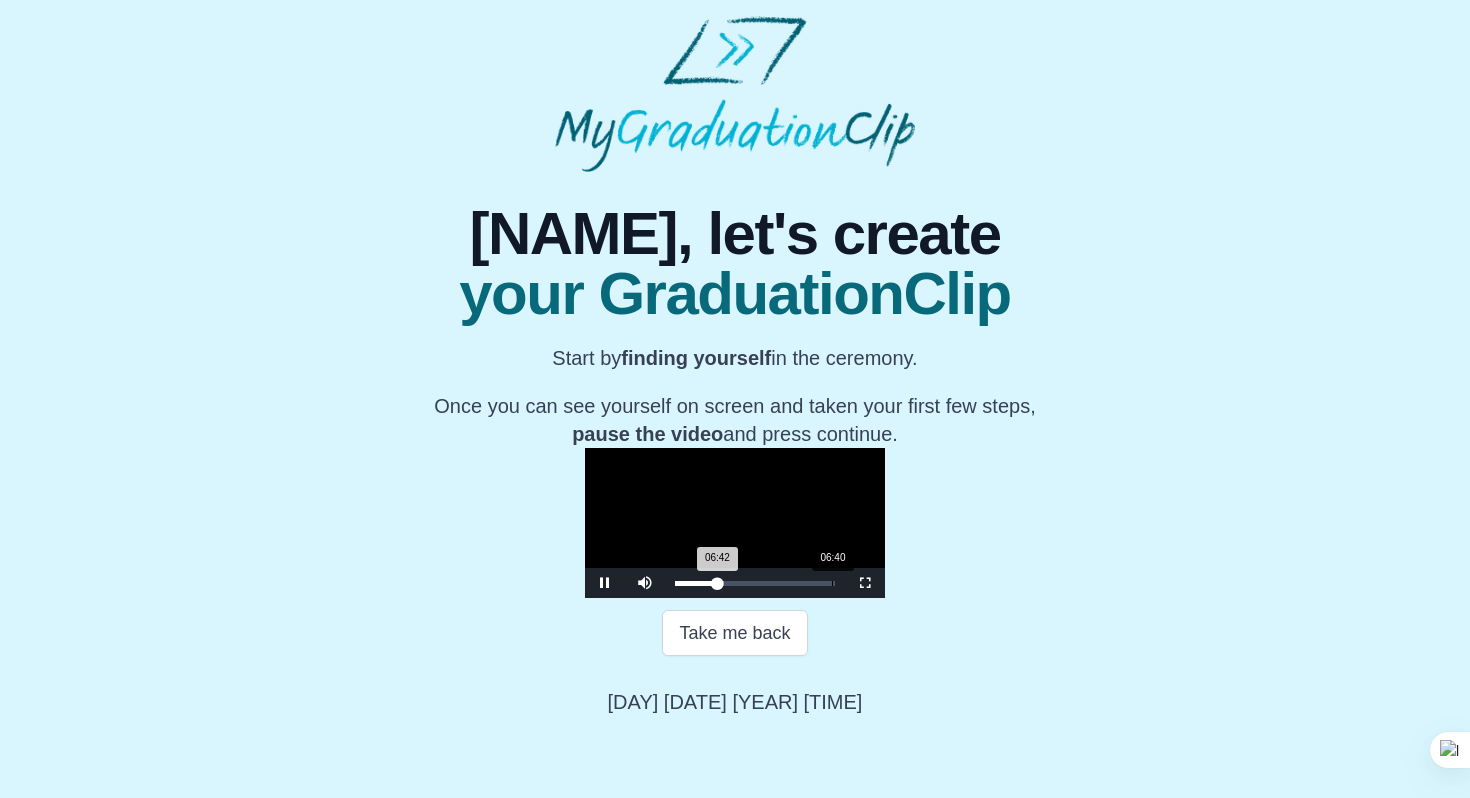 click on "06:42 Progress : 0%" at bounding box center (696, 583) 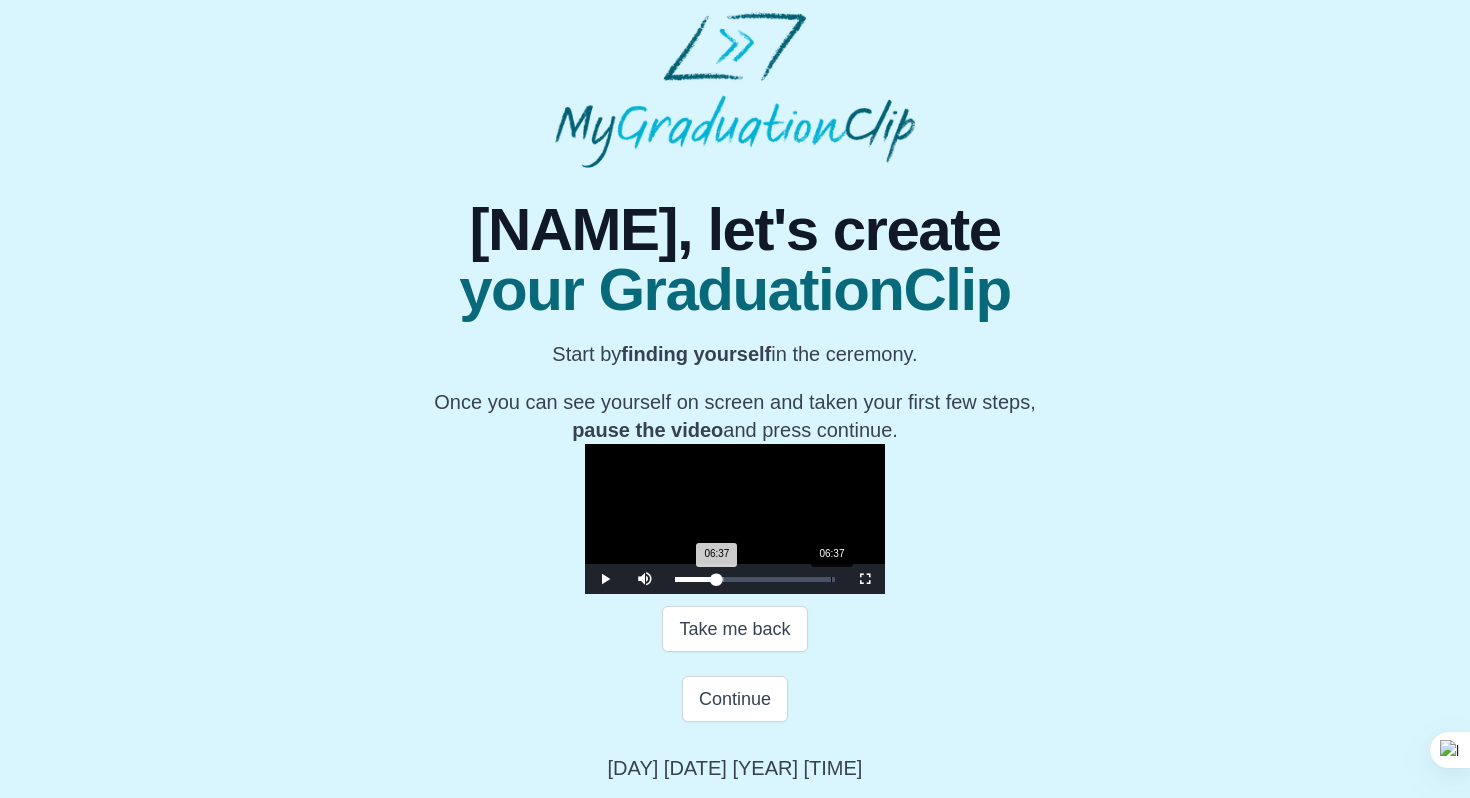 click on "06:37 Progress : 0%" at bounding box center [696, 579] 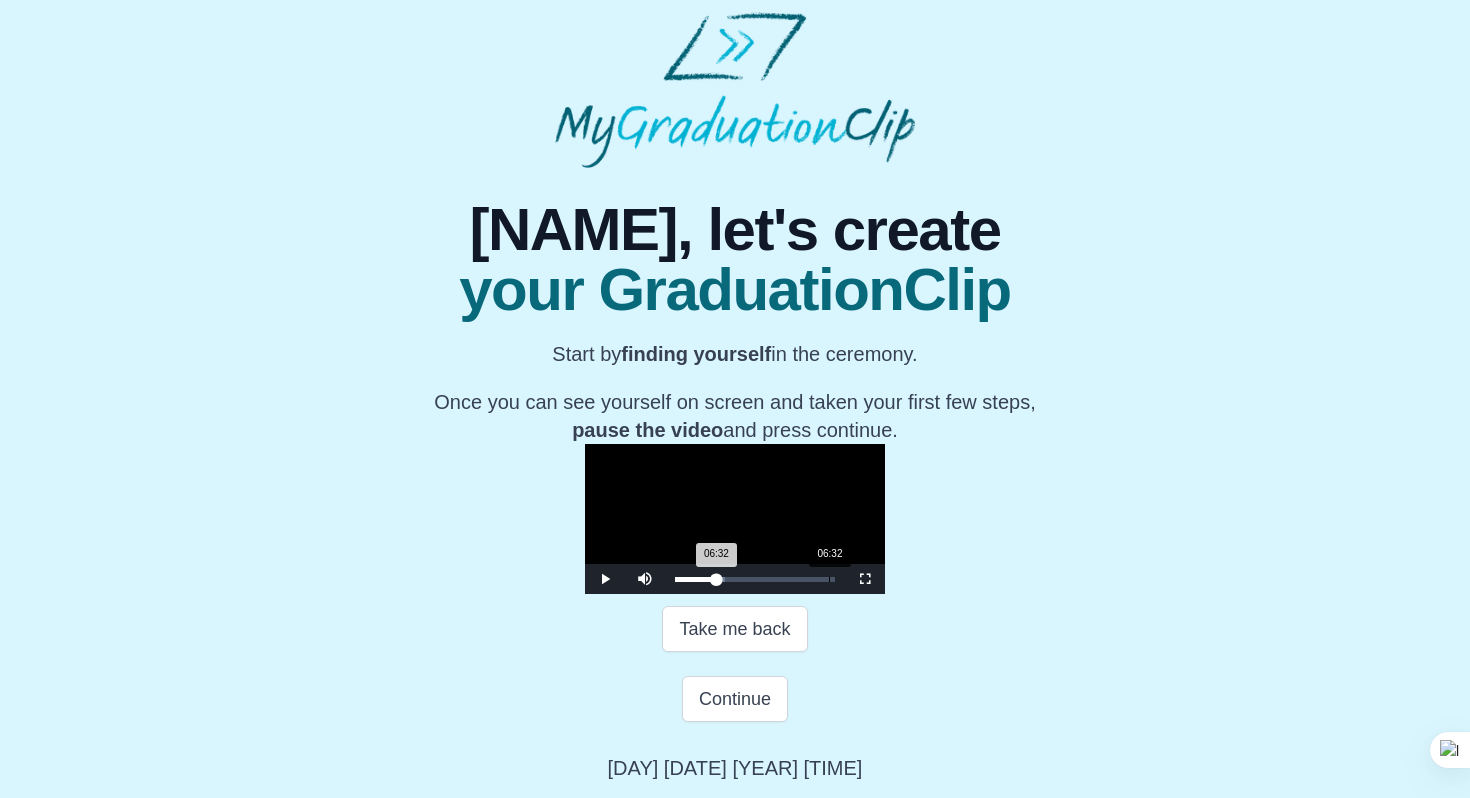 click on "06:32 Progress : 0%" at bounding box center [695, 579] 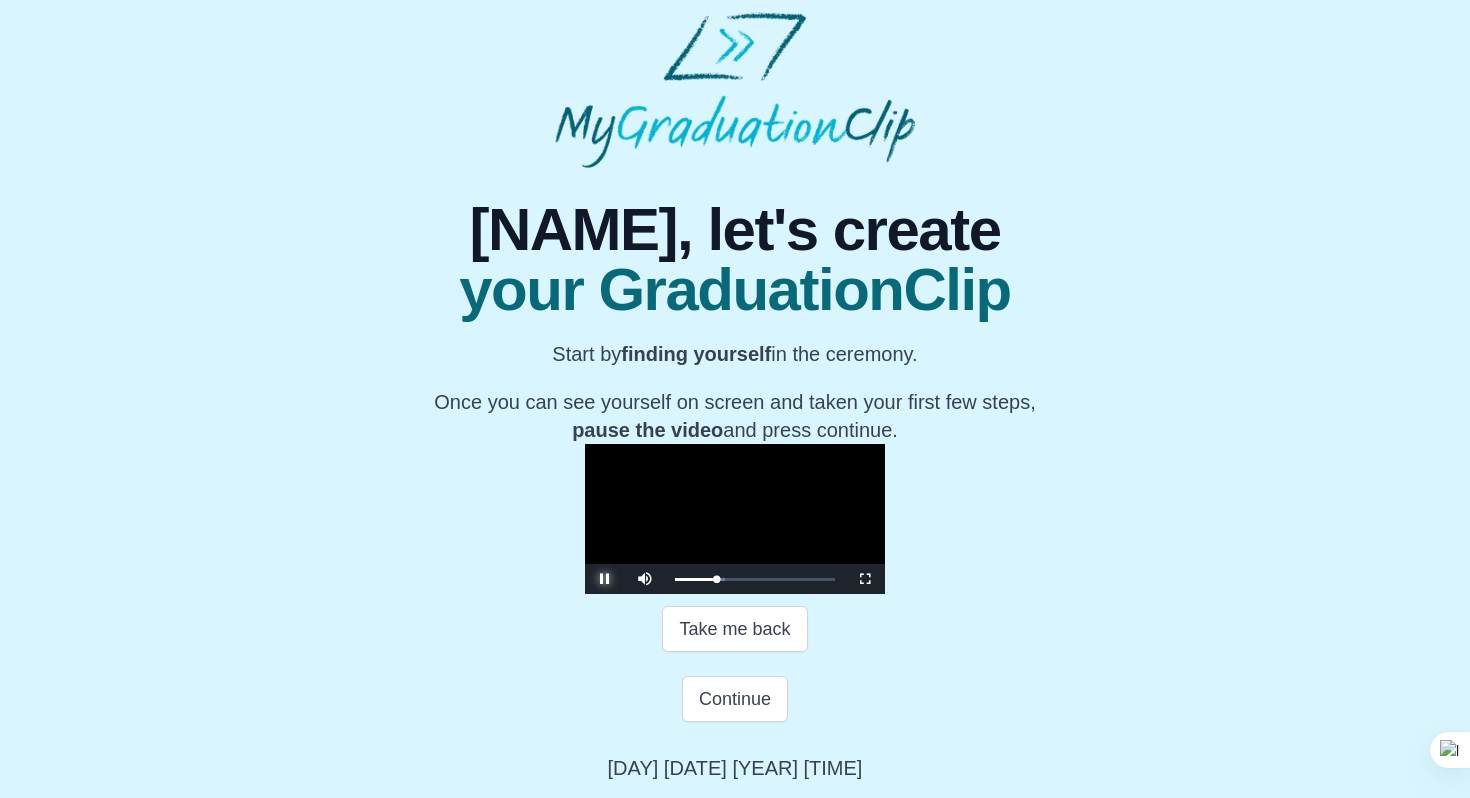 click at bounding box center [605, 579] 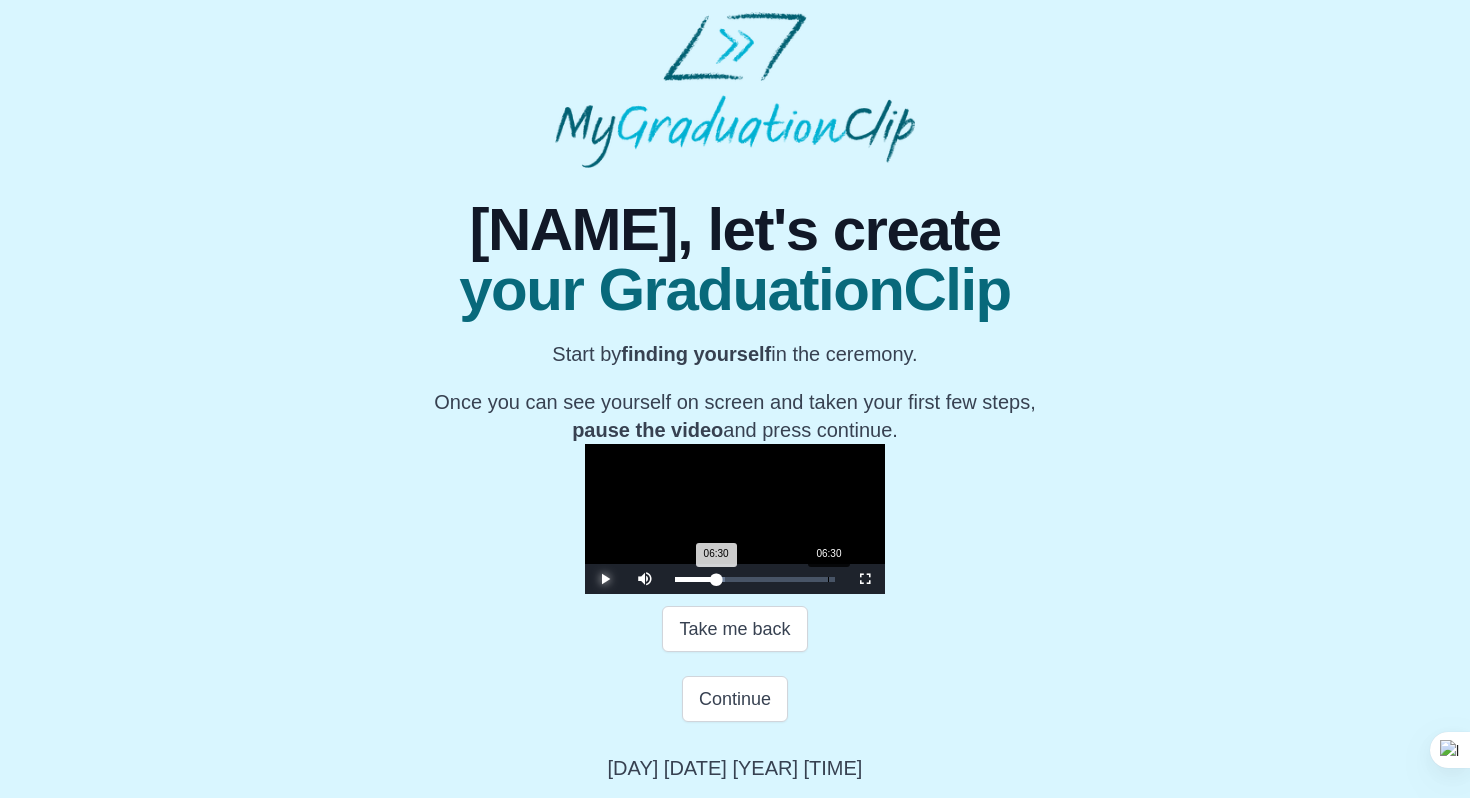 click on "06:30 Progress : 0%" at bounding box center [695, 579] 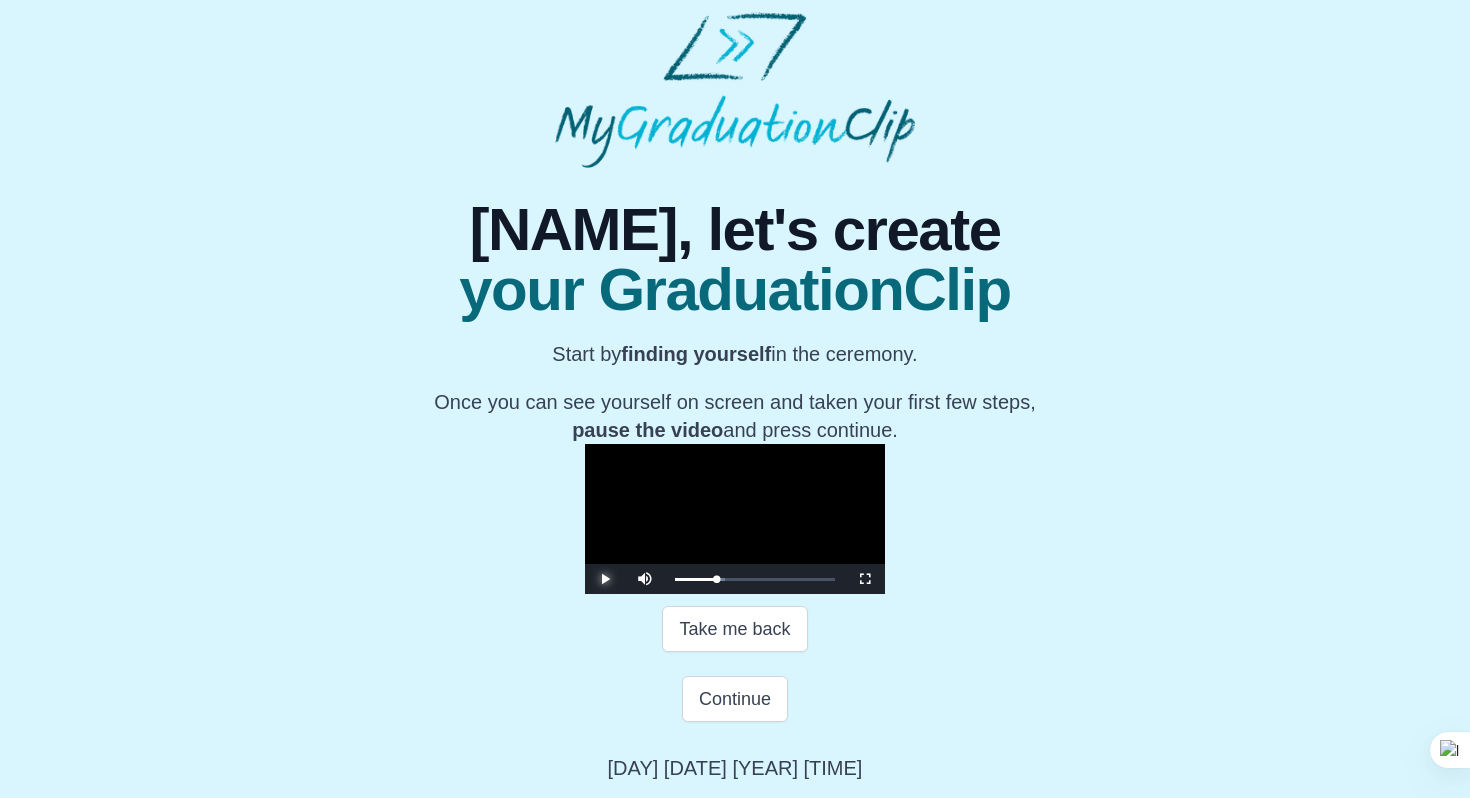 click at bounding box center [605, 579] 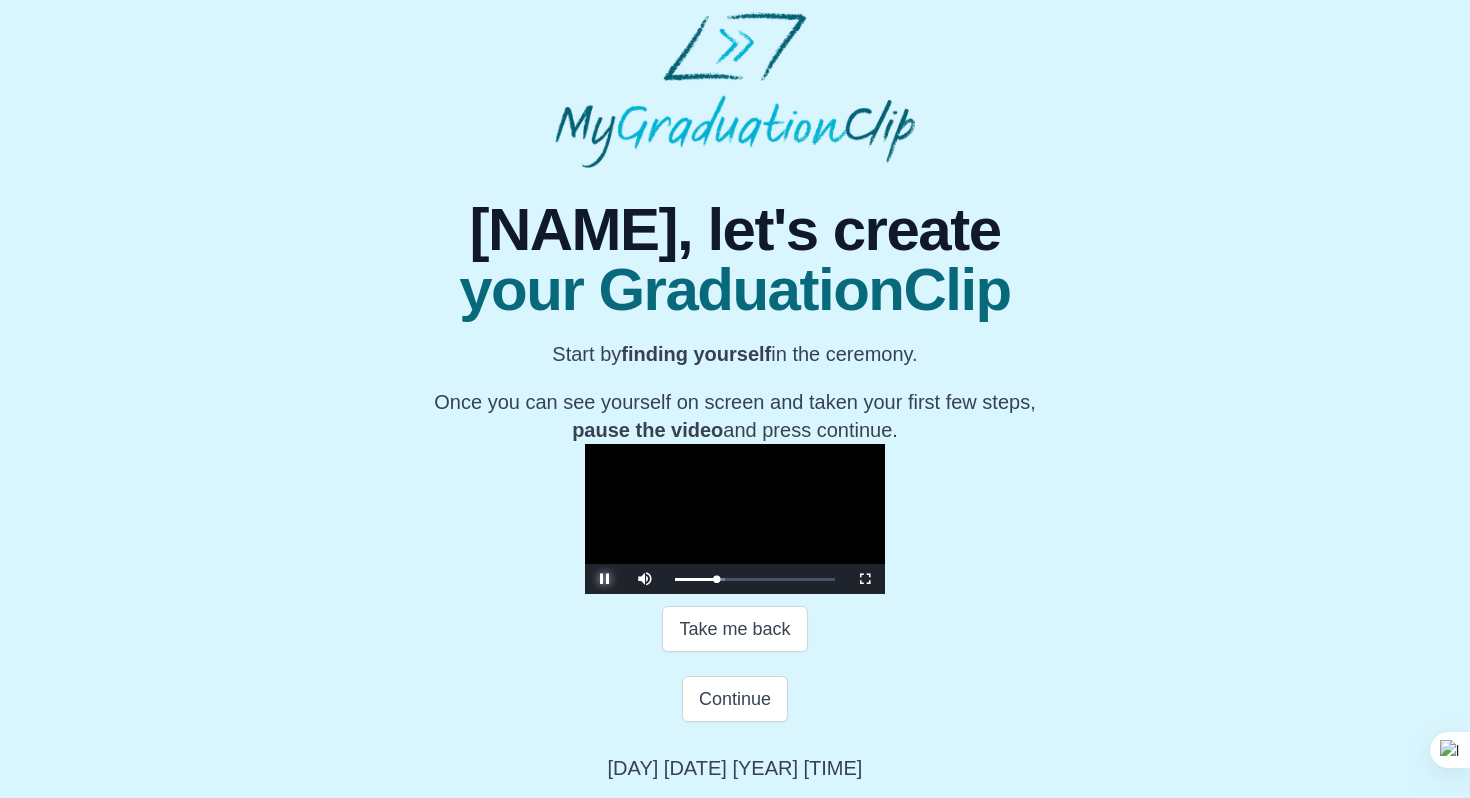 click at bounding box center [605, 579] 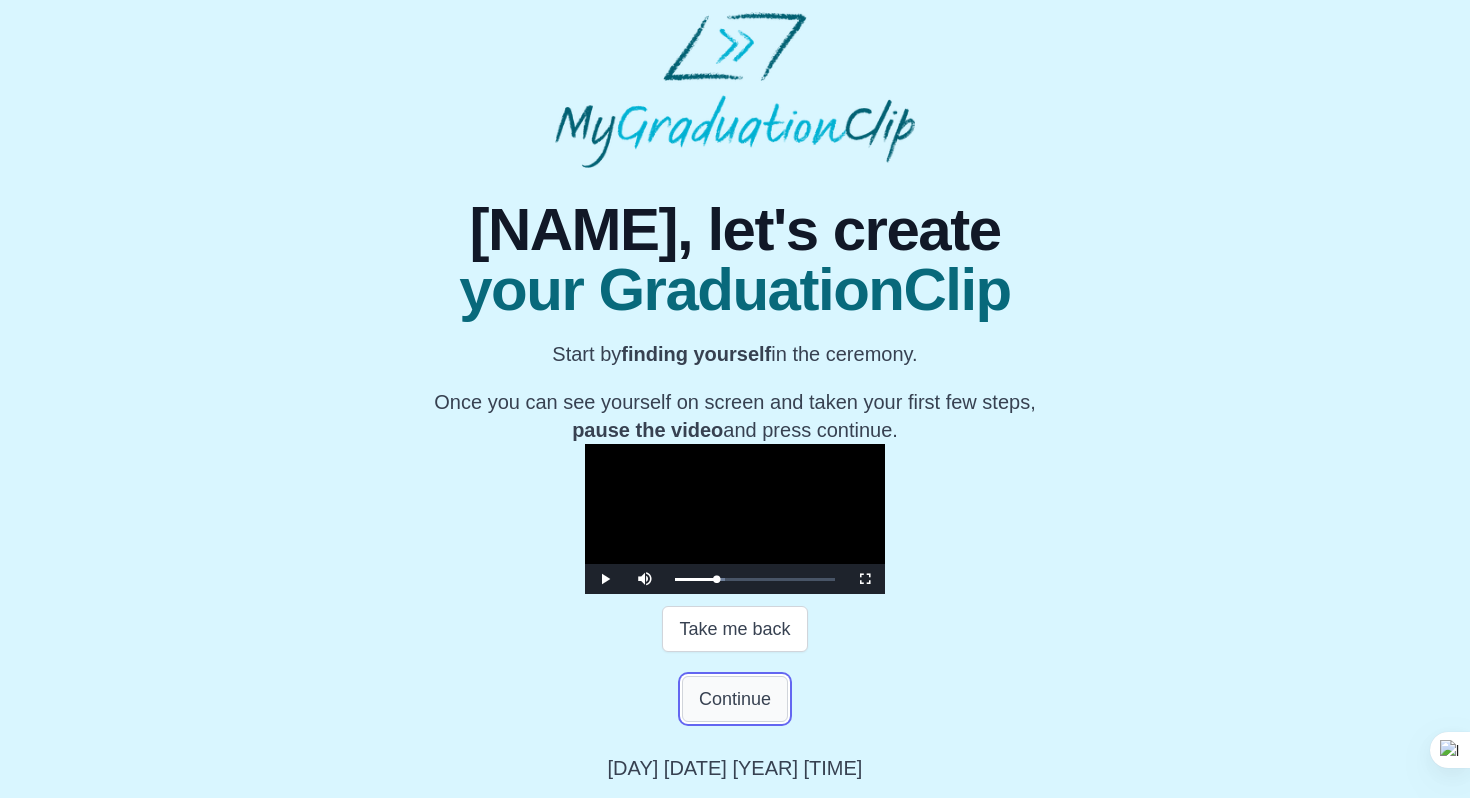 click on "Continue" at bounding box center [735, 699] 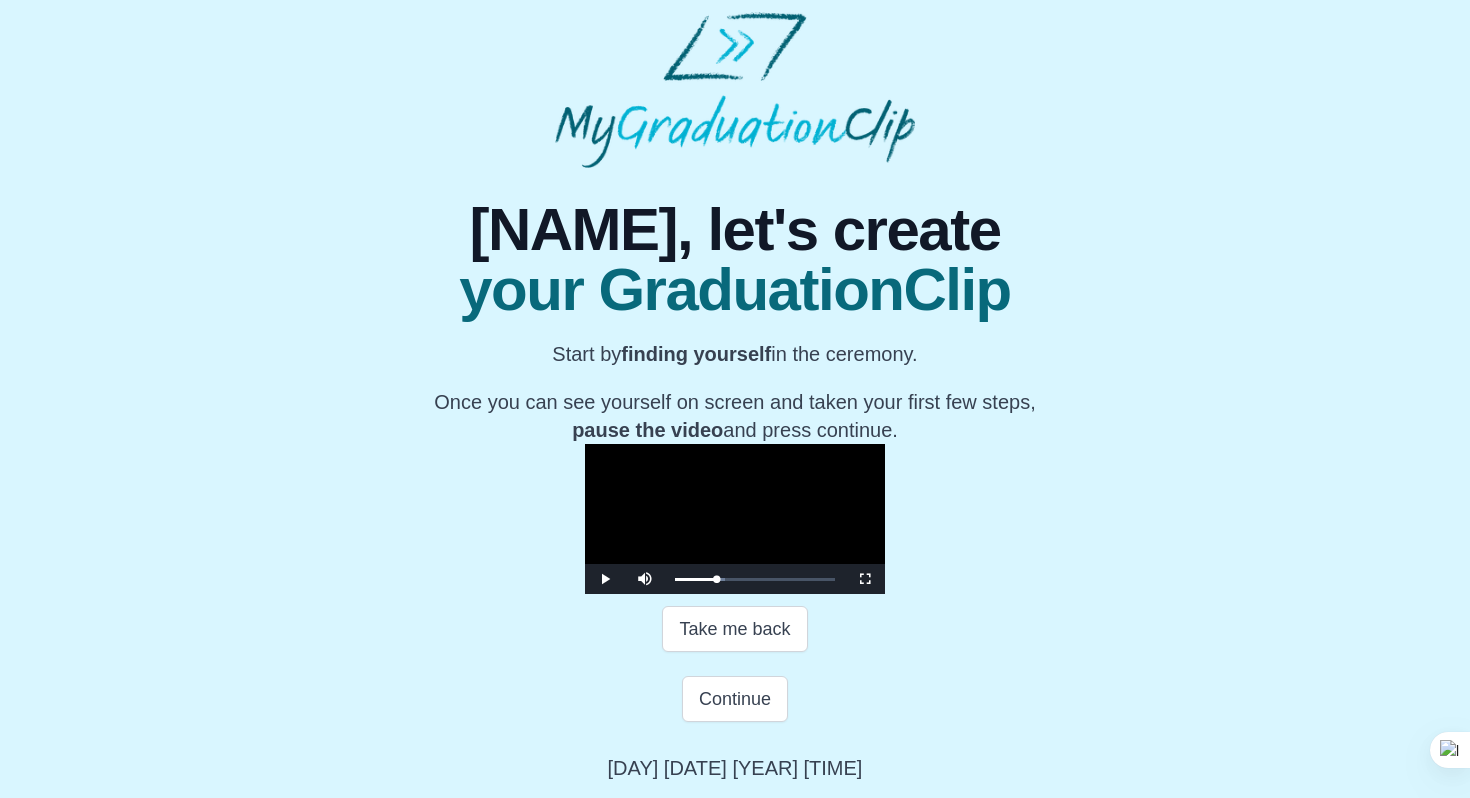 scroll, scrollTop: 0, scrollLeft: 0, axis: both 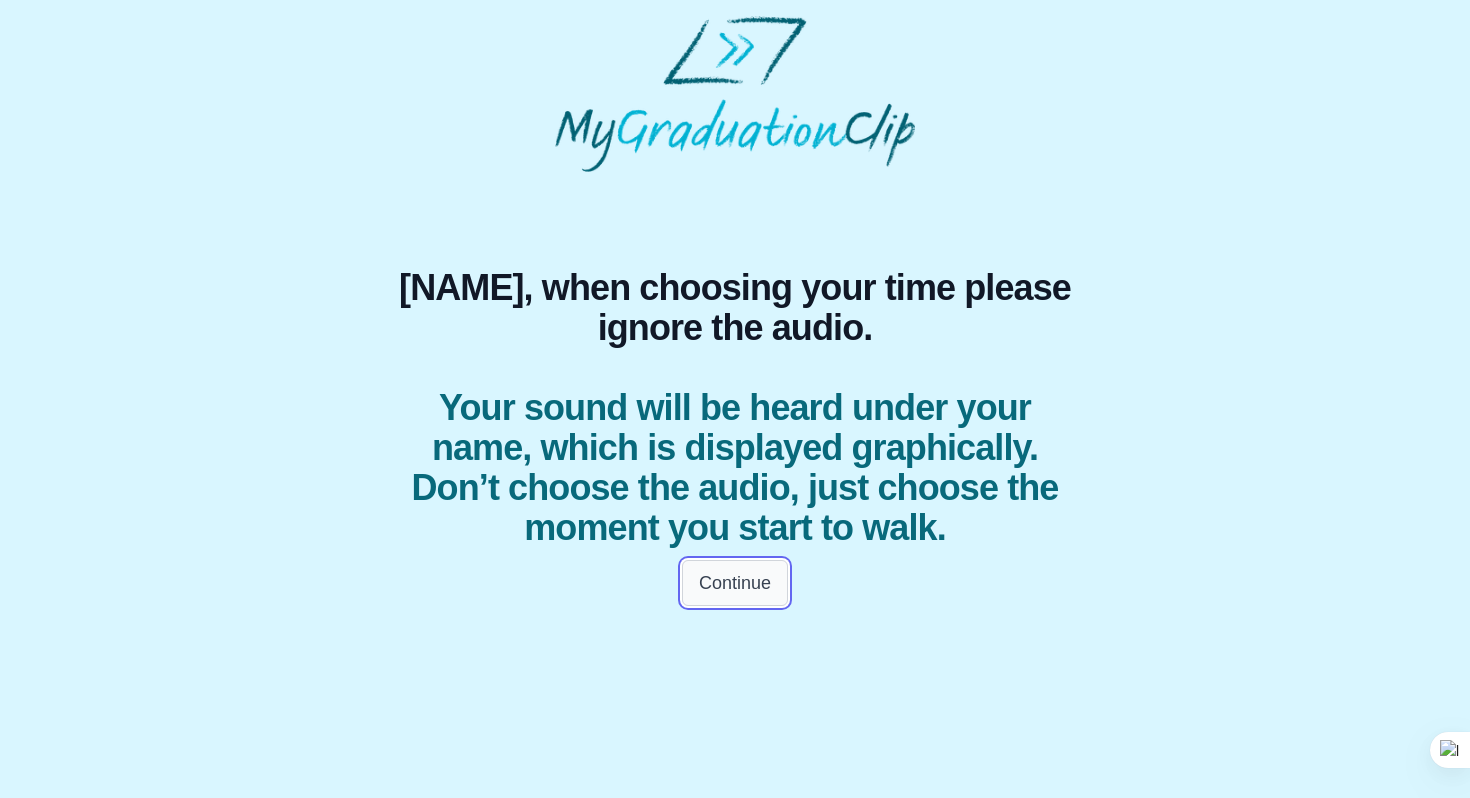 click on "Continue" at bounding box center (735, 583) 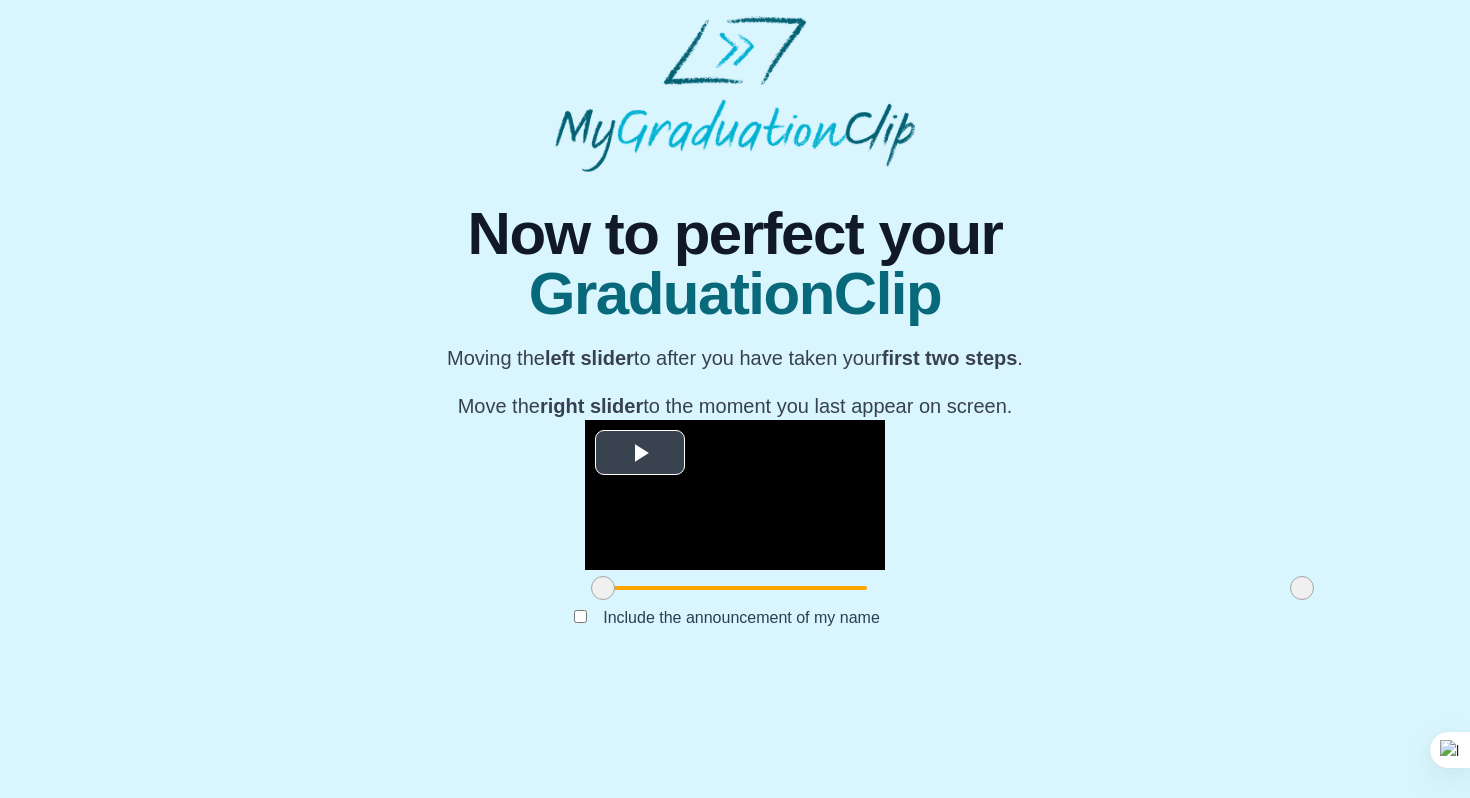 click at bounding box center [640, 453] 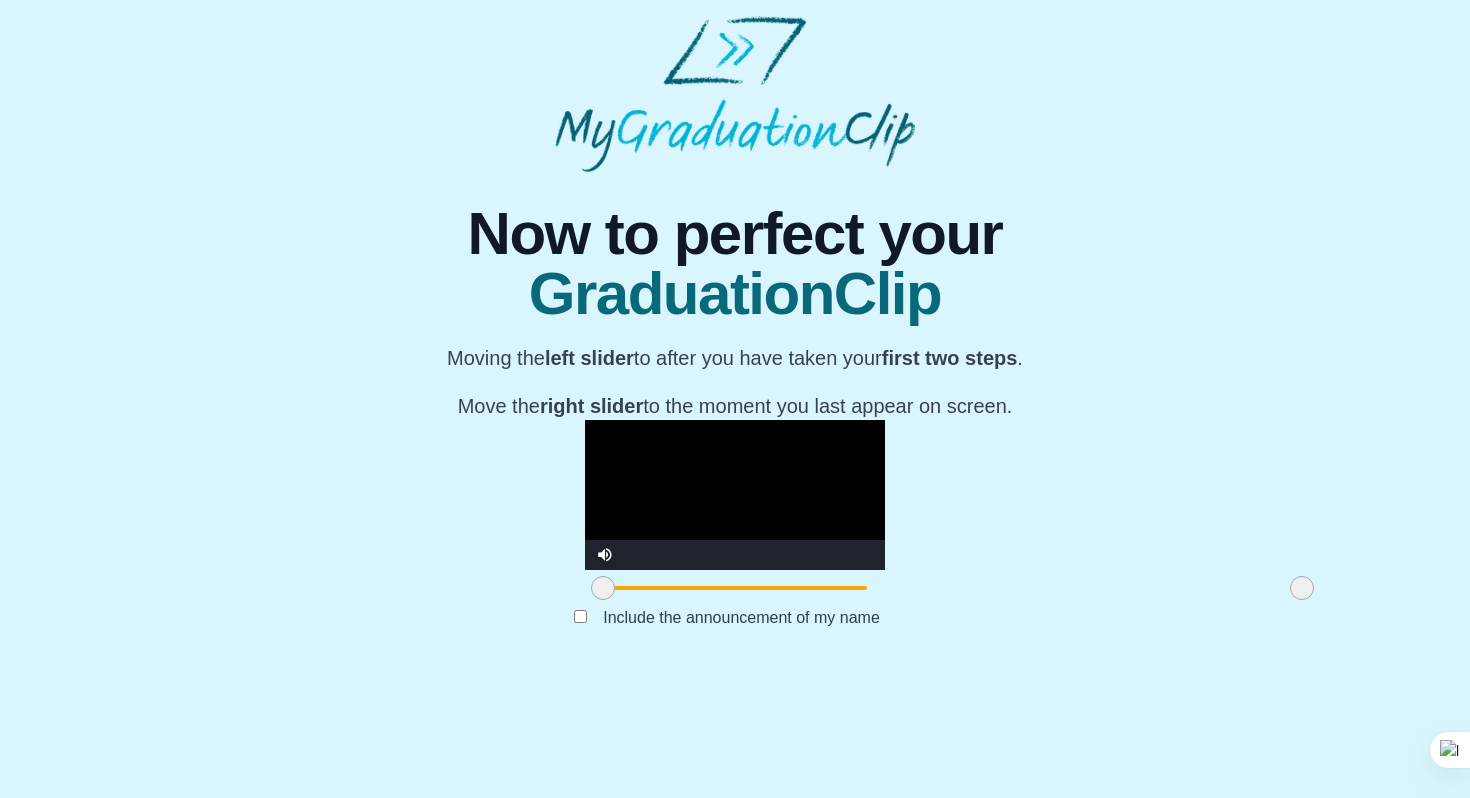 scroll, scrollTop: 150, scrollLeft: 0, axis: vertical 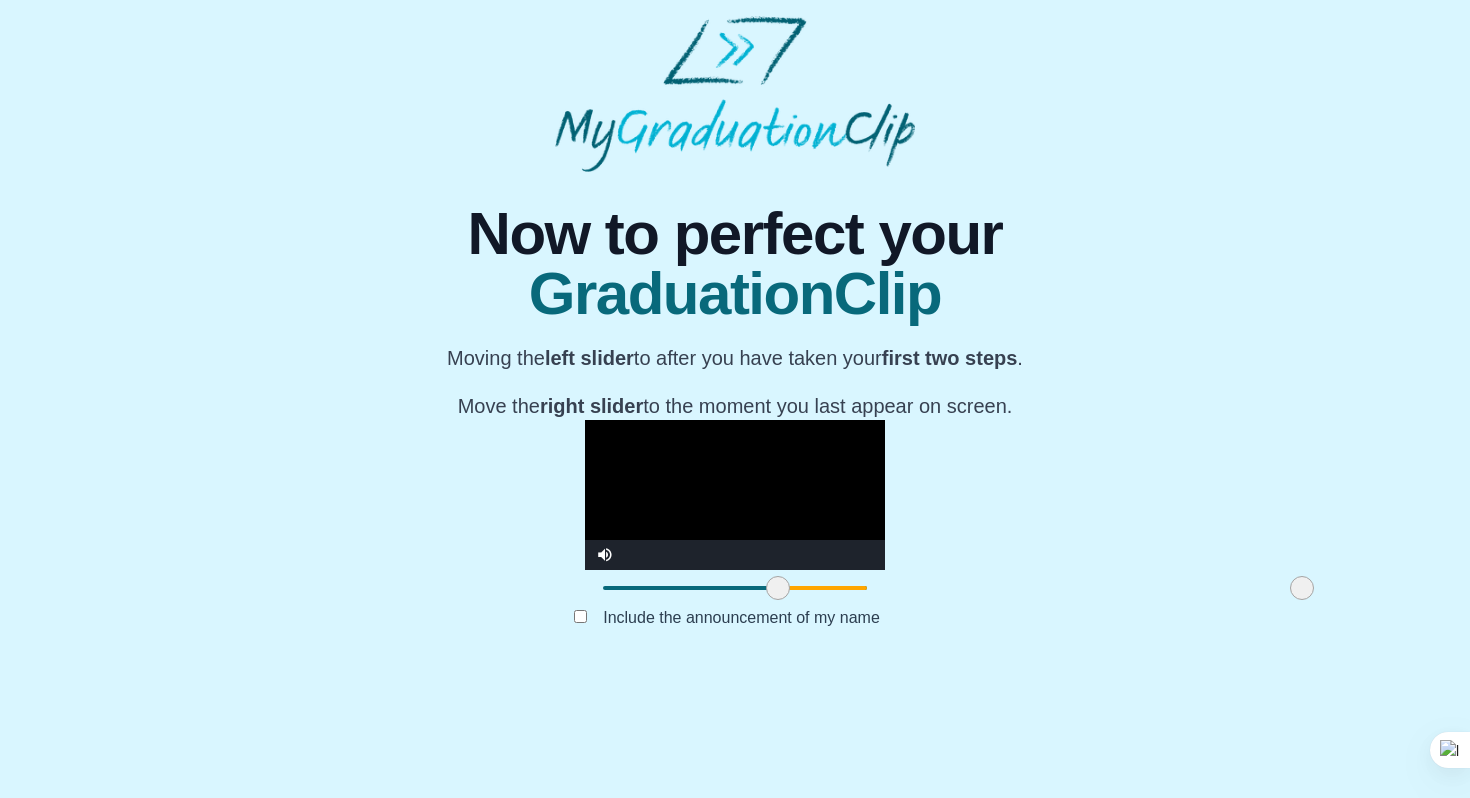 drag, startPoint x: 388, startPoint y: 705, endPoint x: 563, endPoint y: 720, distance: 175.64168 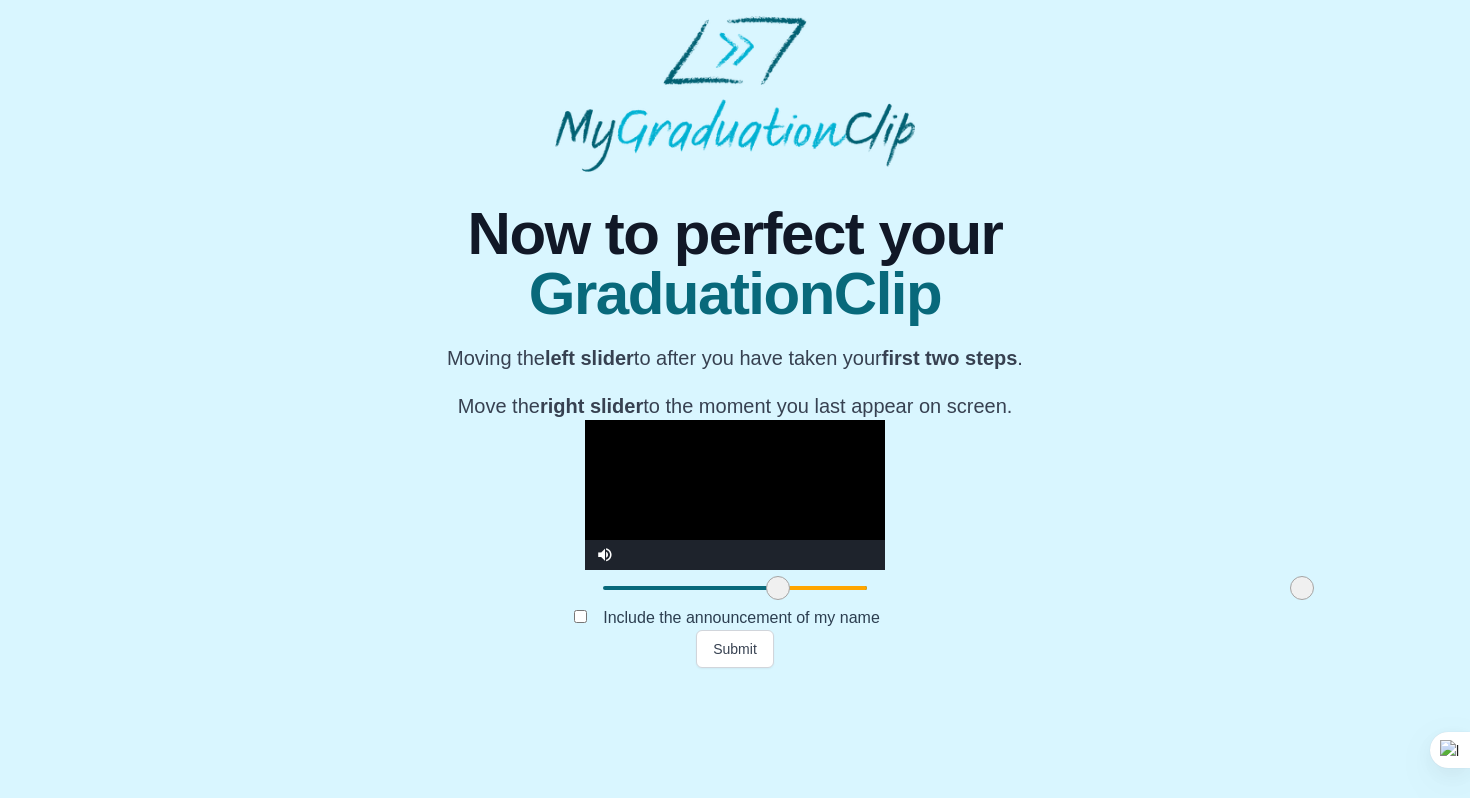 drag, startPoint x: 1084, startPoint y: 702, endPoint x: 1111, endPoint y: 708, distance: 27.658634 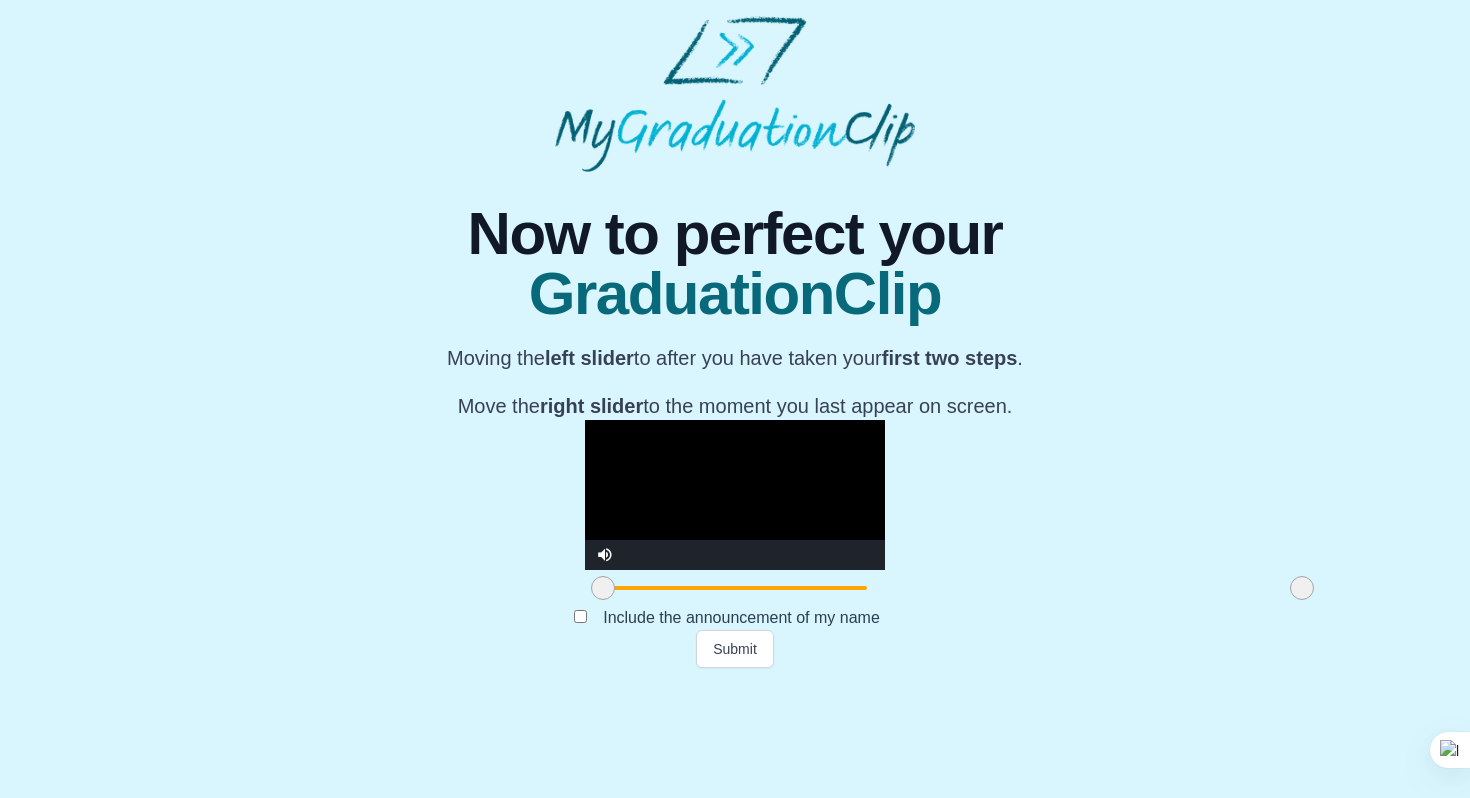 drag, startPoint x: 560, startPoint y: 705, endPoint x: 366, endPoint y: 701, distance: 194.04123 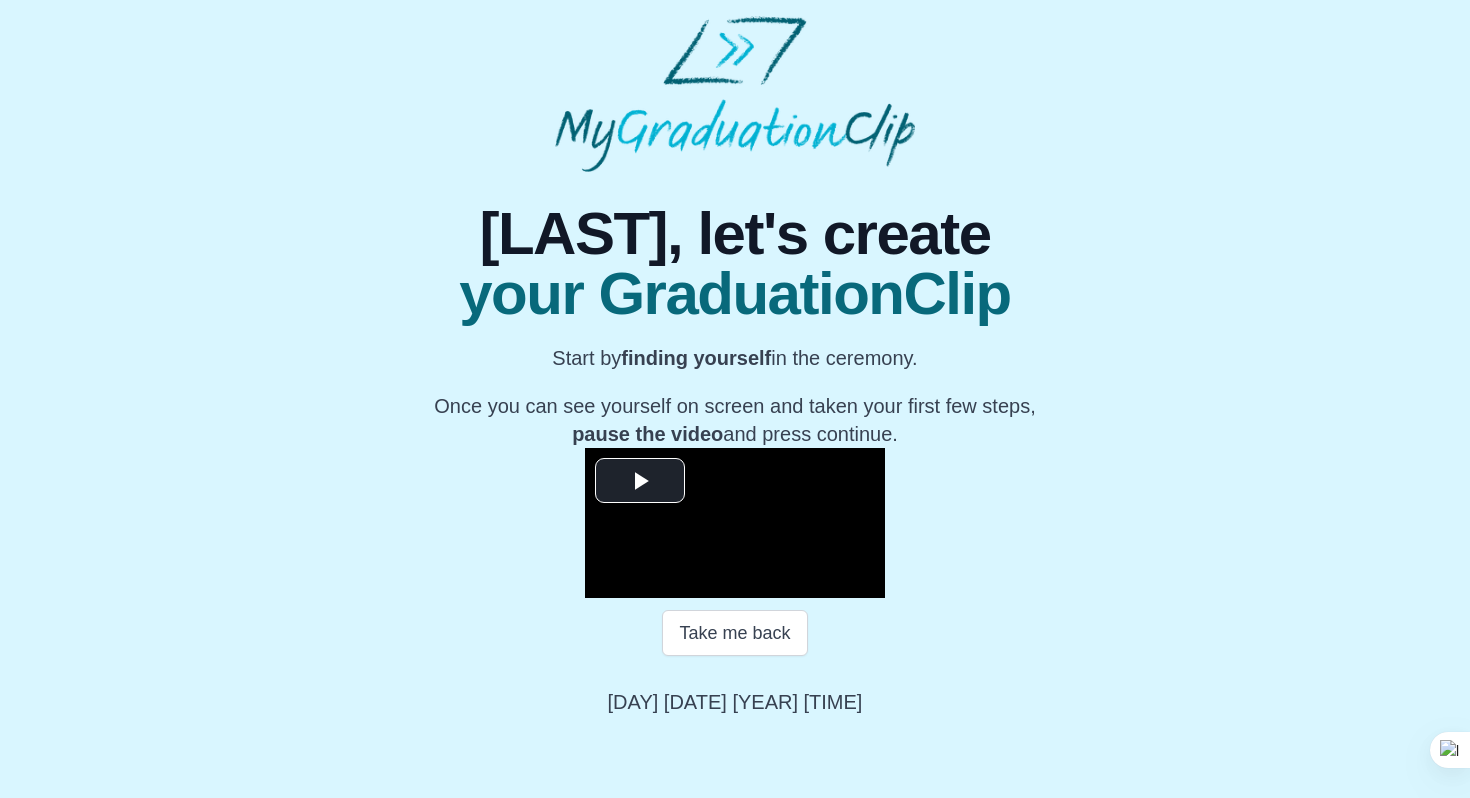 scroll, scrollTop: 194, scrollLeft: 0, axis: vertical 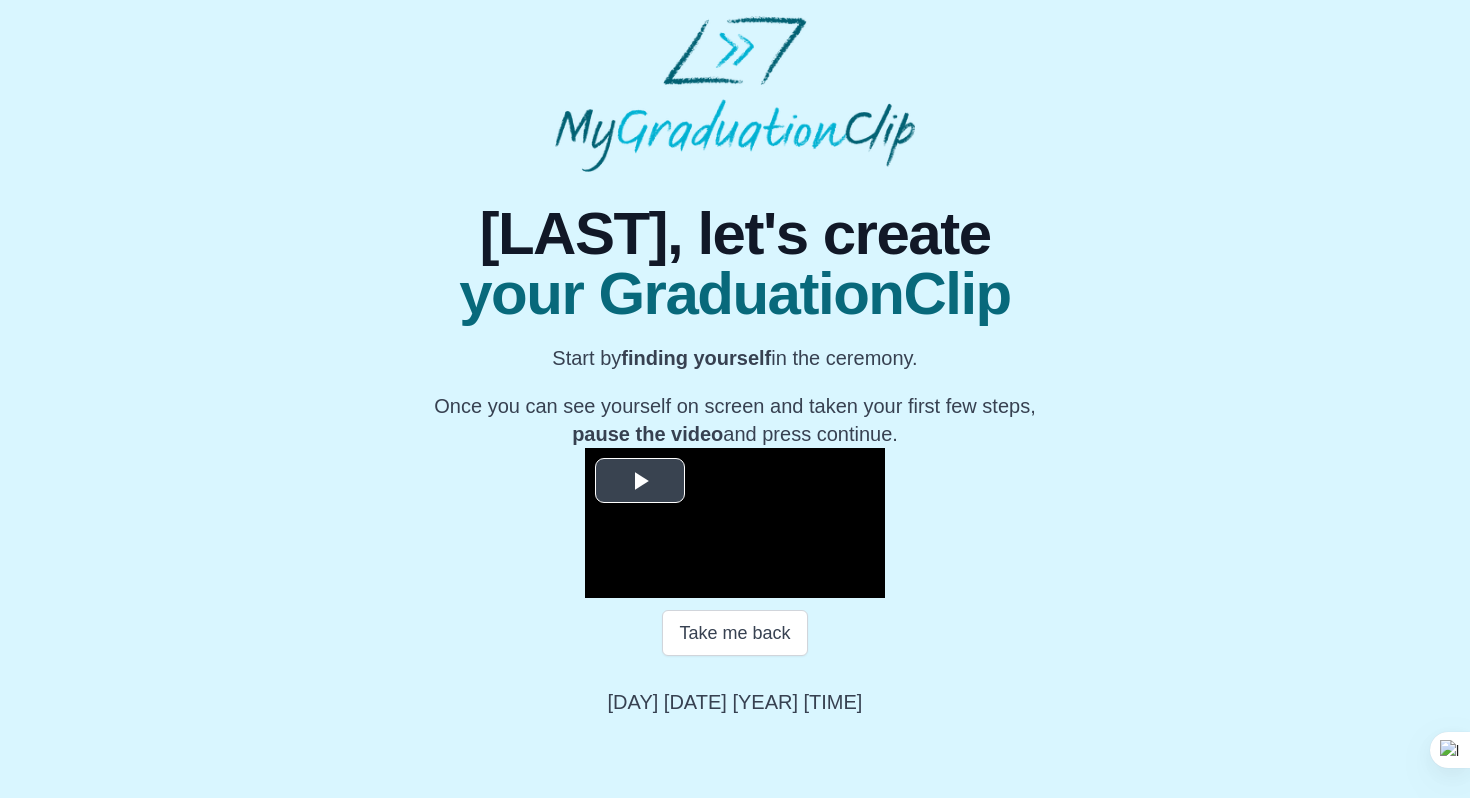 click at bounding box center [640, 481] 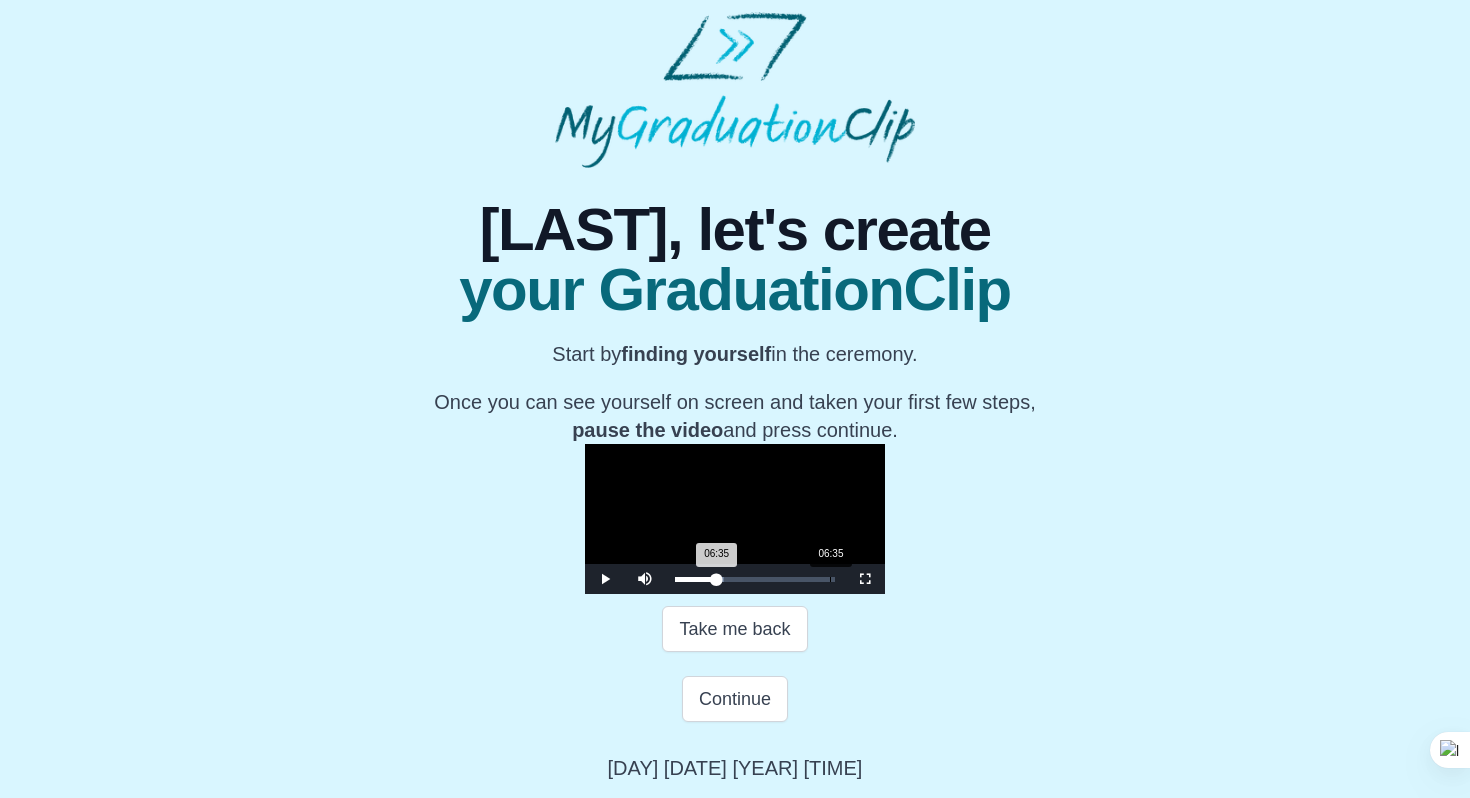 click on "06:35 Progress : 0%" at bounding box center (696, 579) 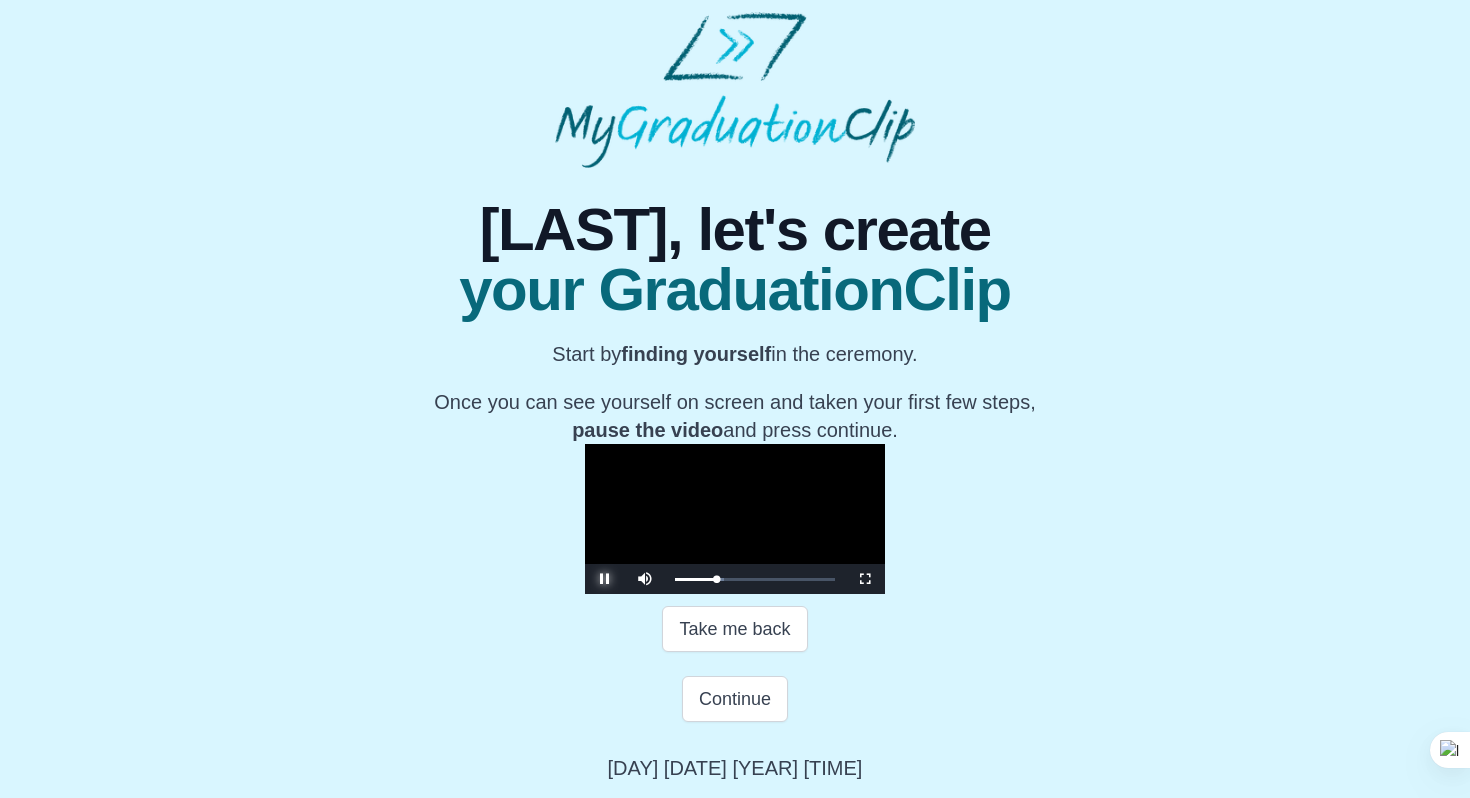 click at bounding box center [605, 579] 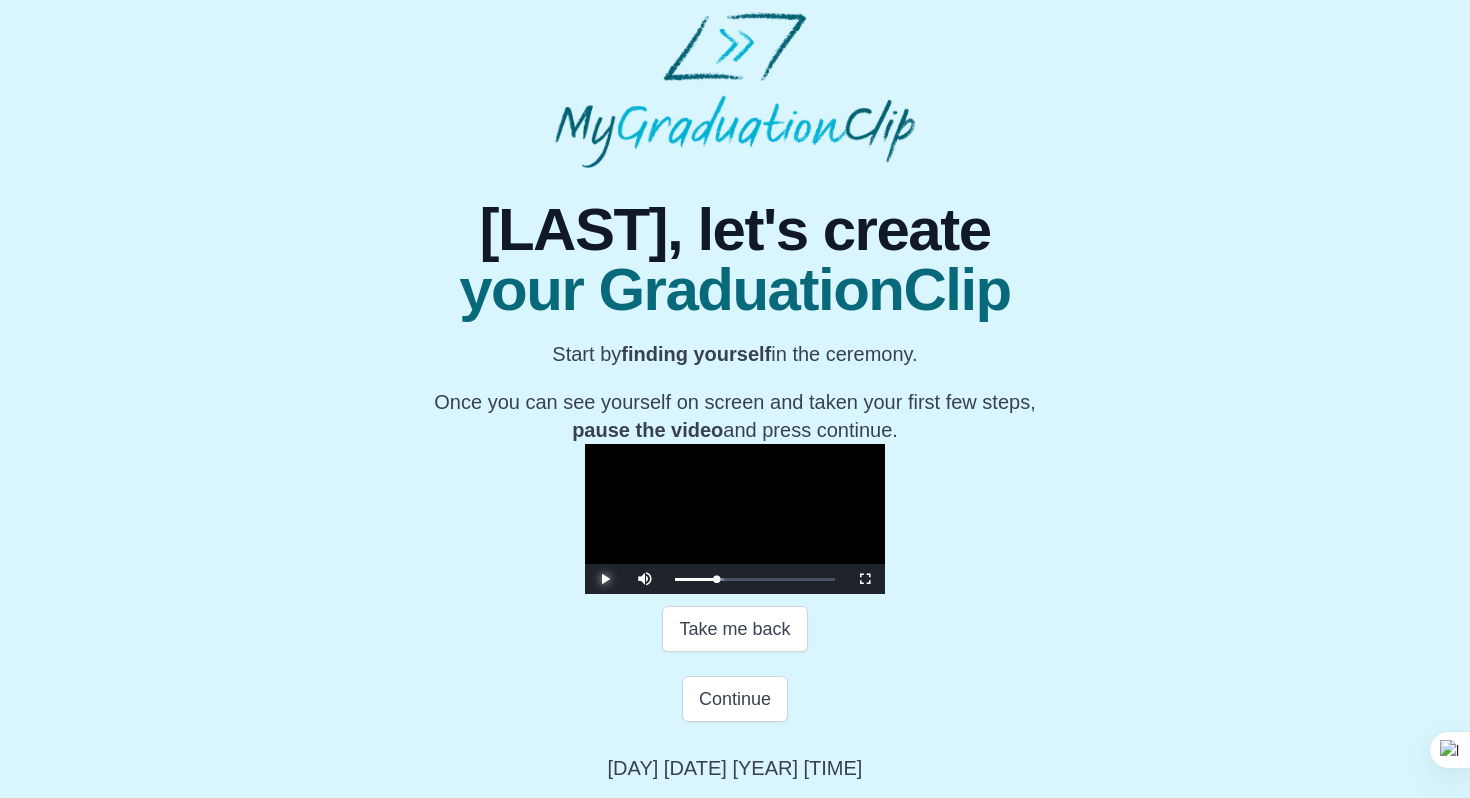 scroll, scrollTop: 268, scrollLeft: 0, axis: vertical 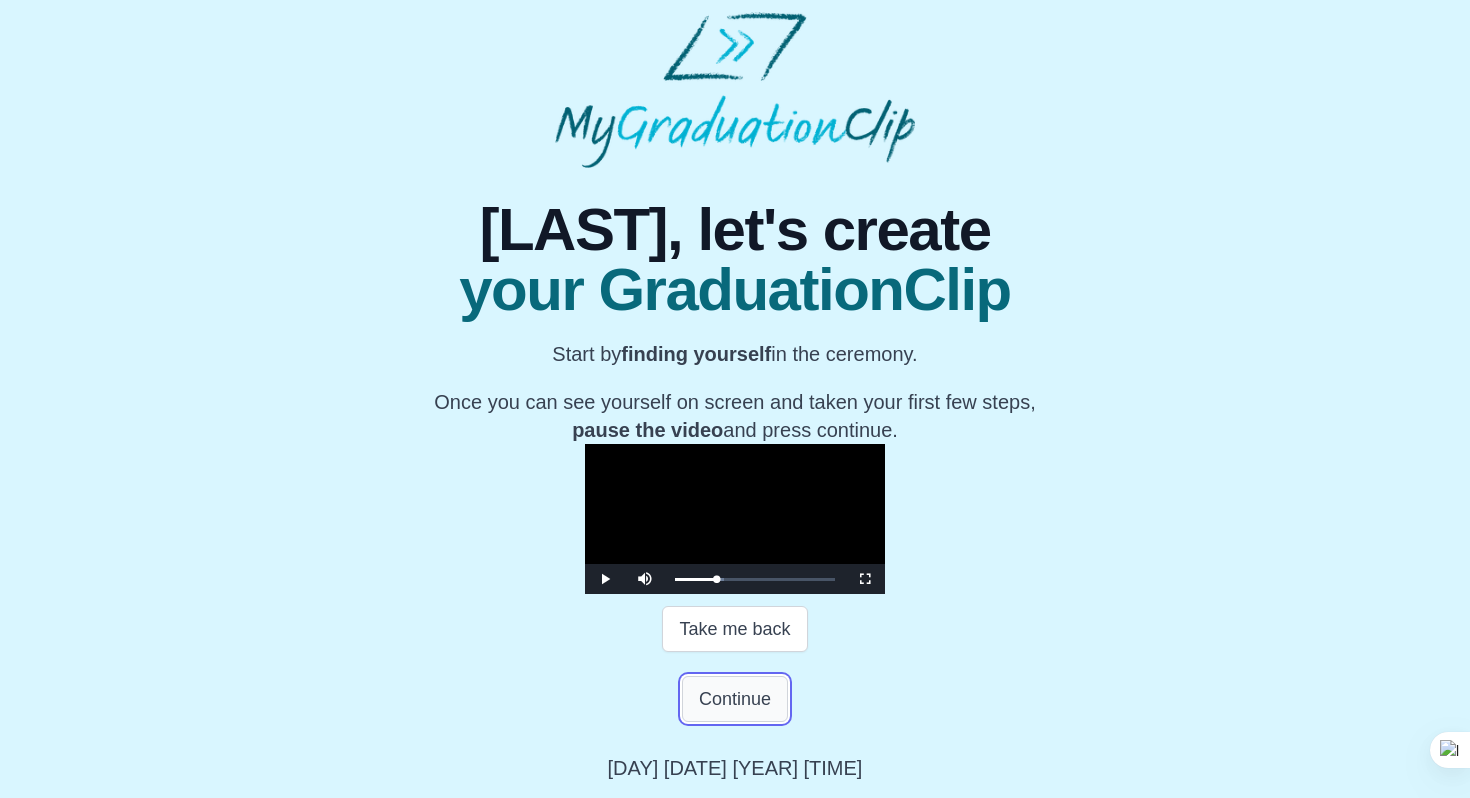 click on "Continue" at bounding box center [735, 699] 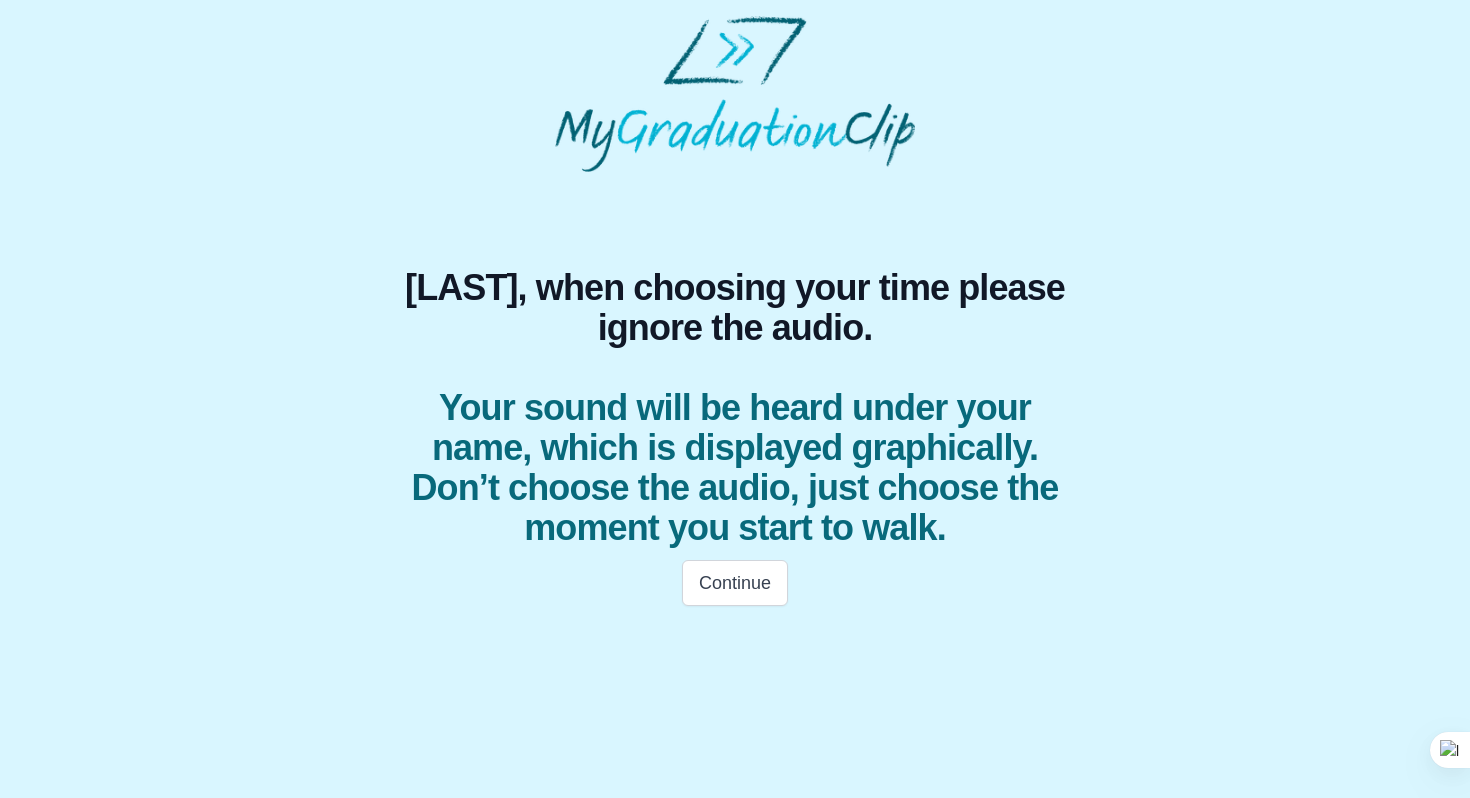 scroll, scrollTop: 0, scrollLeft: 0, axis: both 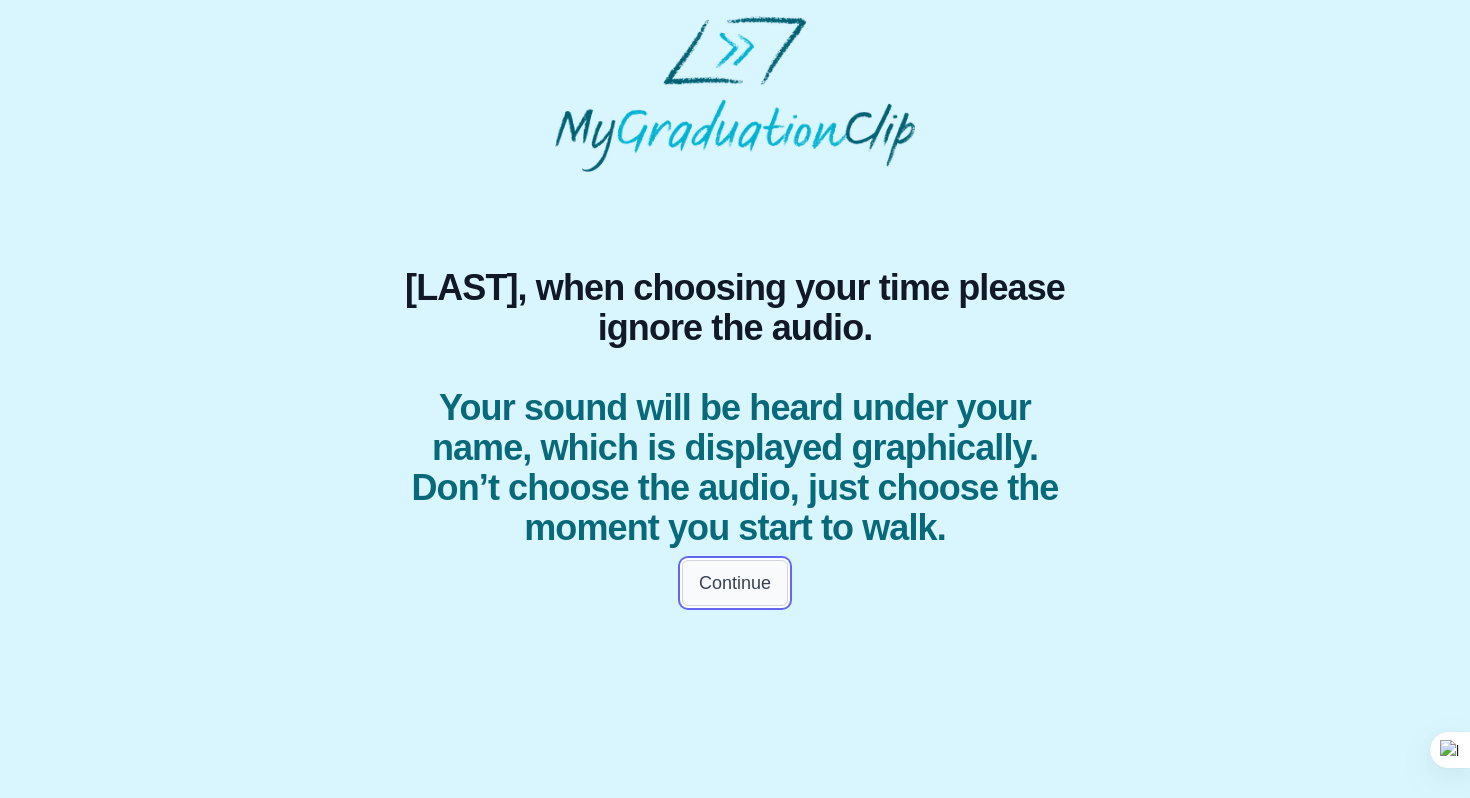click on "Continue" at bounding box center (735, 583) 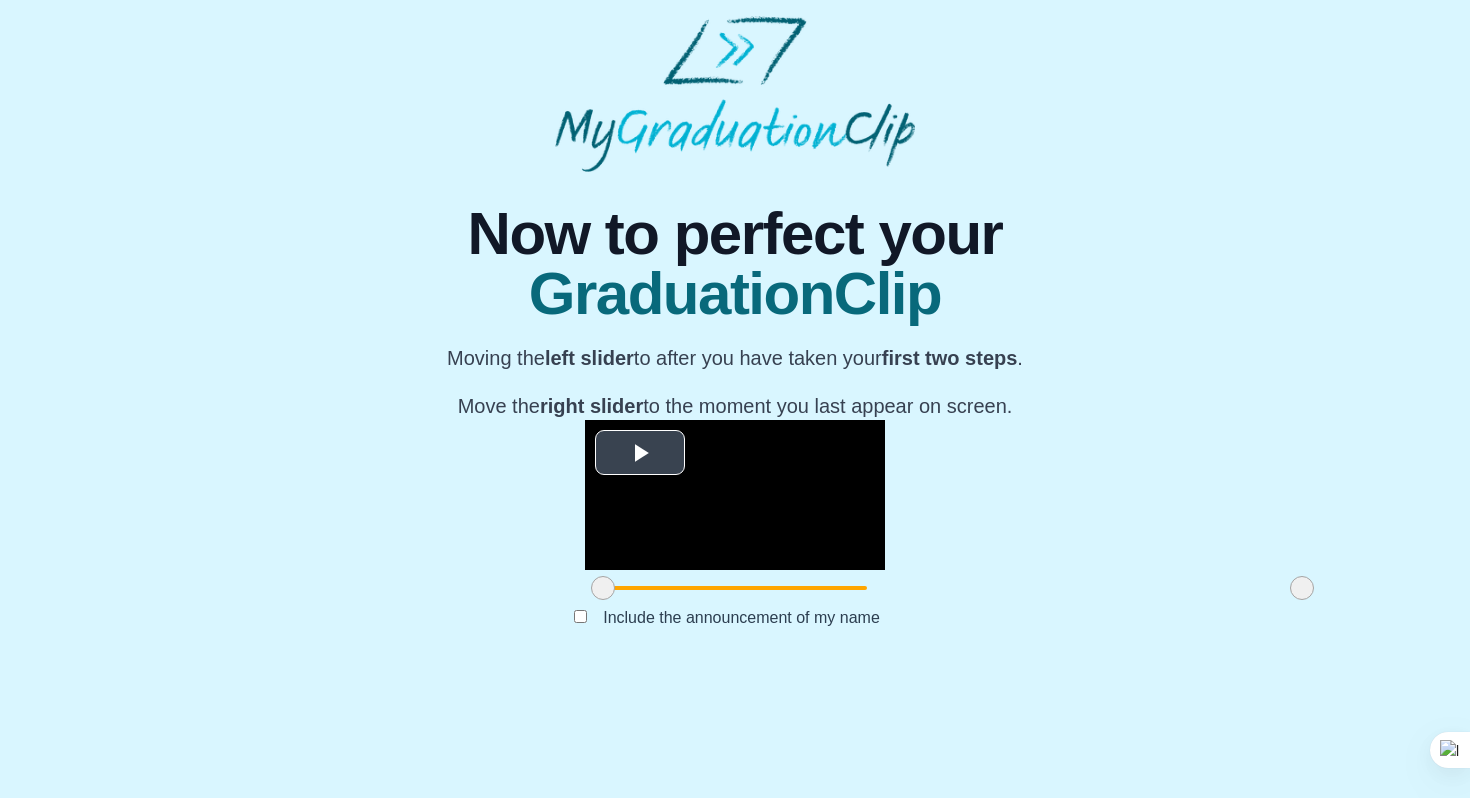 click at bounding box center [640, 453] 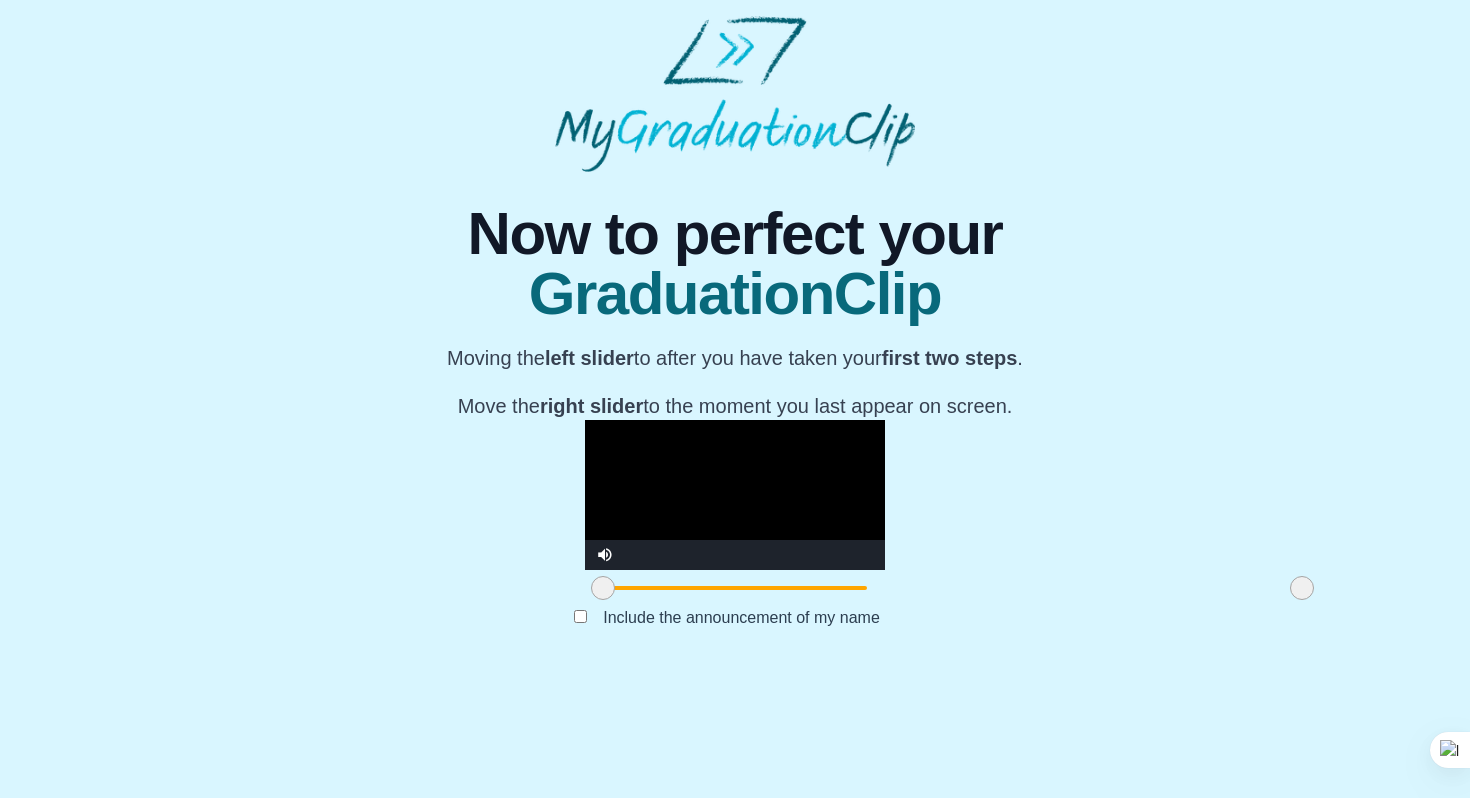 scroll, scrollTop: 150, scrollLeft: 0, axis: vertical 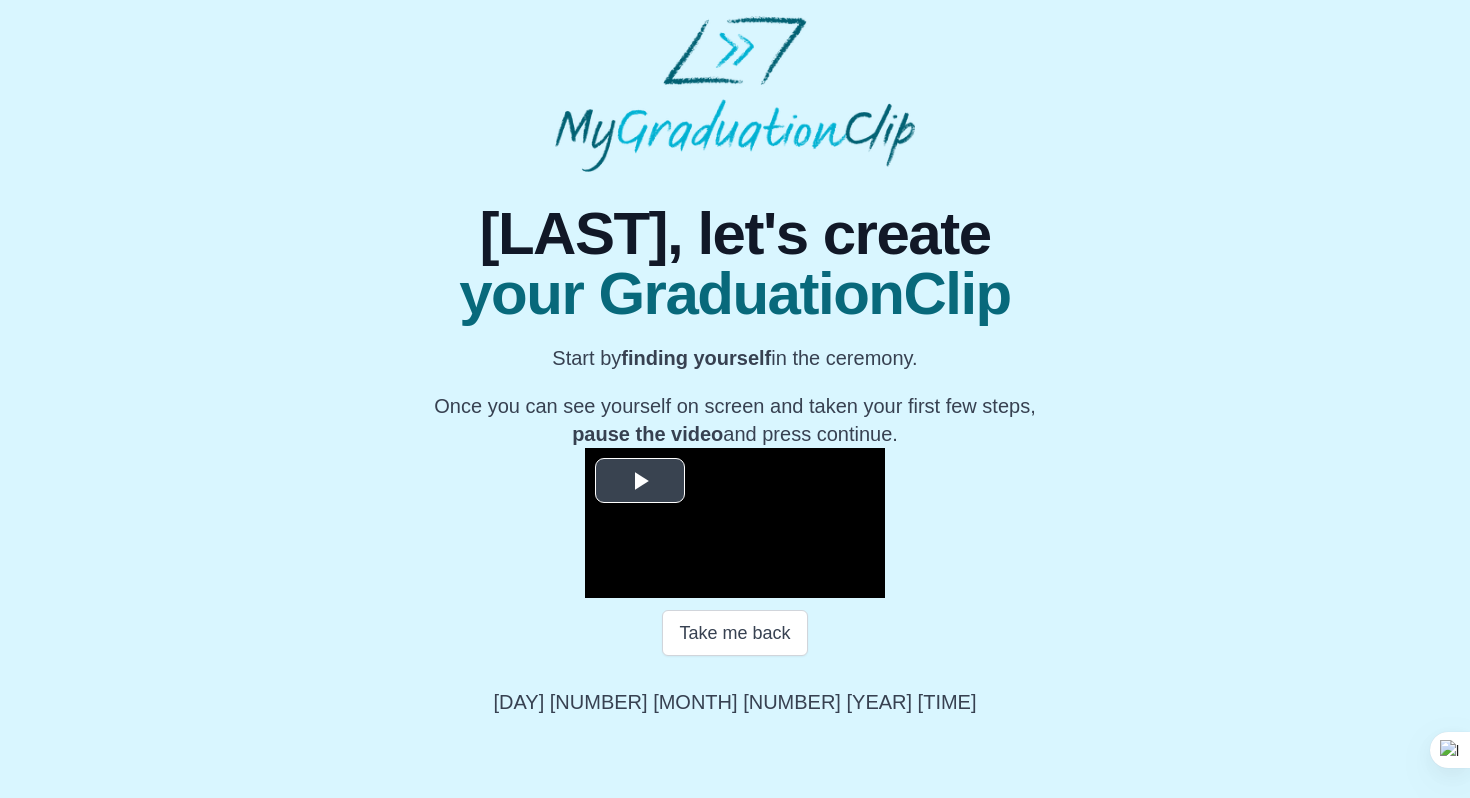 click at bounding box center (640, 481) 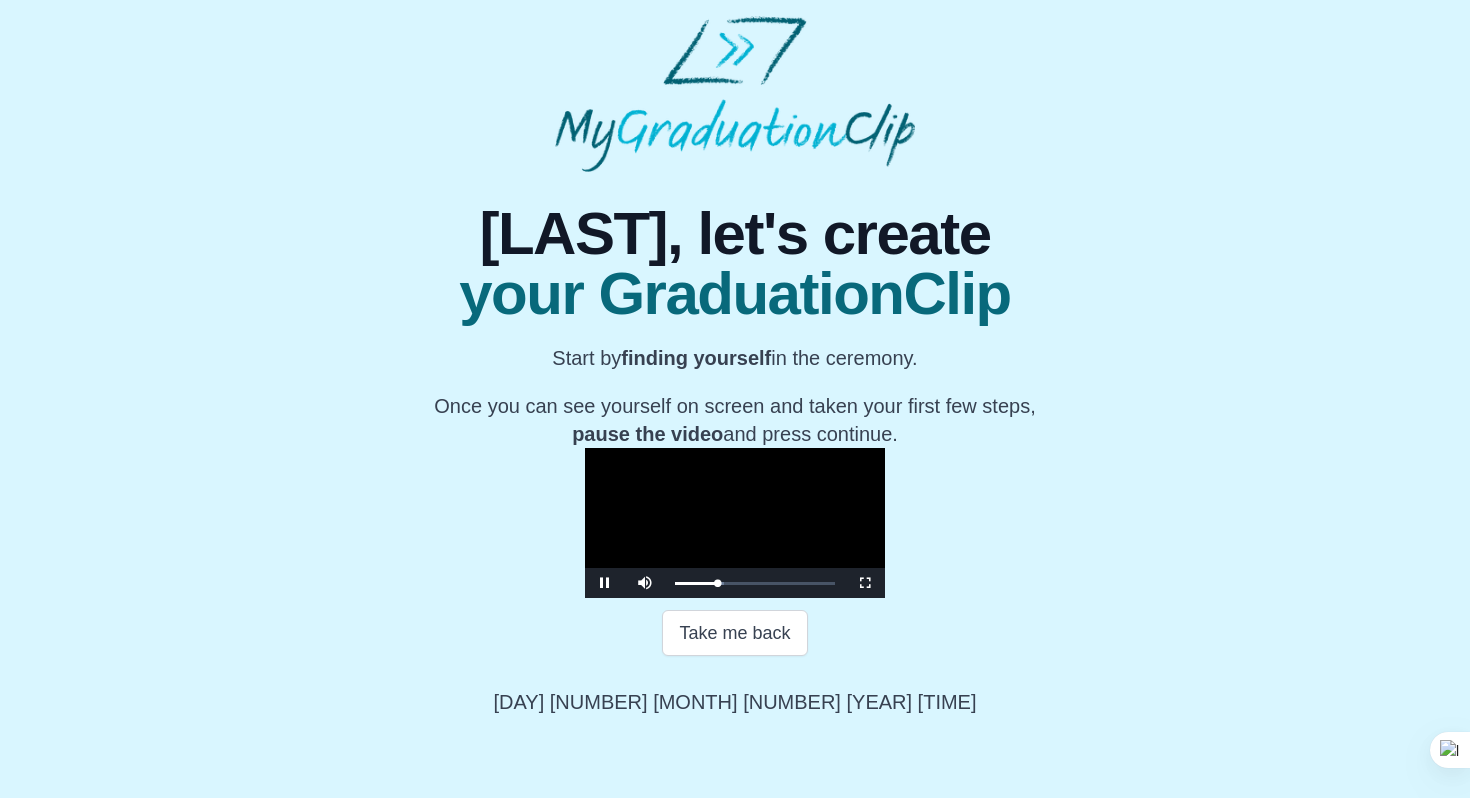 scroll, scrollTop: 198, scrollLeft: 0, axis: vertical 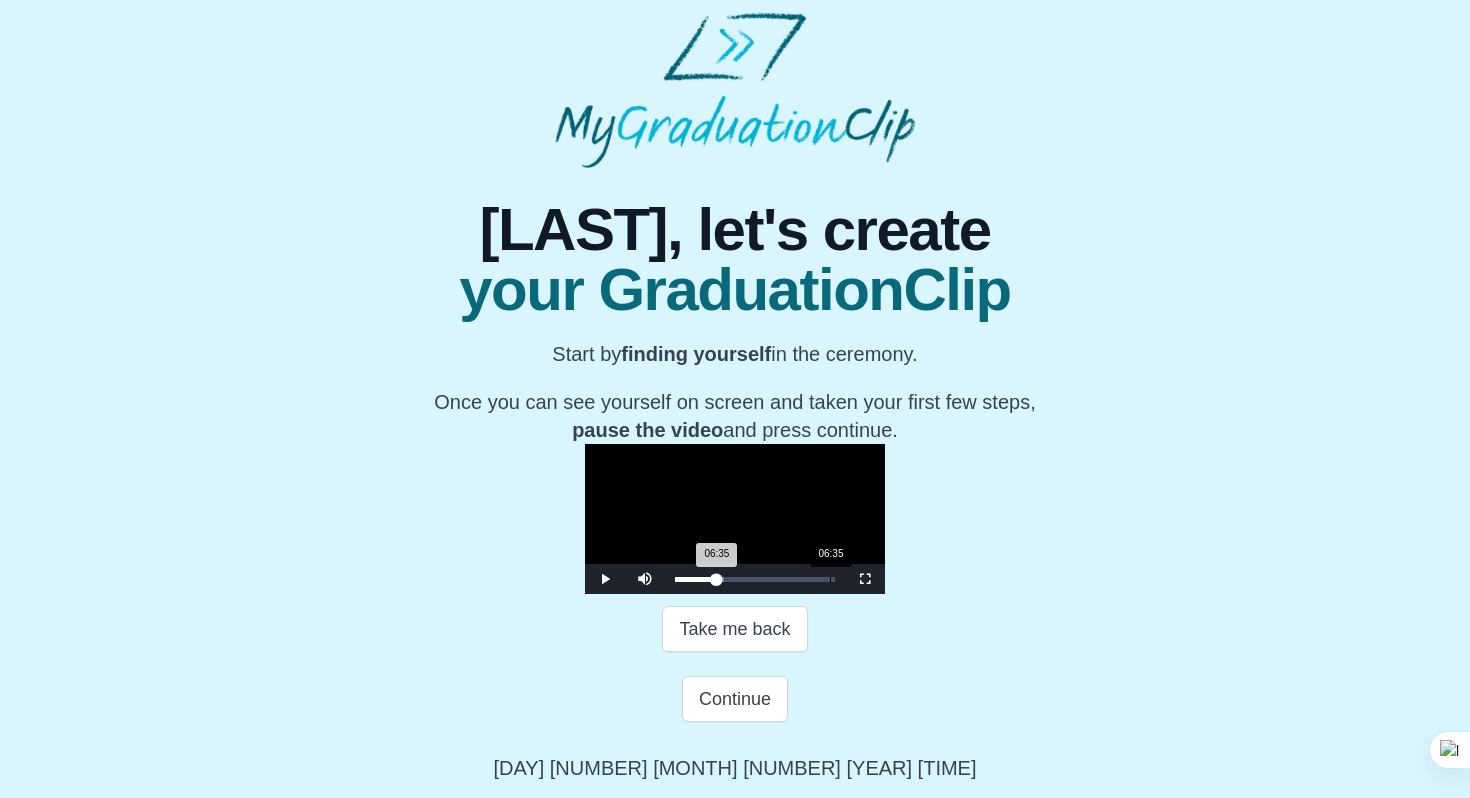 click on "06:35 Progress : 0%" at bounding box center [696, 579] 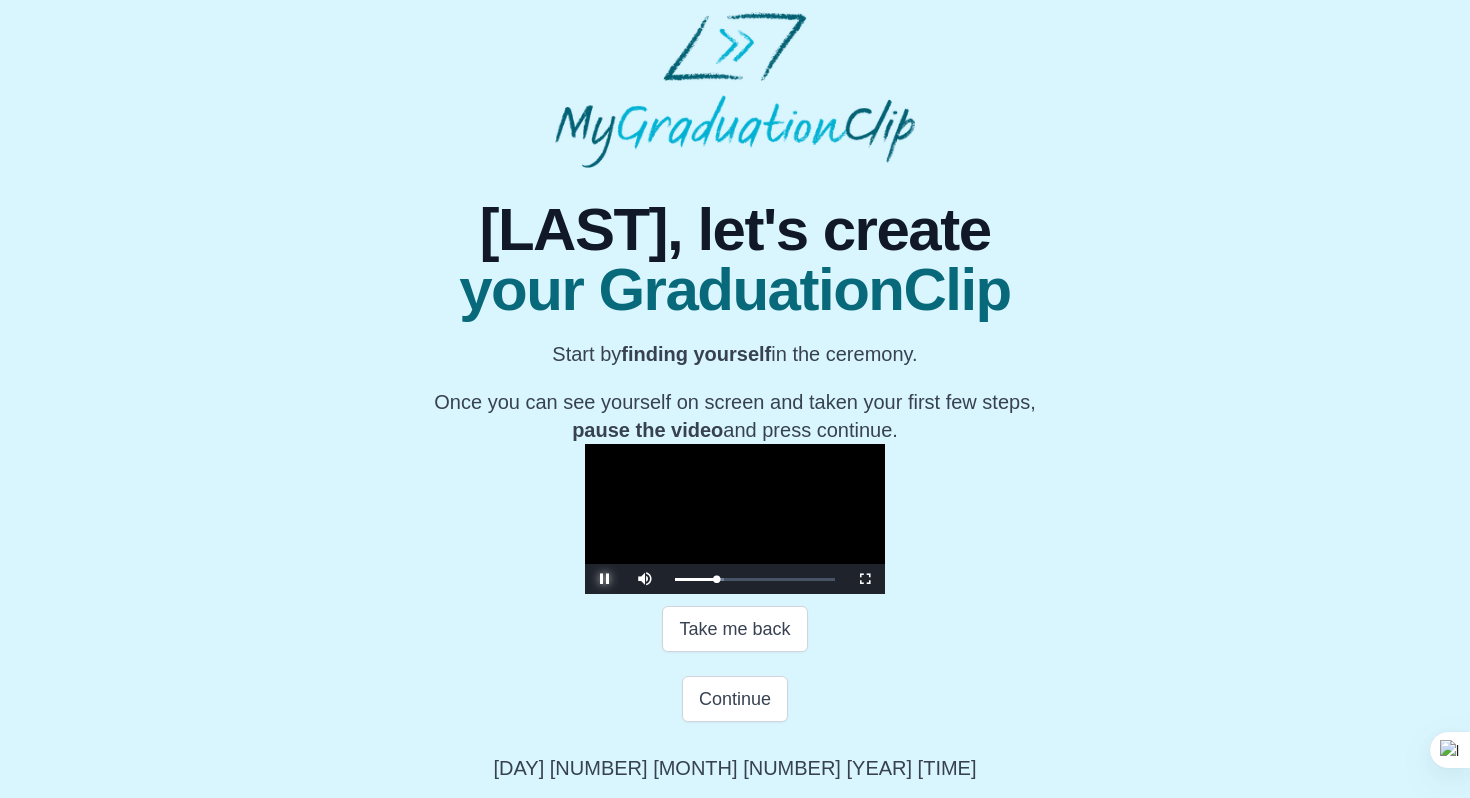 click at bounding box center [605, 579] 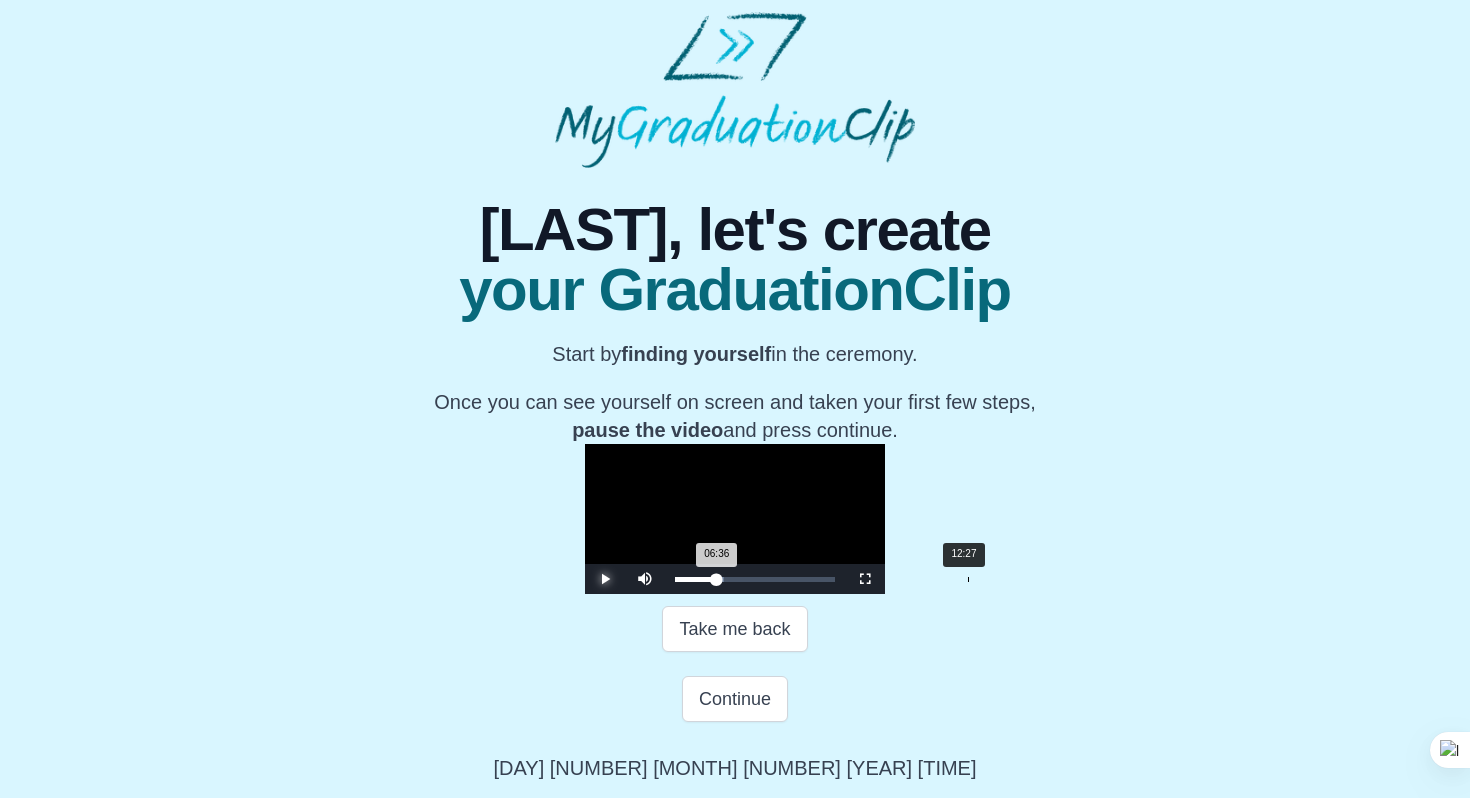 scroll, scrollTop: 268, scrollLeft: 0, axis: vertical 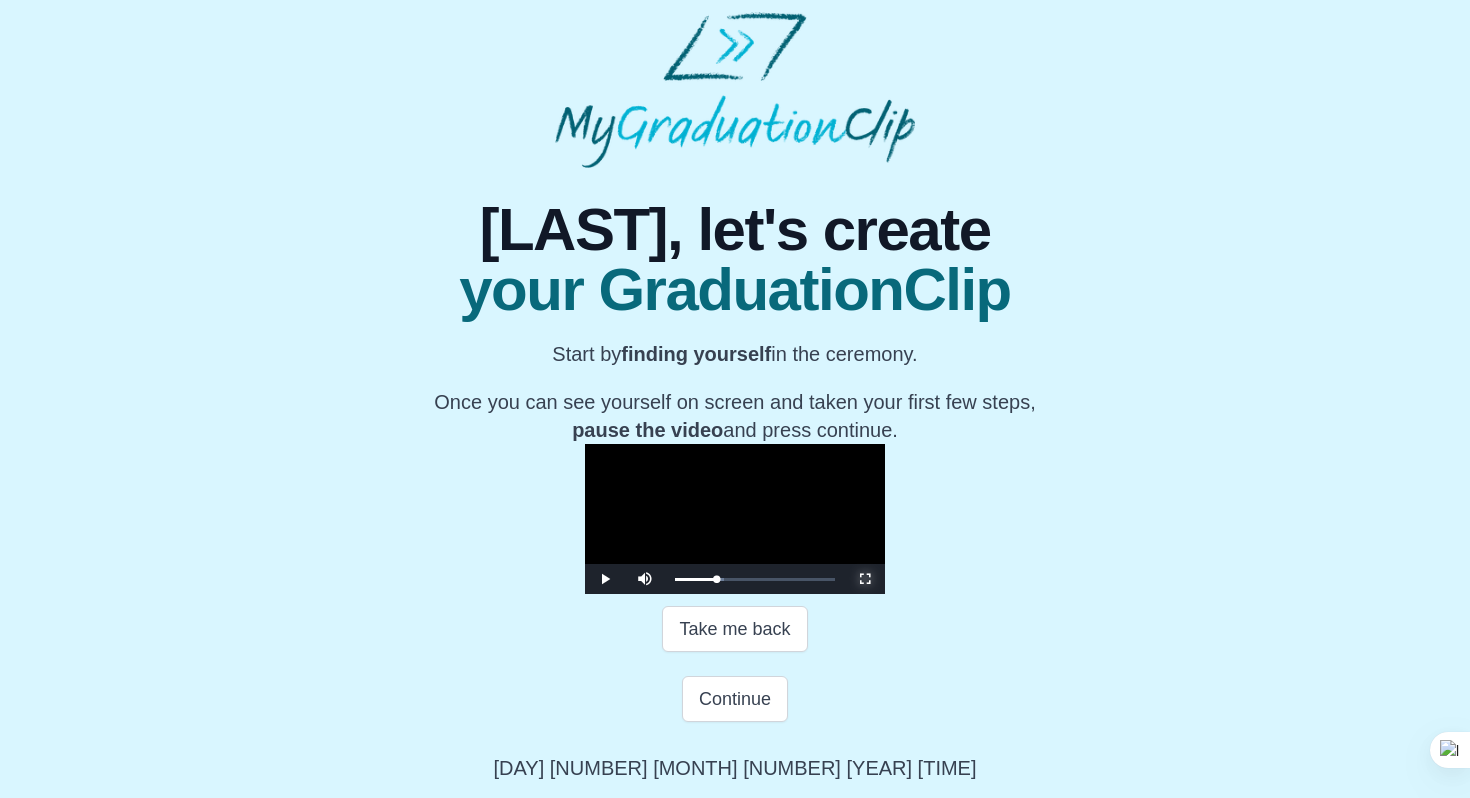 click at bounding box center [865, 579] 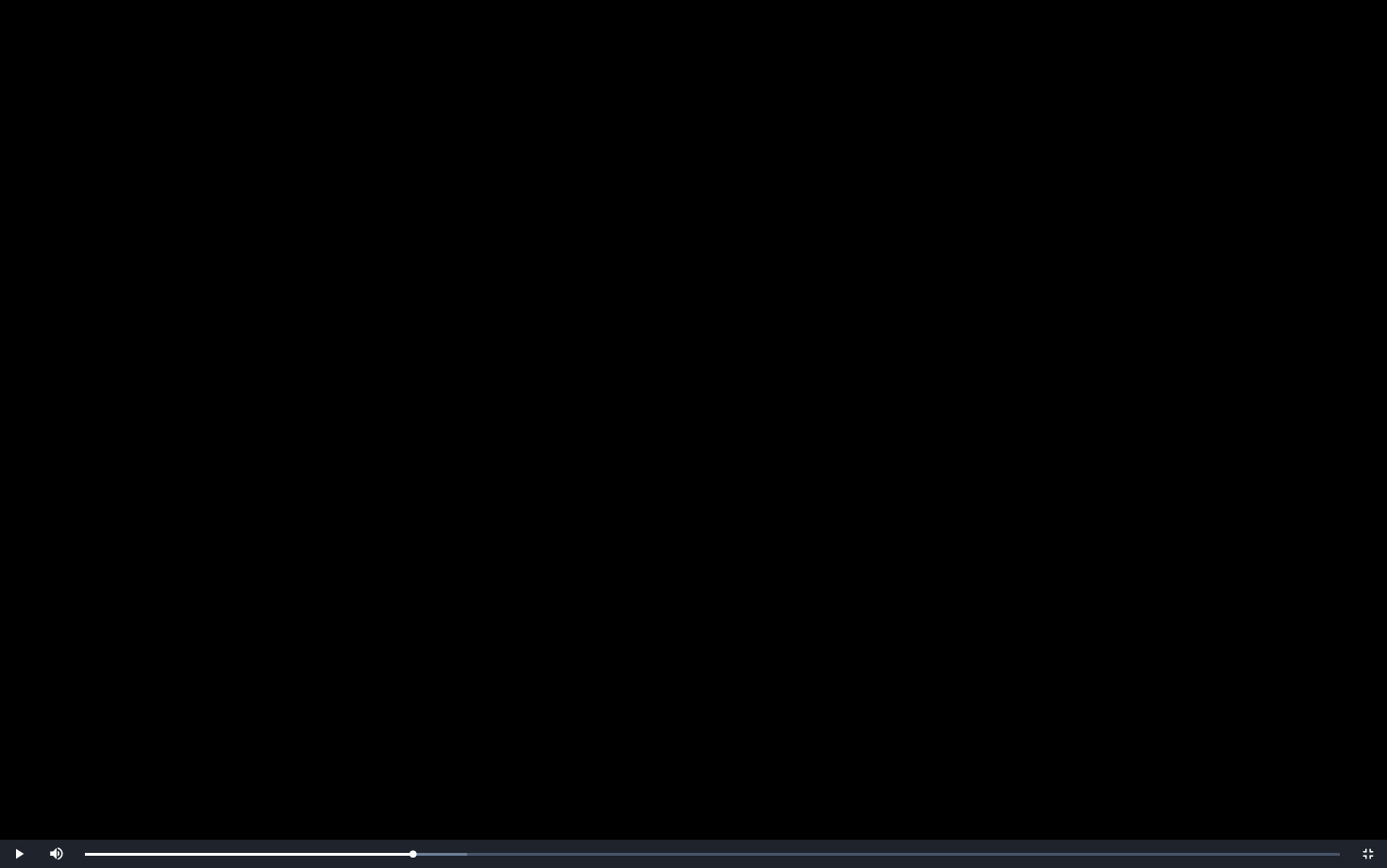 click at bounding box center (694, 434) 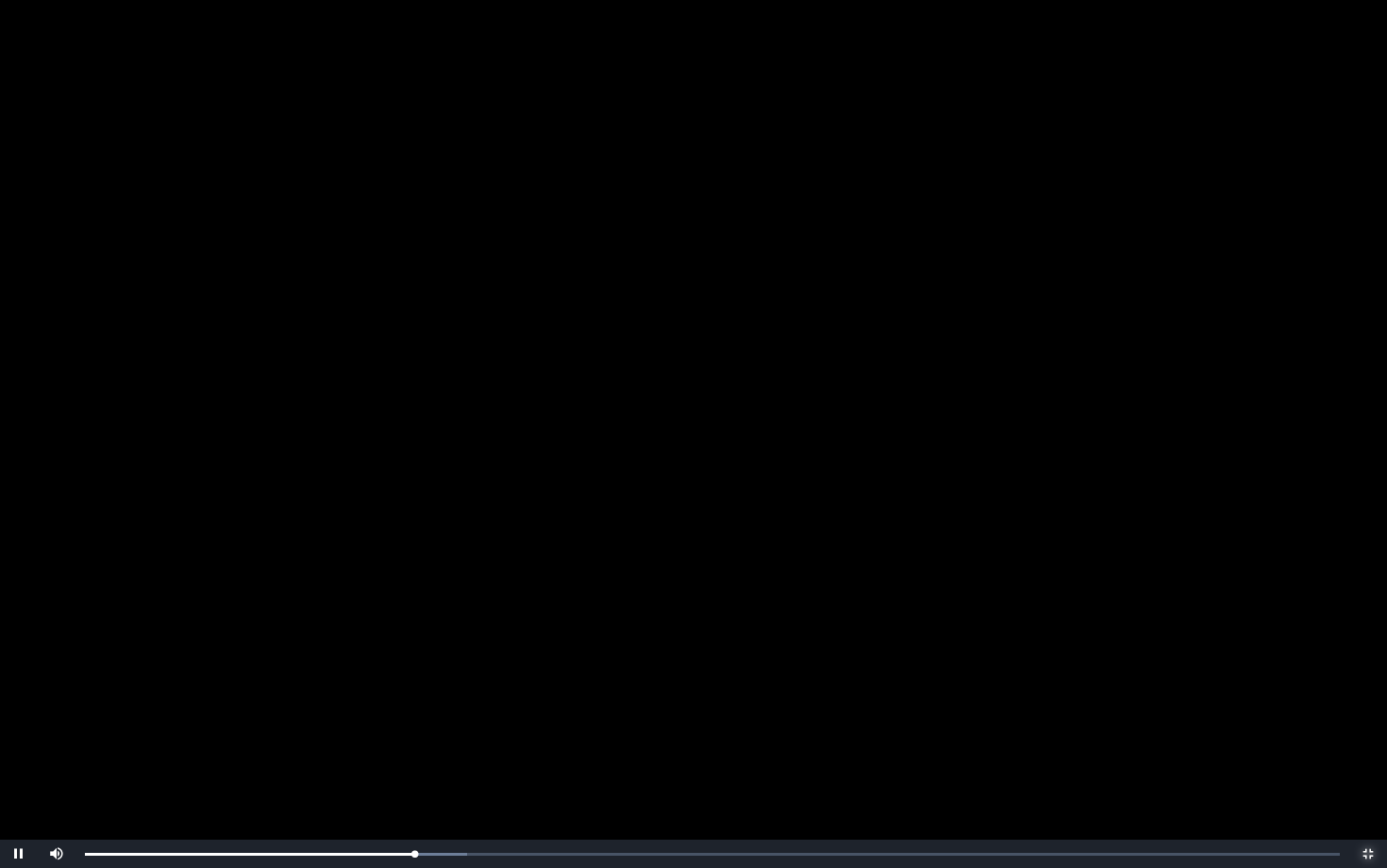click at bounding box center [1368, 854] 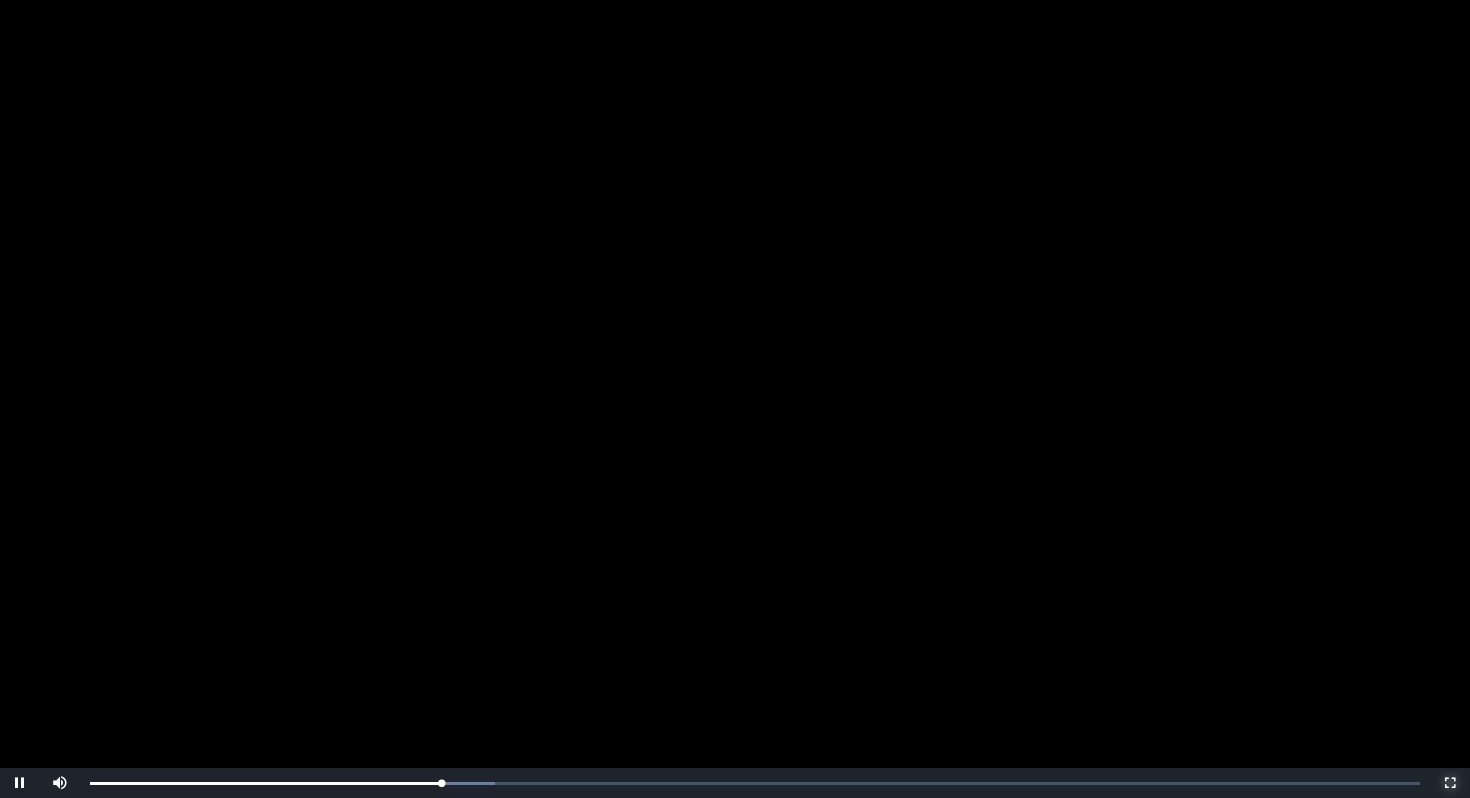 scroll, scrollTop: 268, scrollLeft: 0, axis: vertical 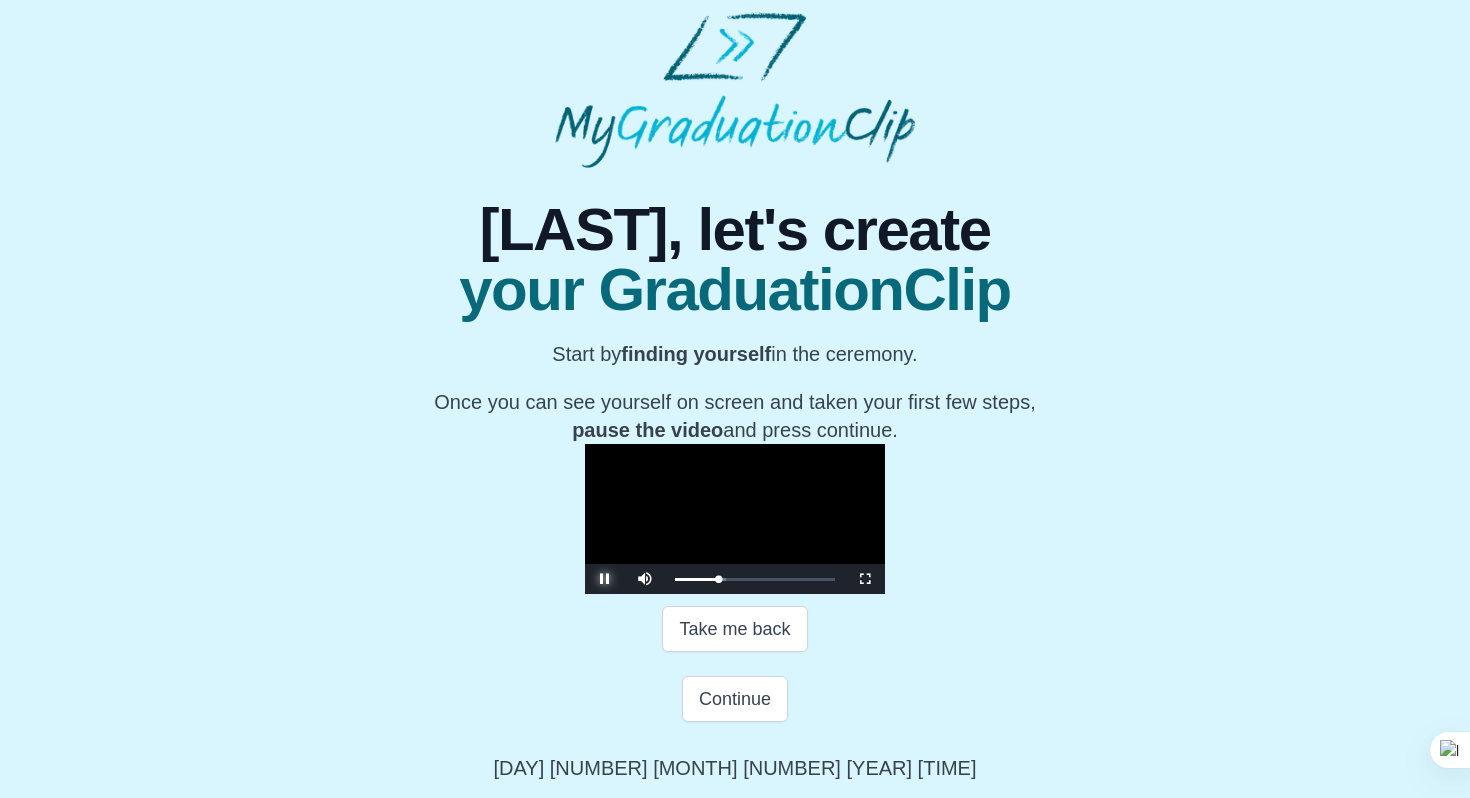click at bounding box center (605, 579) 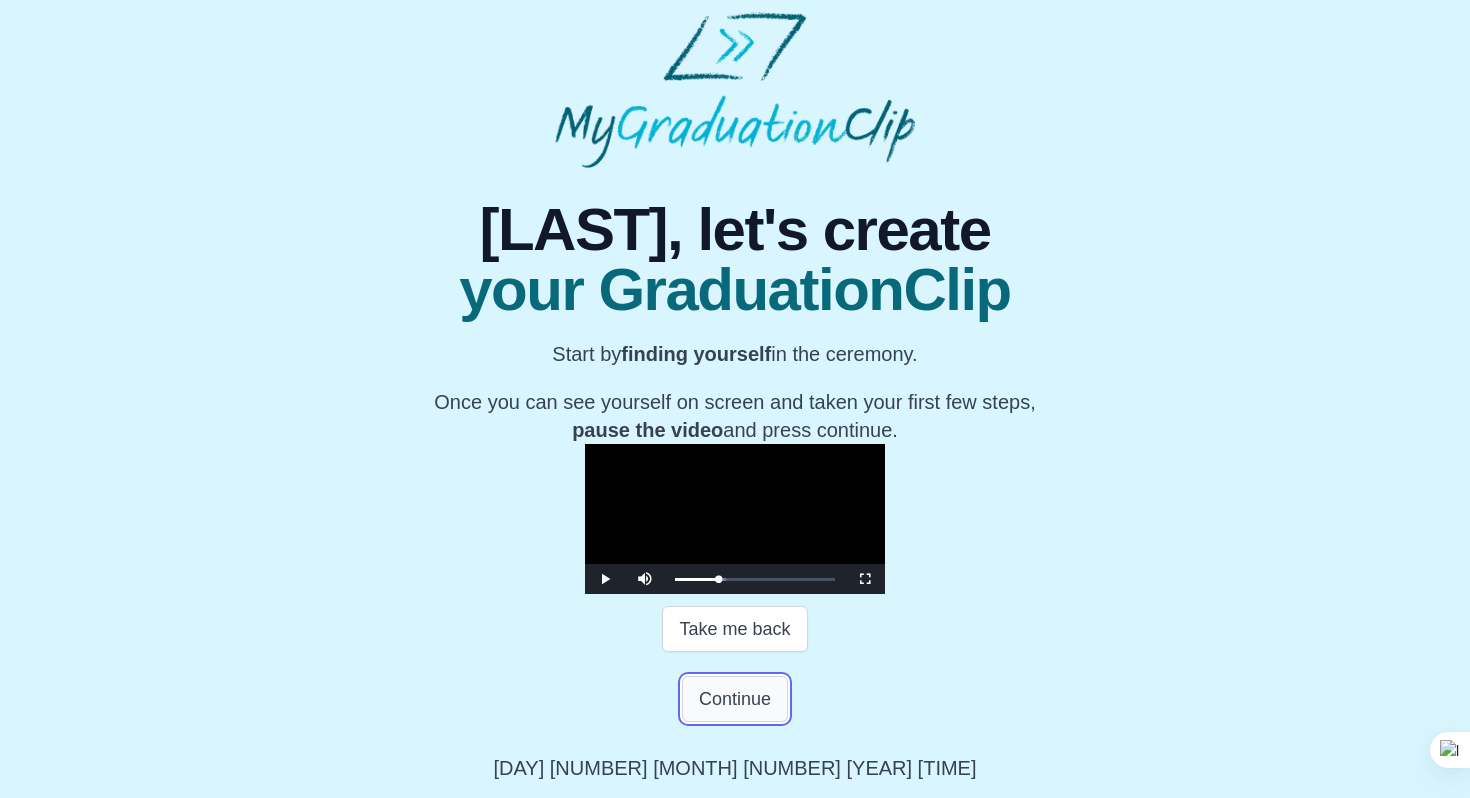 click on "Continue" at bounding box center [735, 699] 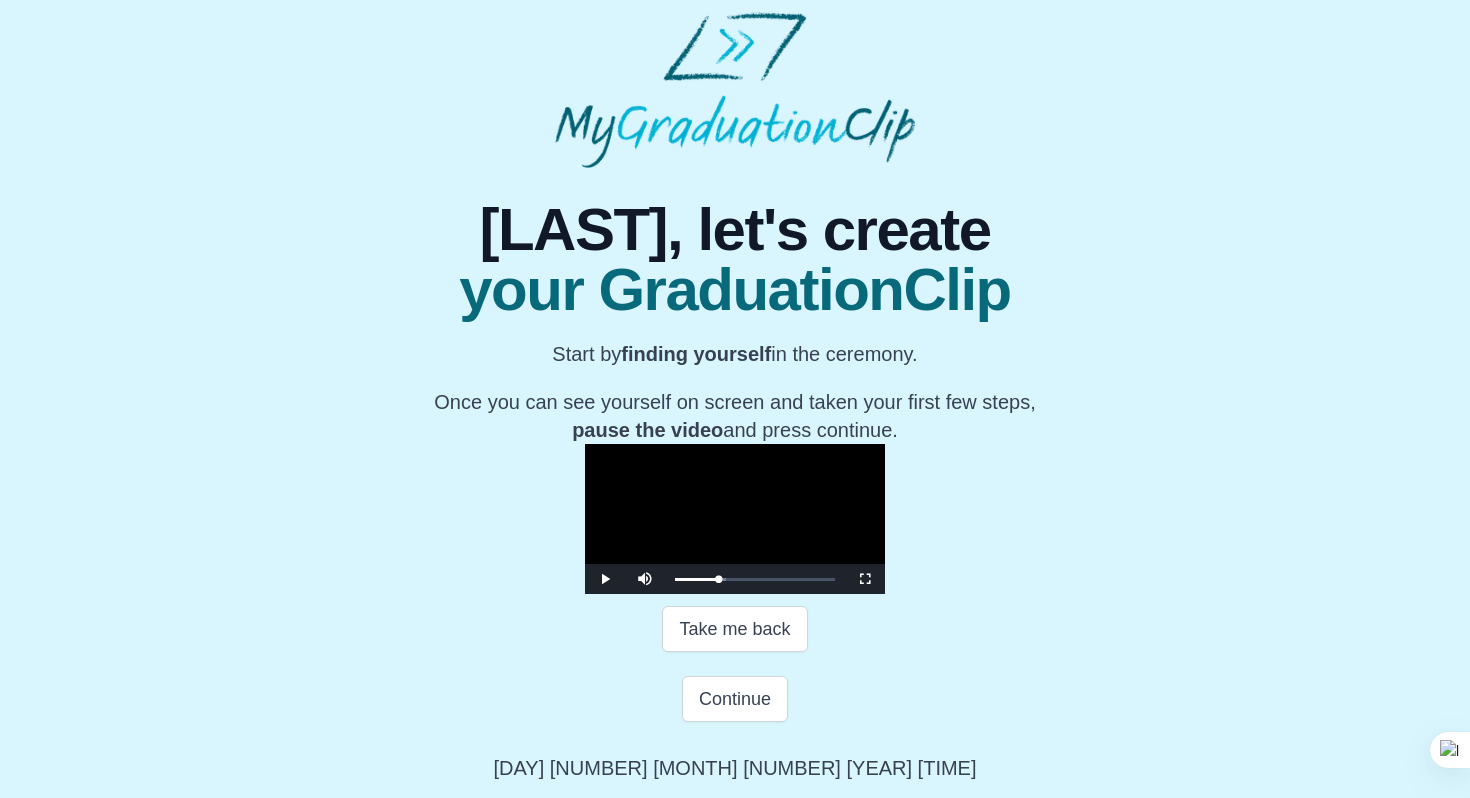 scroll, scrollTop: 0, scrollLeft: 0, axis: both 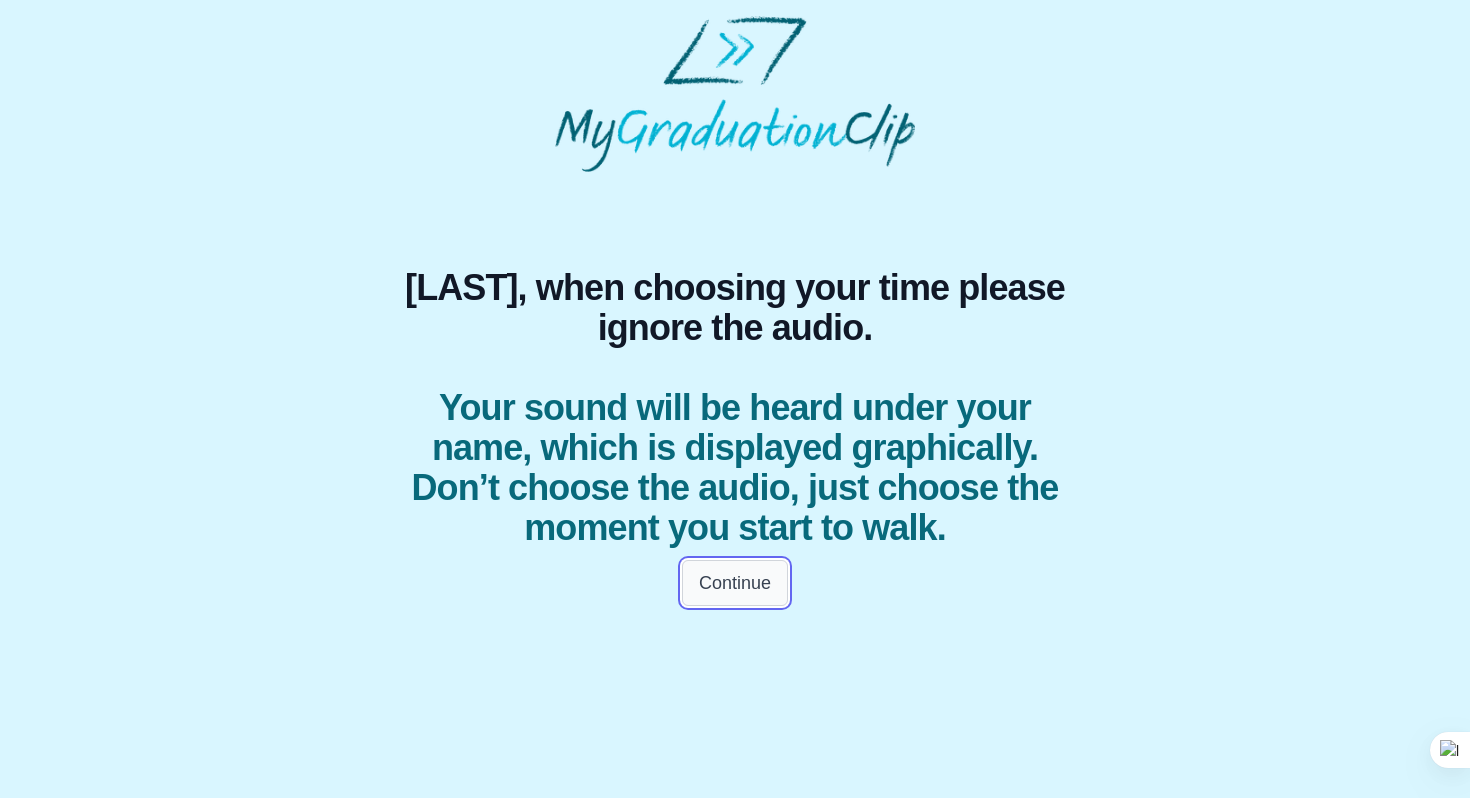 click on "Continue" at bounding box center [735, 583] 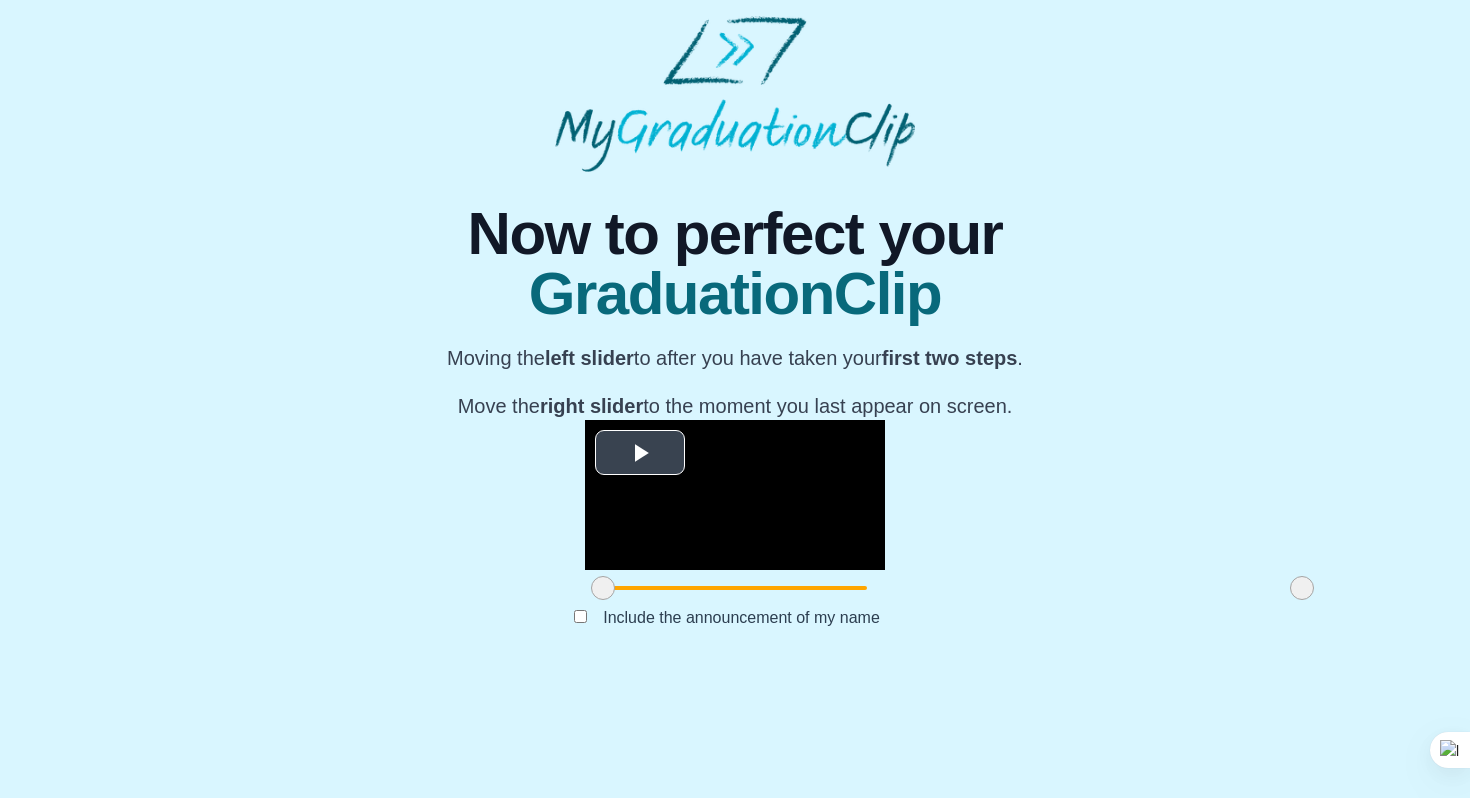 click at bounding box center (640, 453) 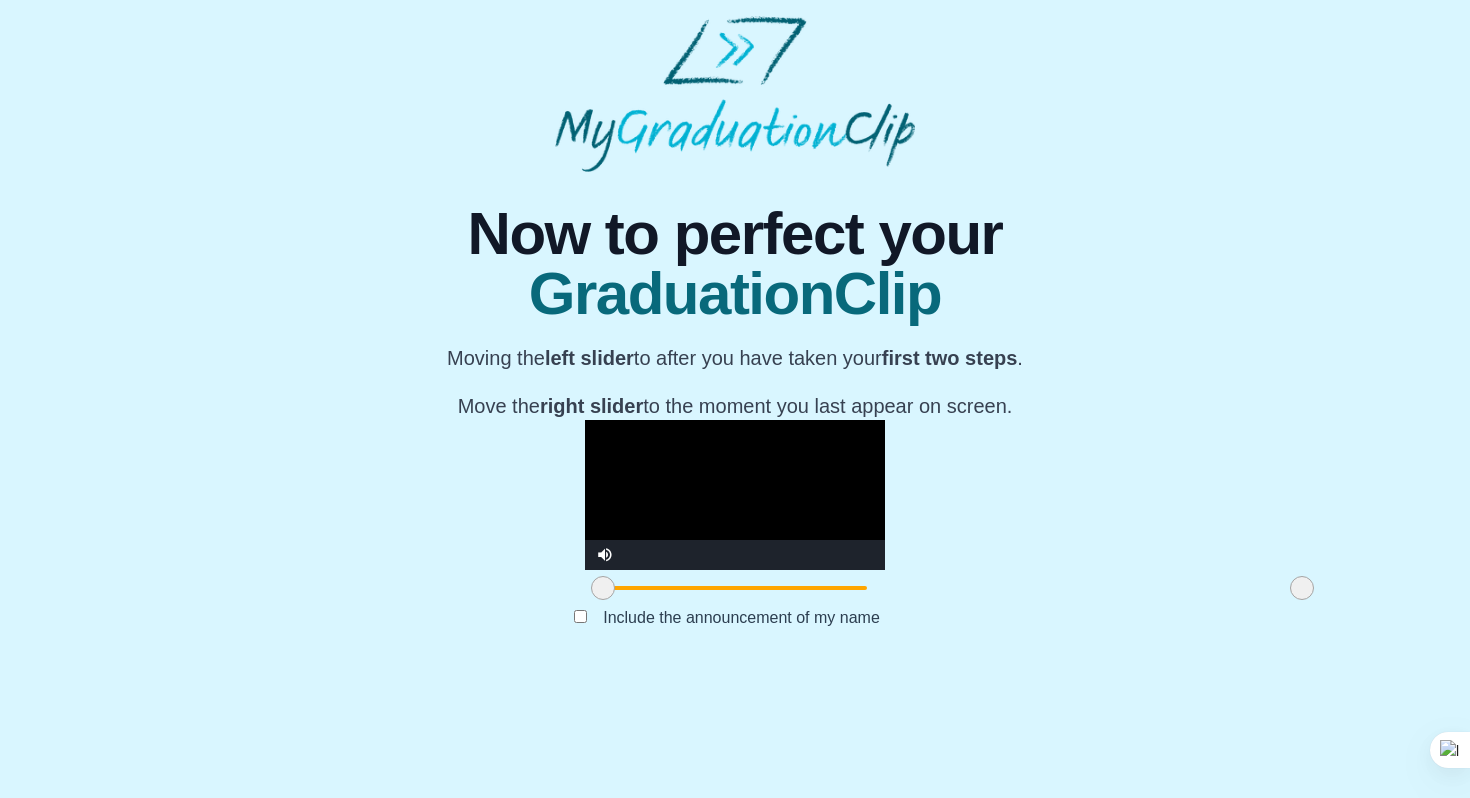 scroll, scrollTop: 150, scrollLeft: 0, axis: vertical 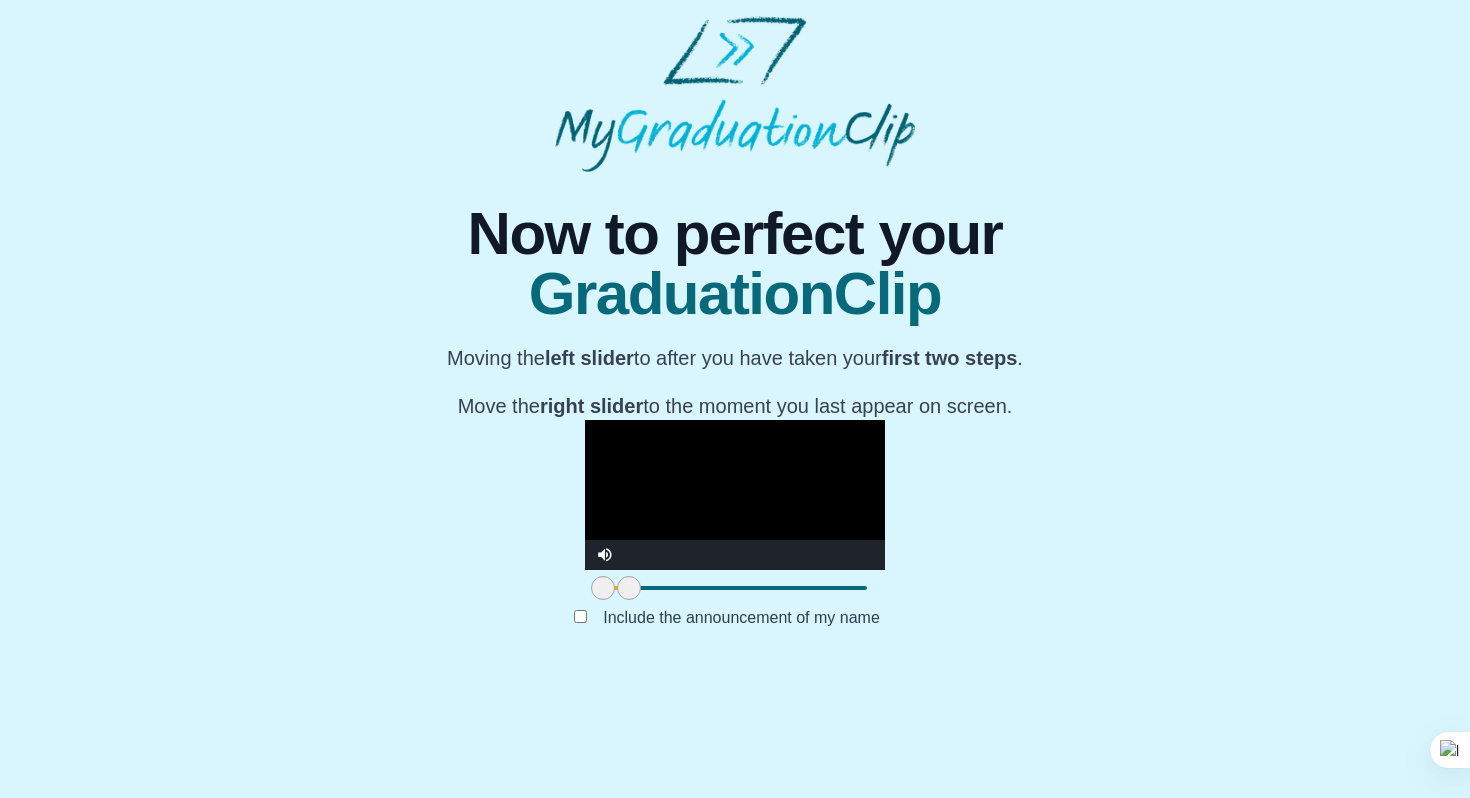 drag, startPoint x: 1083, startPoint y: 705, endPoint x: 353, endPoint y: 694, distance: 730.0829 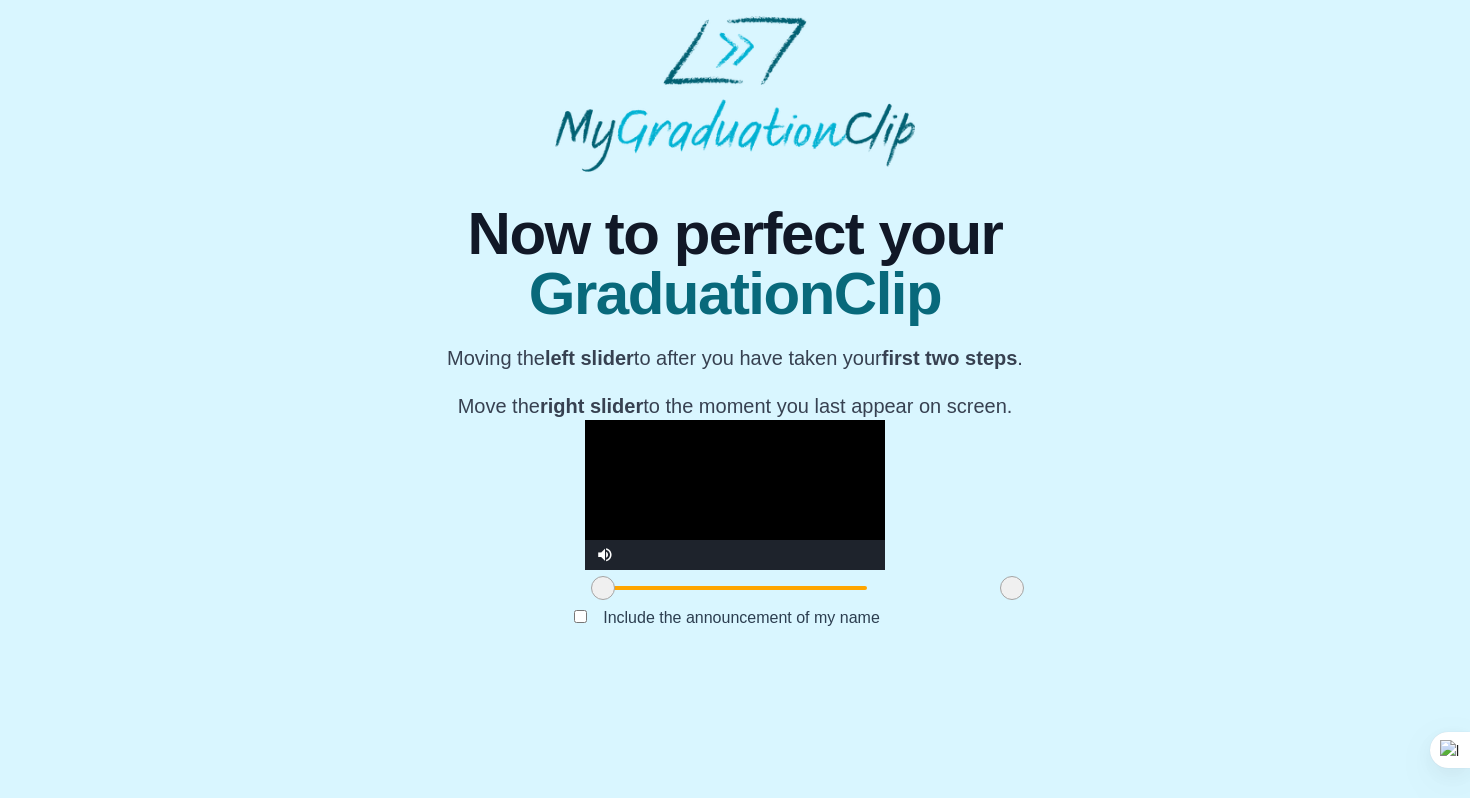 drag, startPoint x: 413, startPoint y: 700, endPoint x: 796, endPoint y: 682, distance: 383.42273 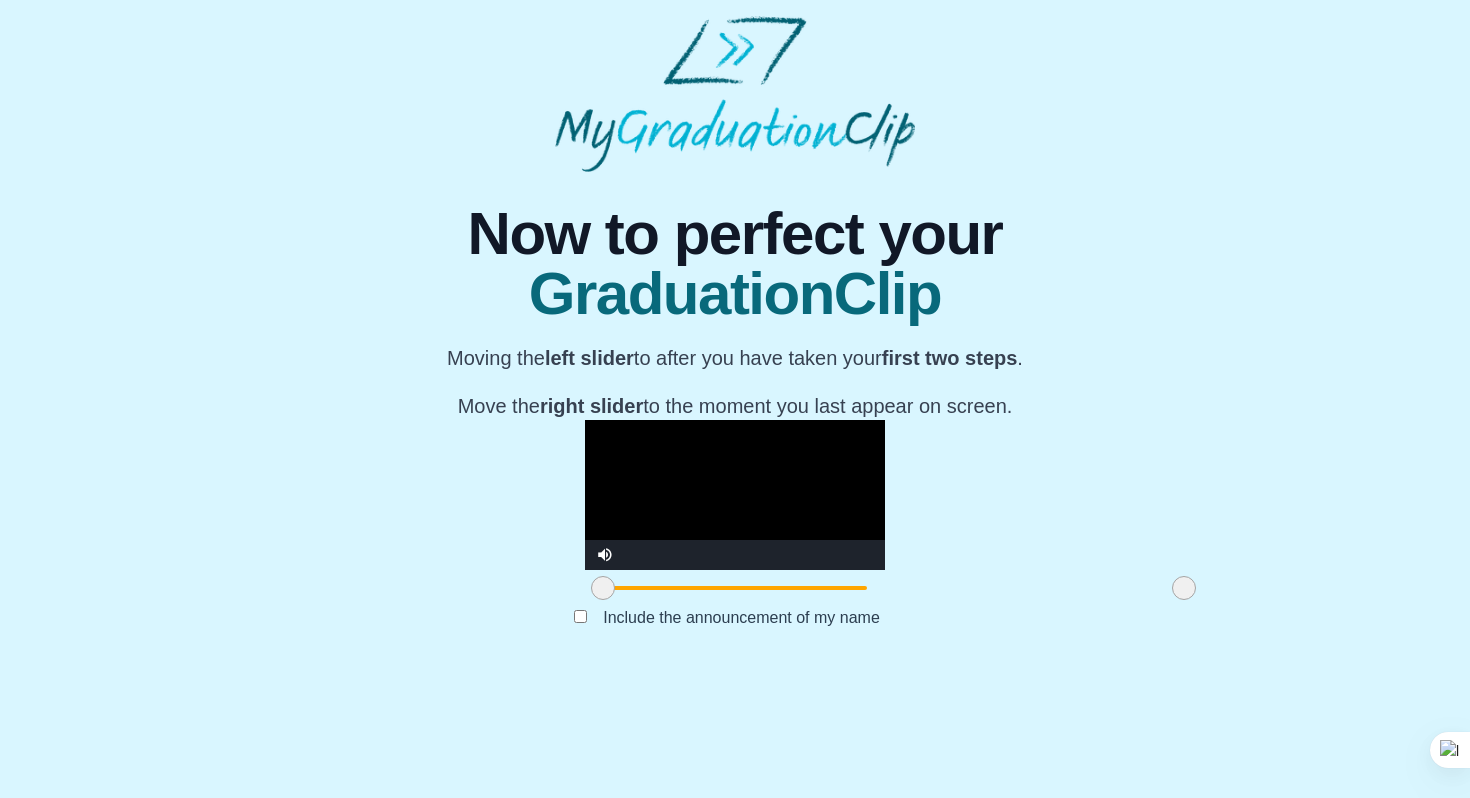 drag, startPoint x: 796, startPoint y: 704, endPoint x: 968, endPoint y: 697, distance: 172.14238 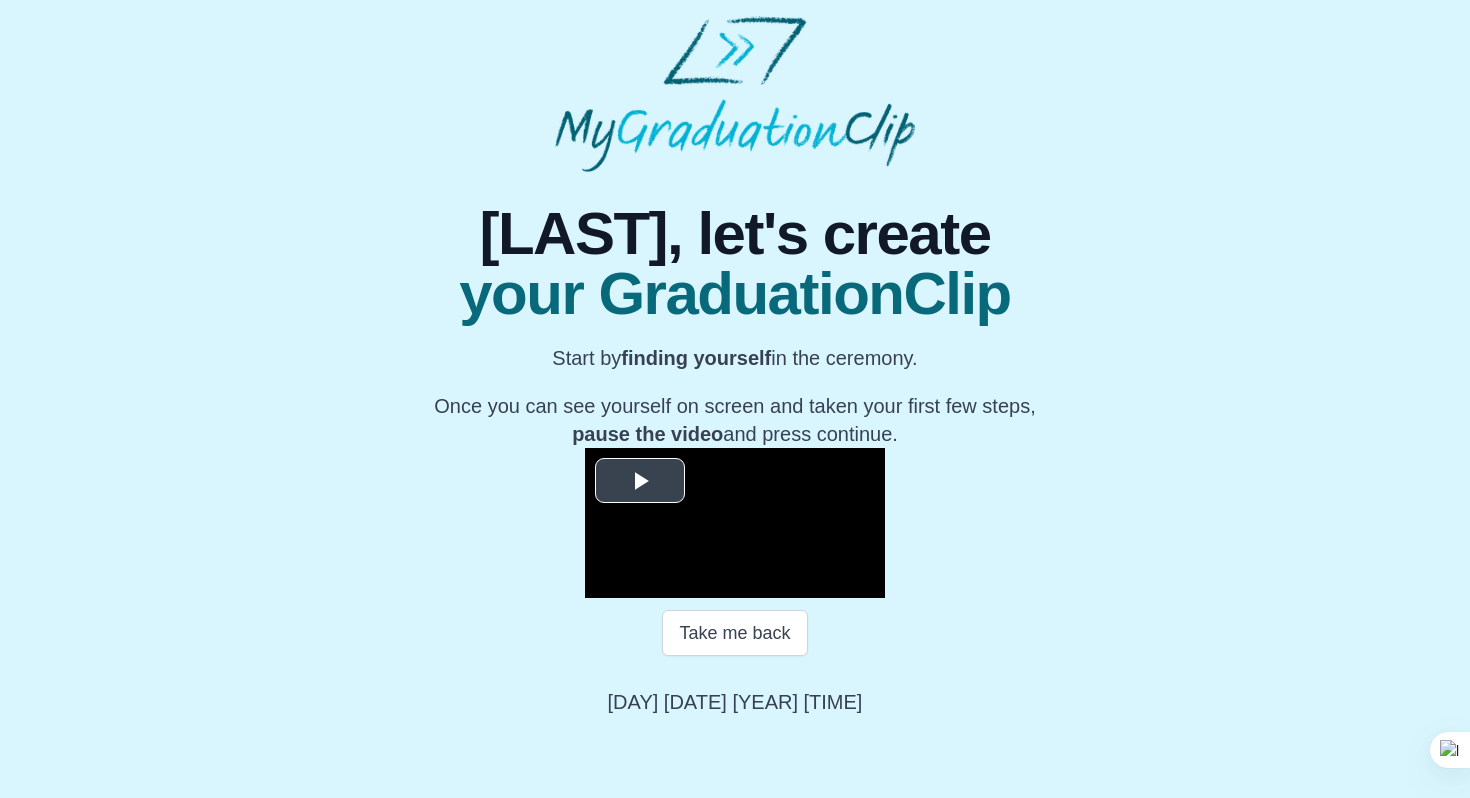 scroll, scrollTop: 198, scrollLeft: 0, axis: vertical 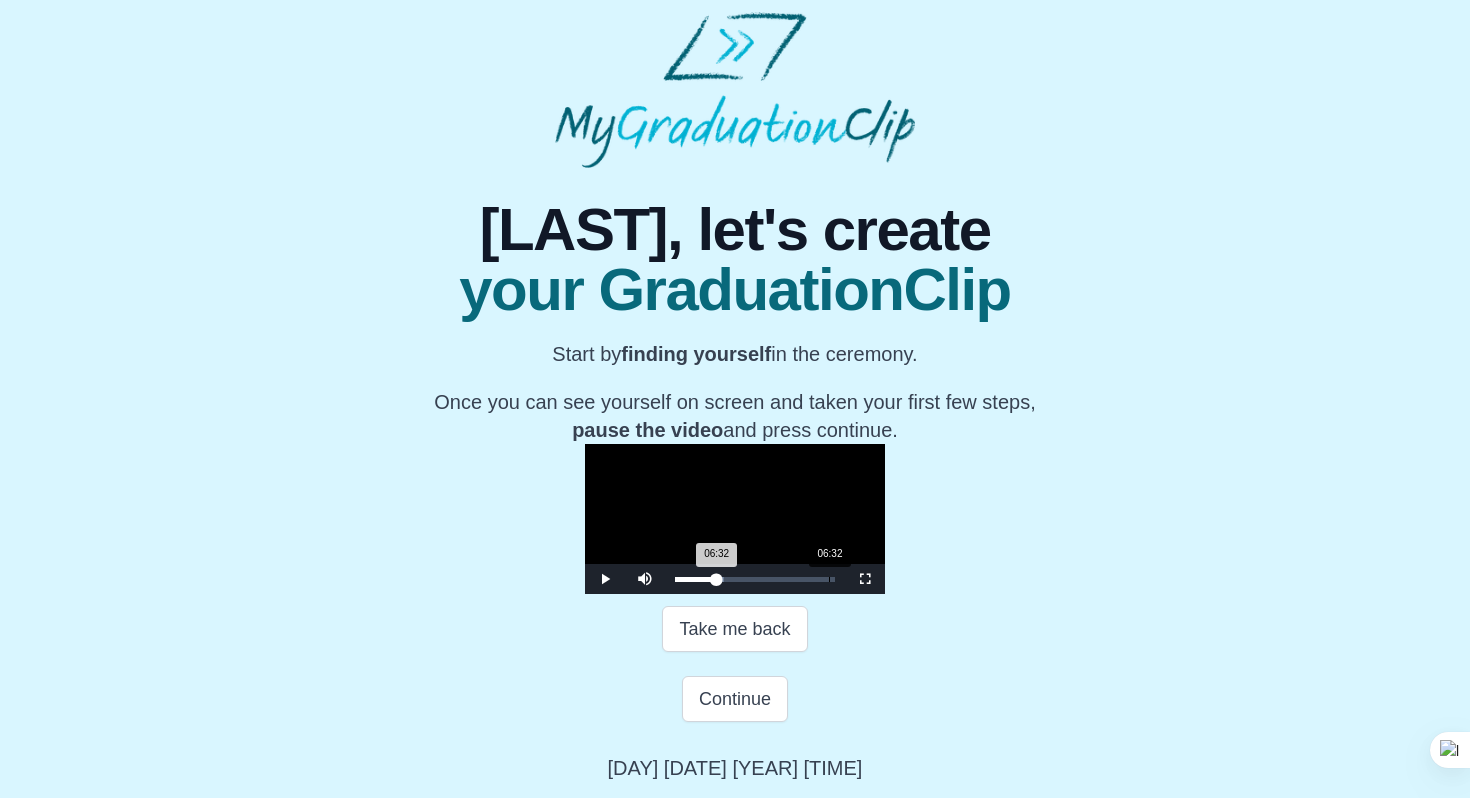 click on "06:32 Progress : 0%" at bounding box center [696, 579] 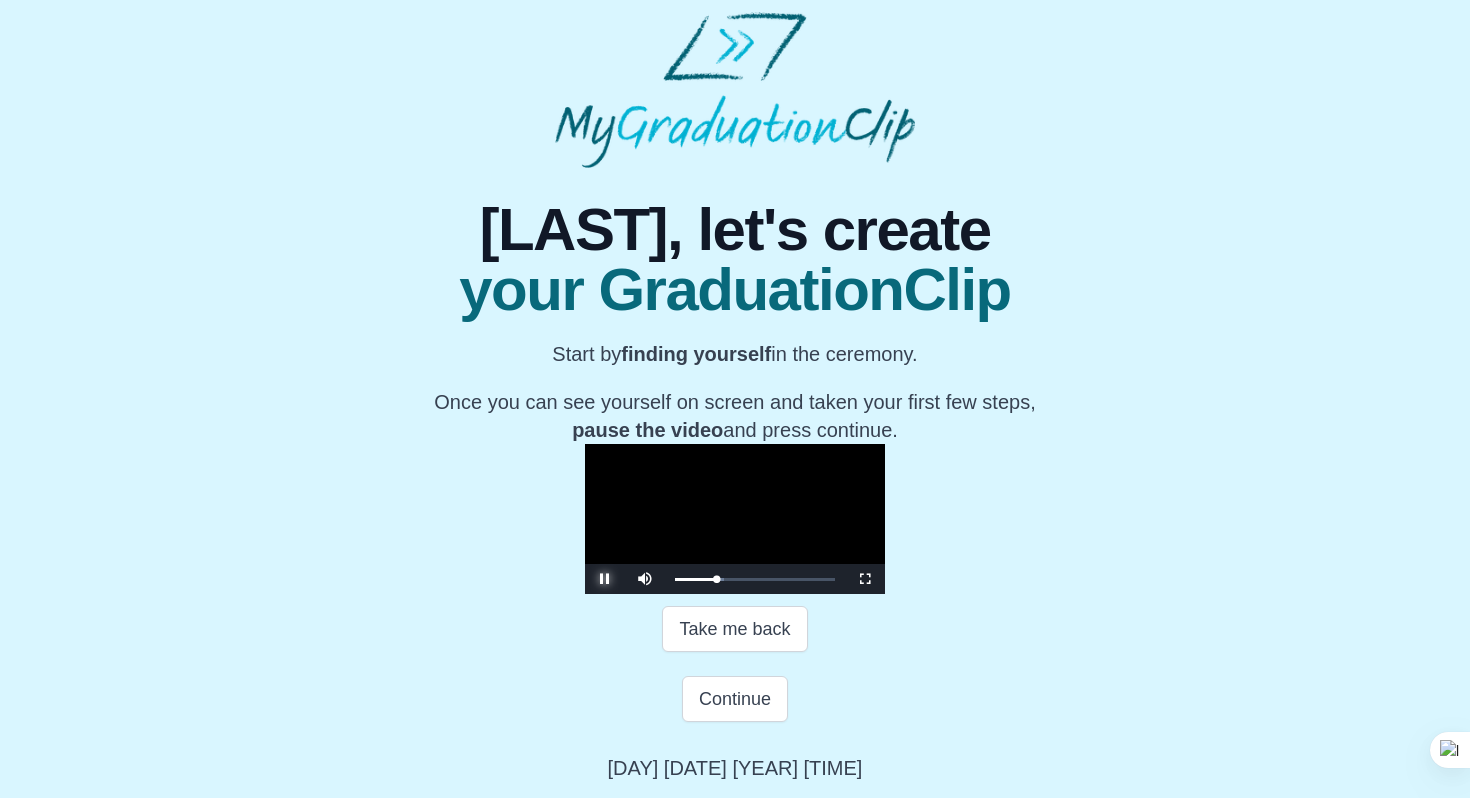 click at bounding box center (605, 579) 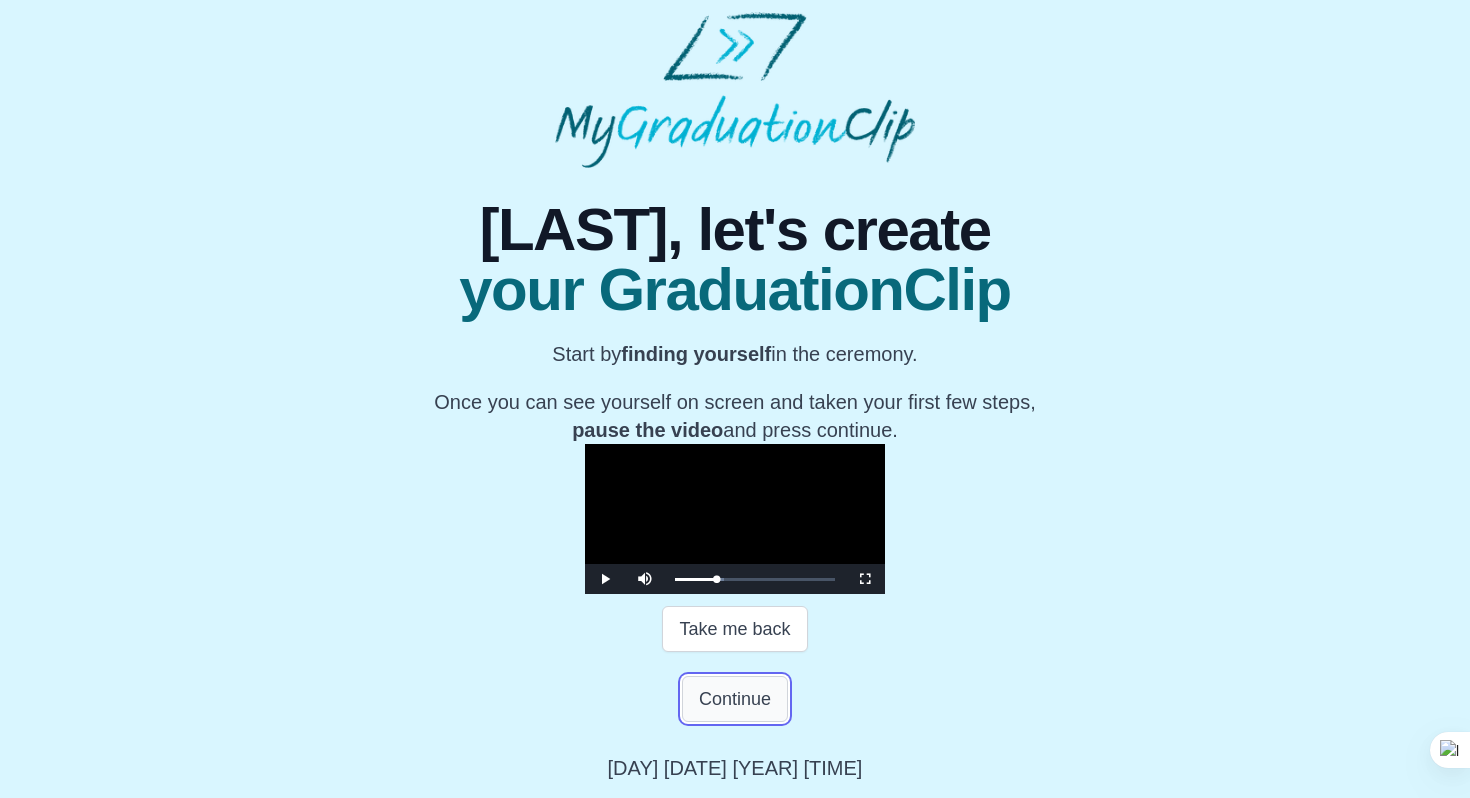 click on "Continue" at bounding box center [735, 699] 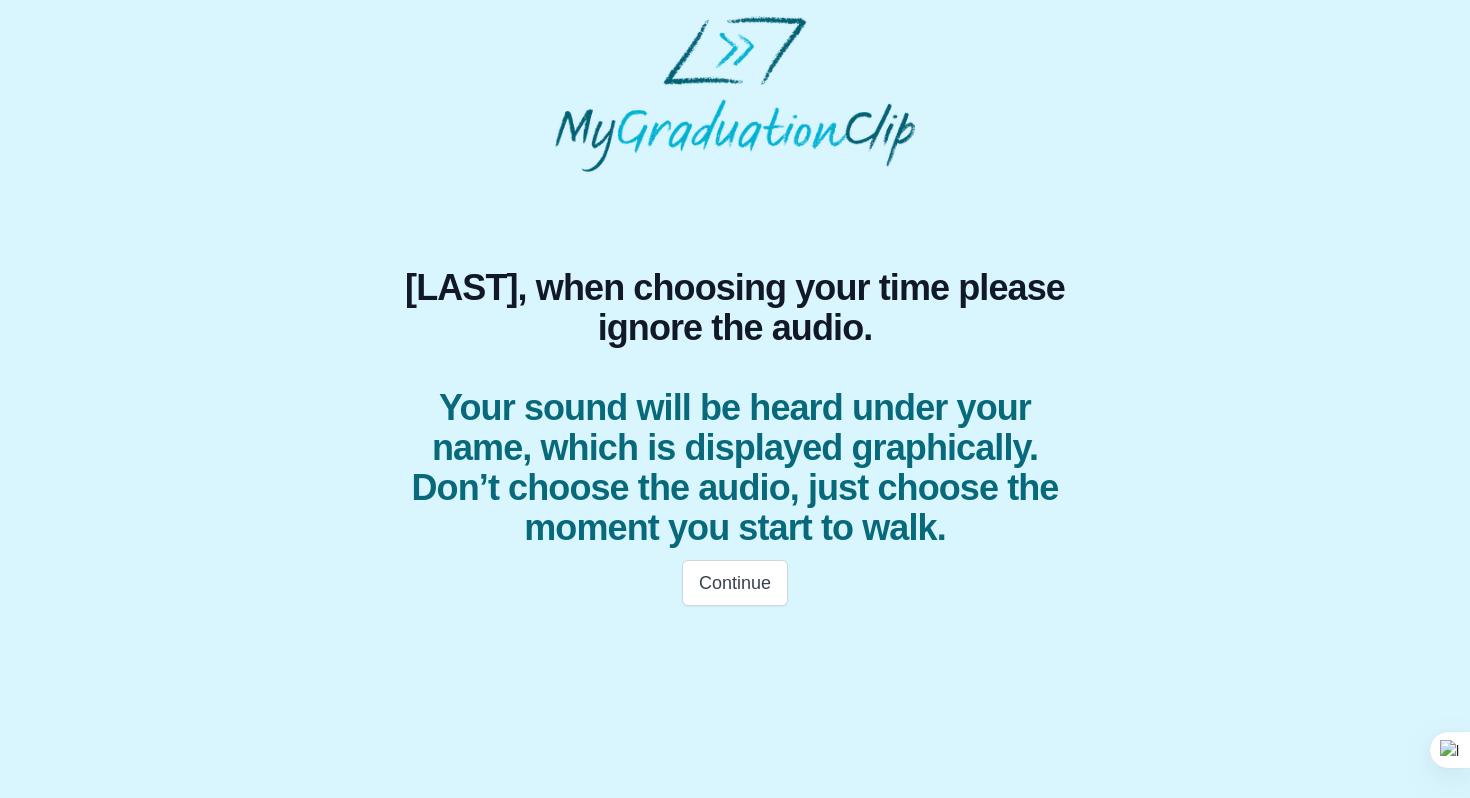 scroll, scrollTop: 0, scrollLeft: 0, axis: both 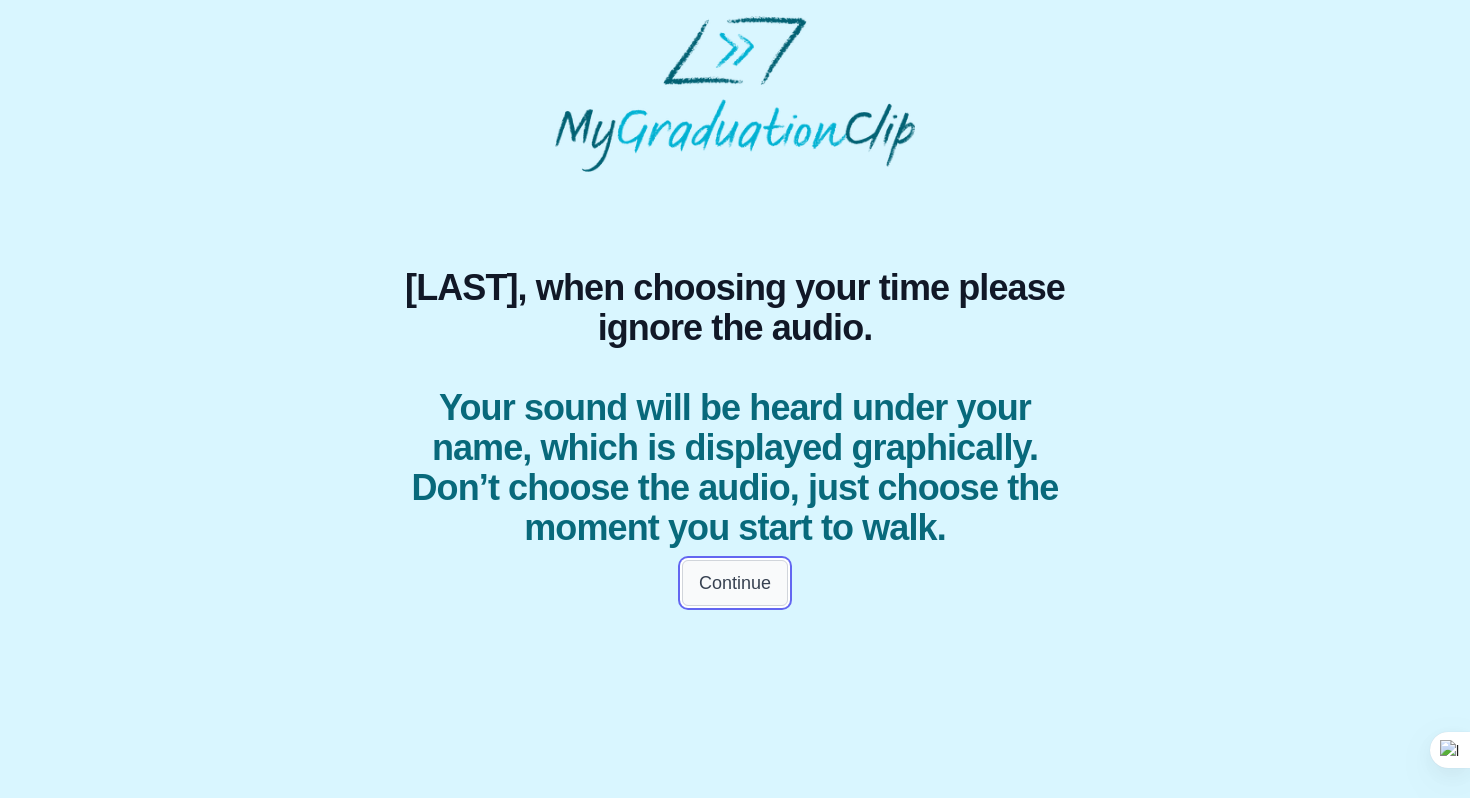 click on "Continue" at bounding box center [735, 583] 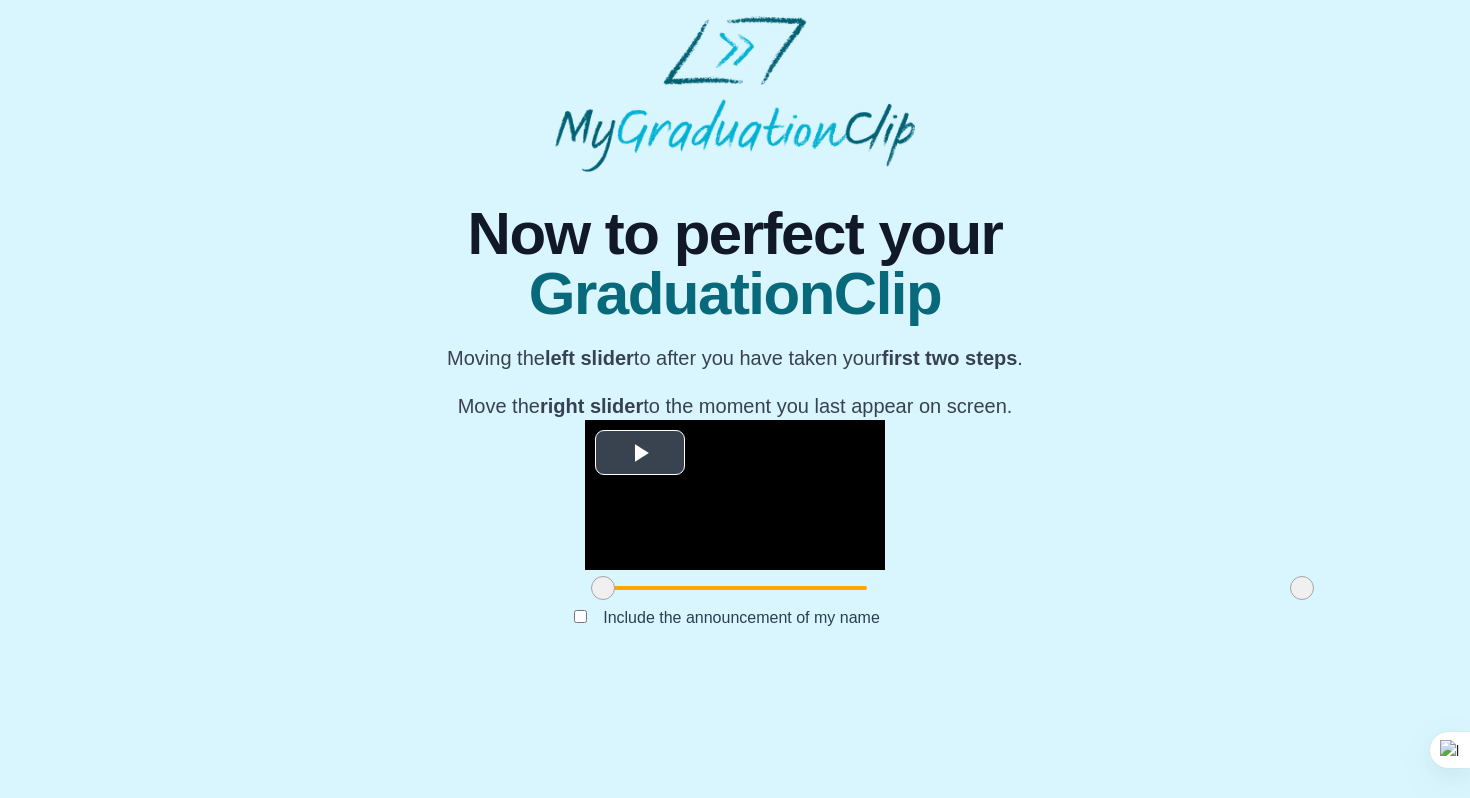 click at bounding box center [640, 453] 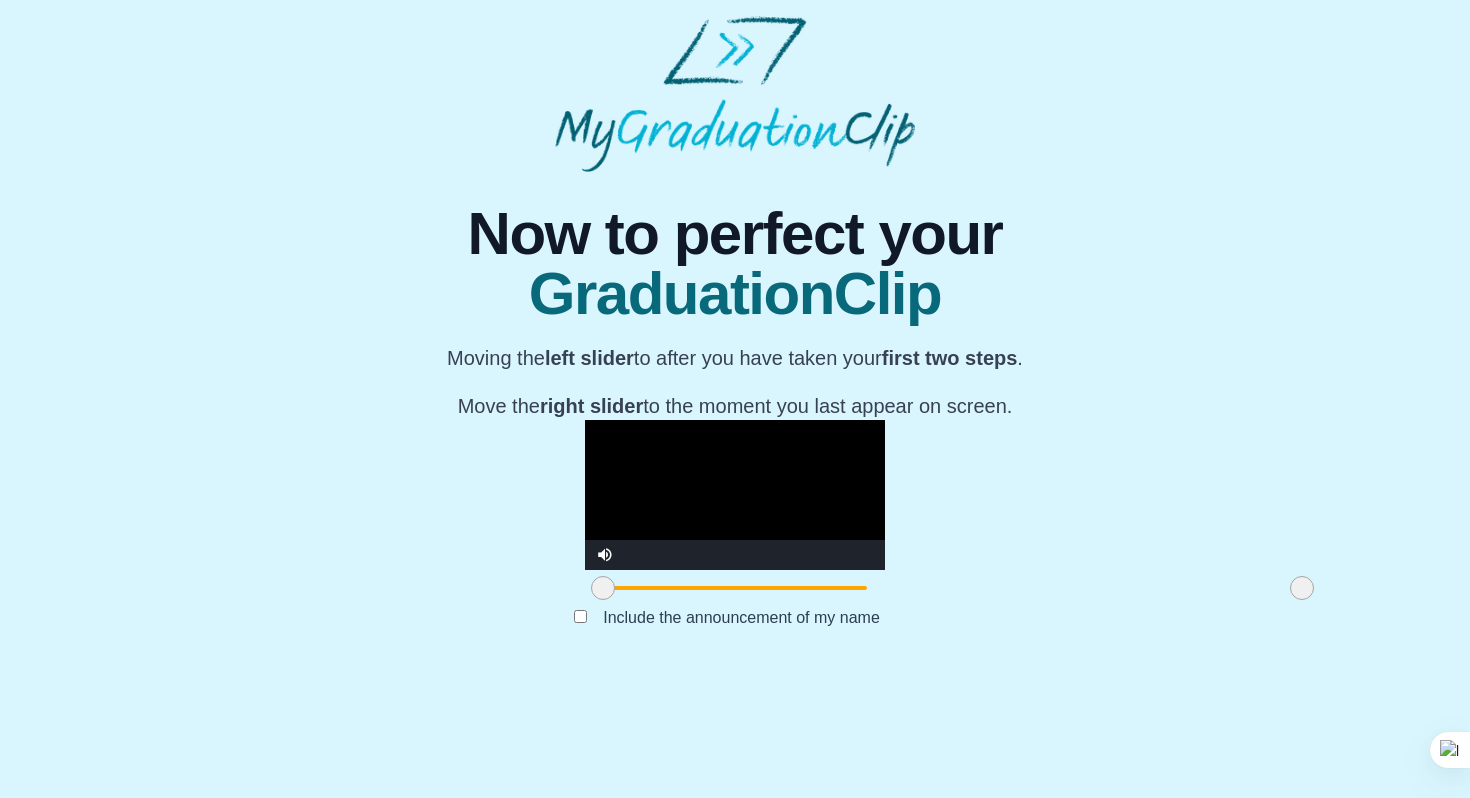 scroll, scrollTop: 150, scrollLeft: 0, axis: vertical 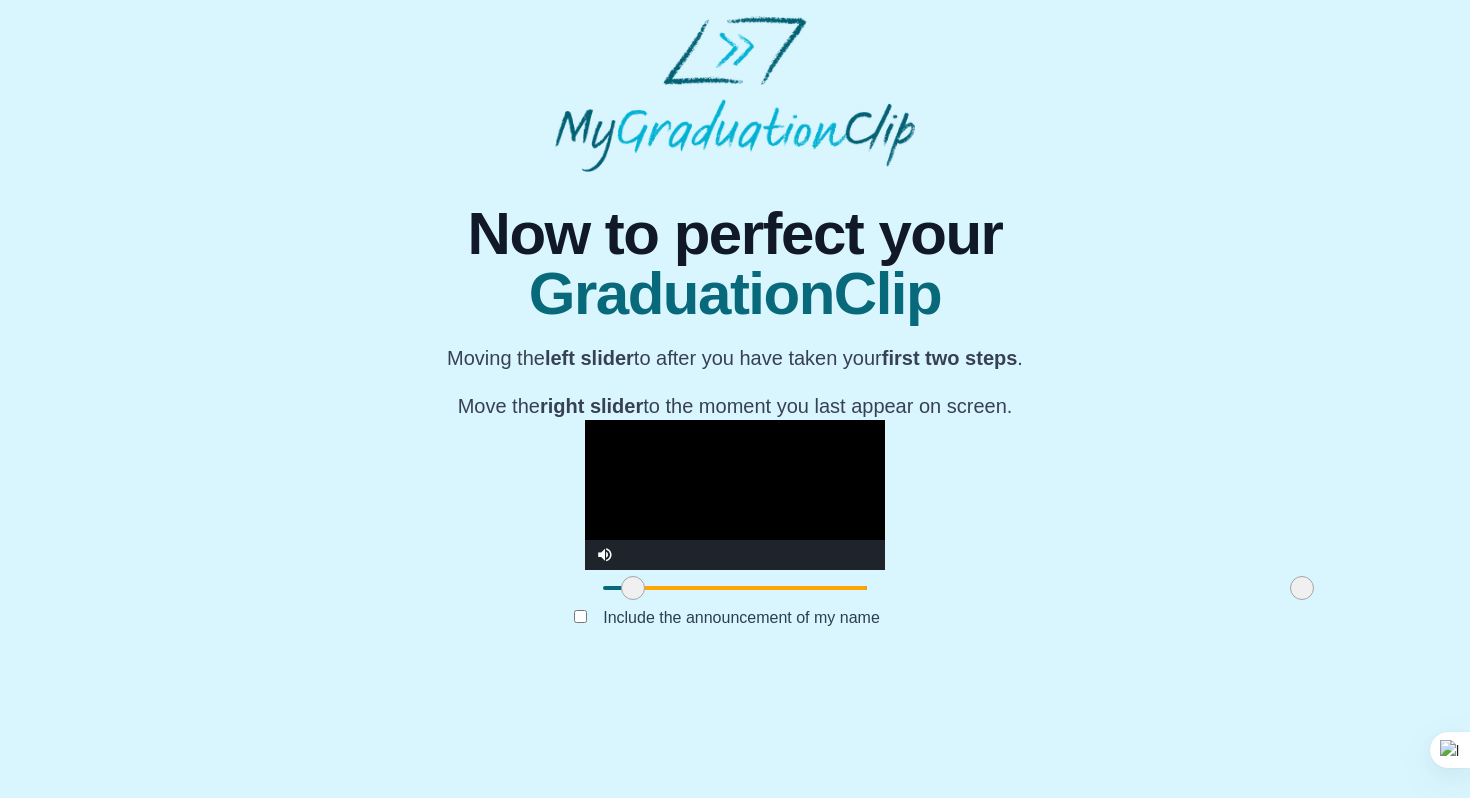 drag, startPoint x: 388, startPoint y: 701, endPoint x: 418, endPoint y: 701, distance: 30 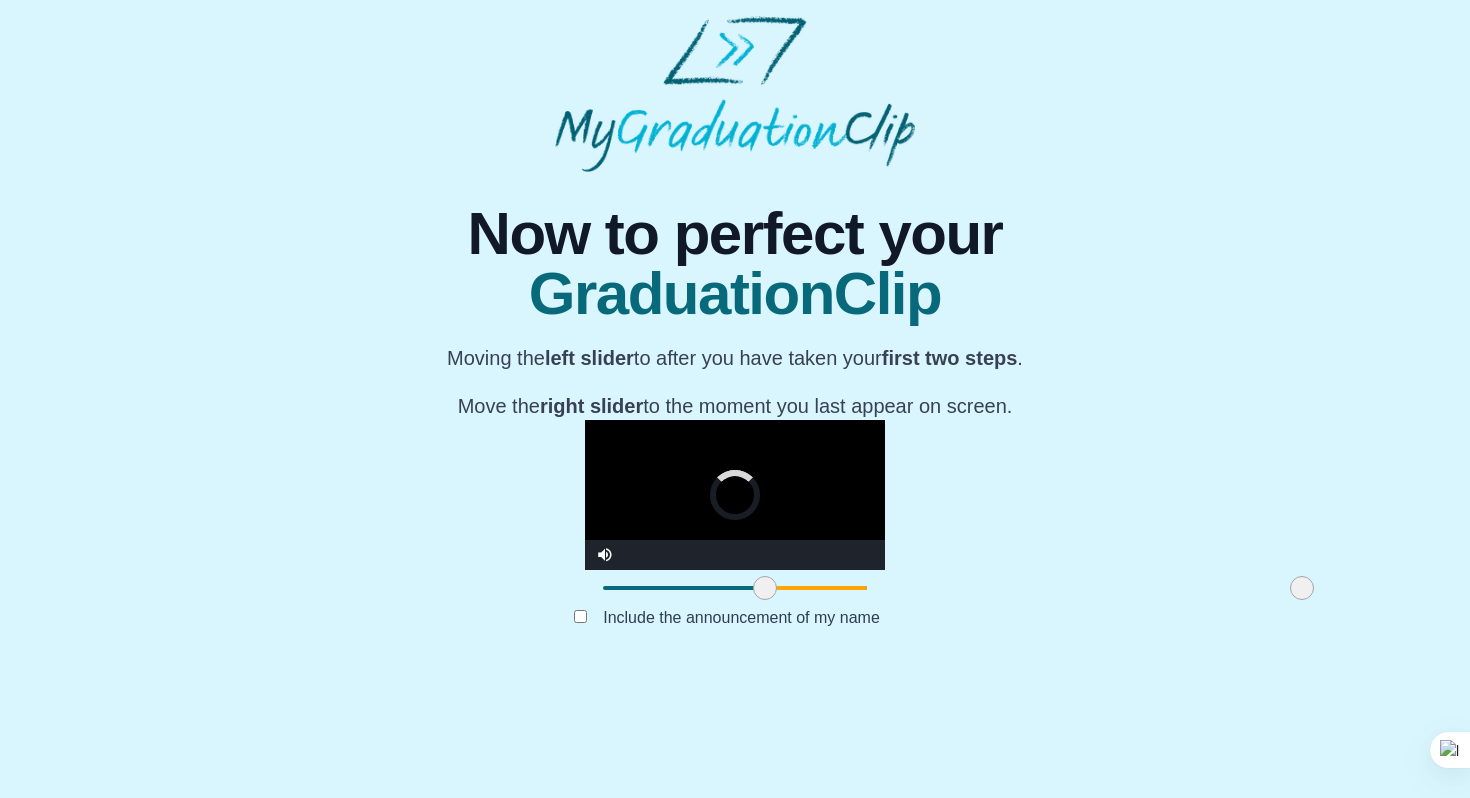 drag, startPoint x: 413, startPoint y: 702, endPoint x: 545, endPoint y: 690, distance: 132.54433 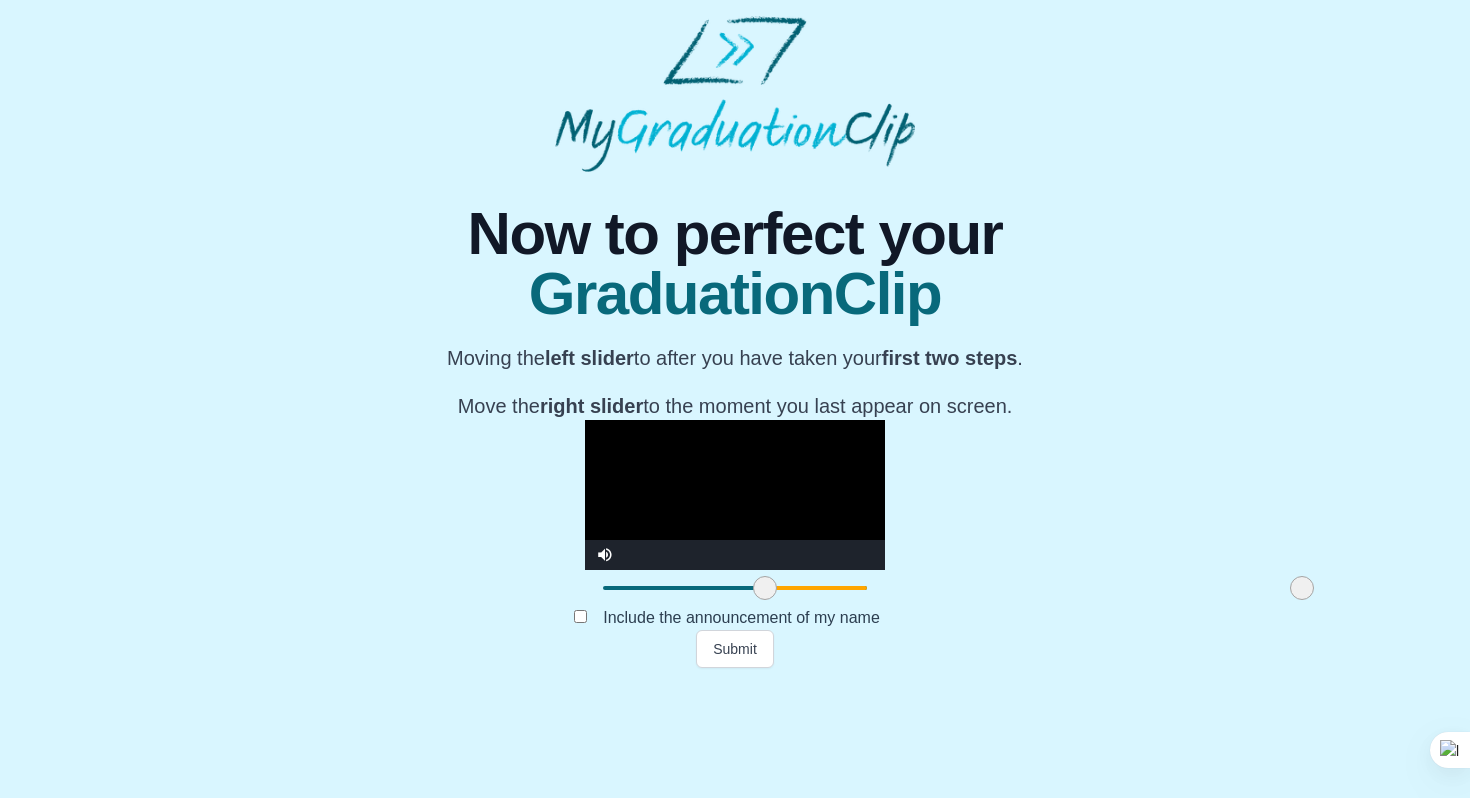drag, startPoint x: 1082, startPoint y: 698, endPoint x: 1138, endPoint y: 709, distance: 57.070133 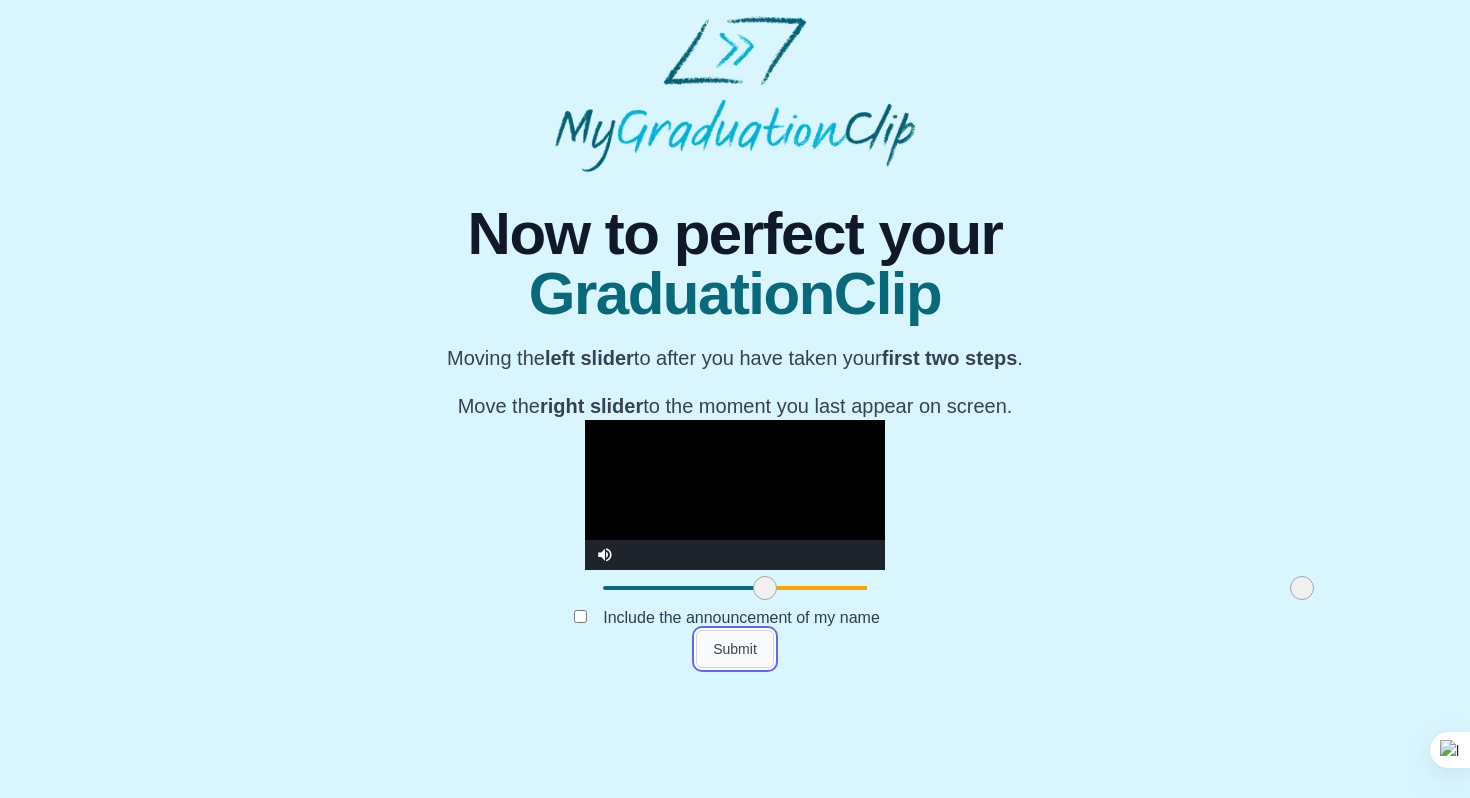 click on "Submit" at bounding box center (735, 649) 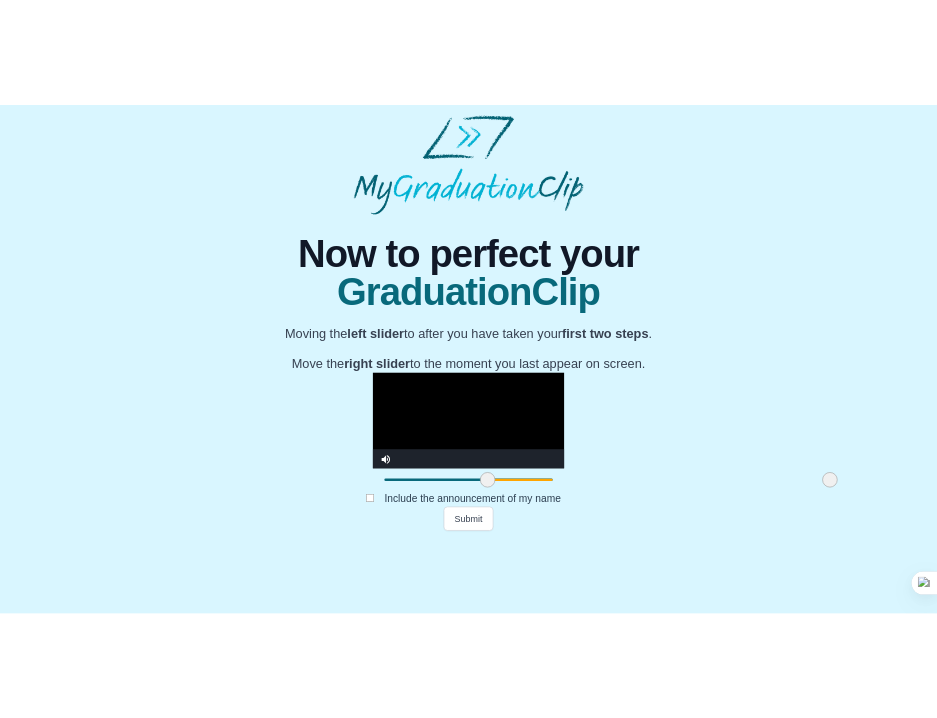 scroll, scrollTop: 0, scrollLeft: 0, axis: both 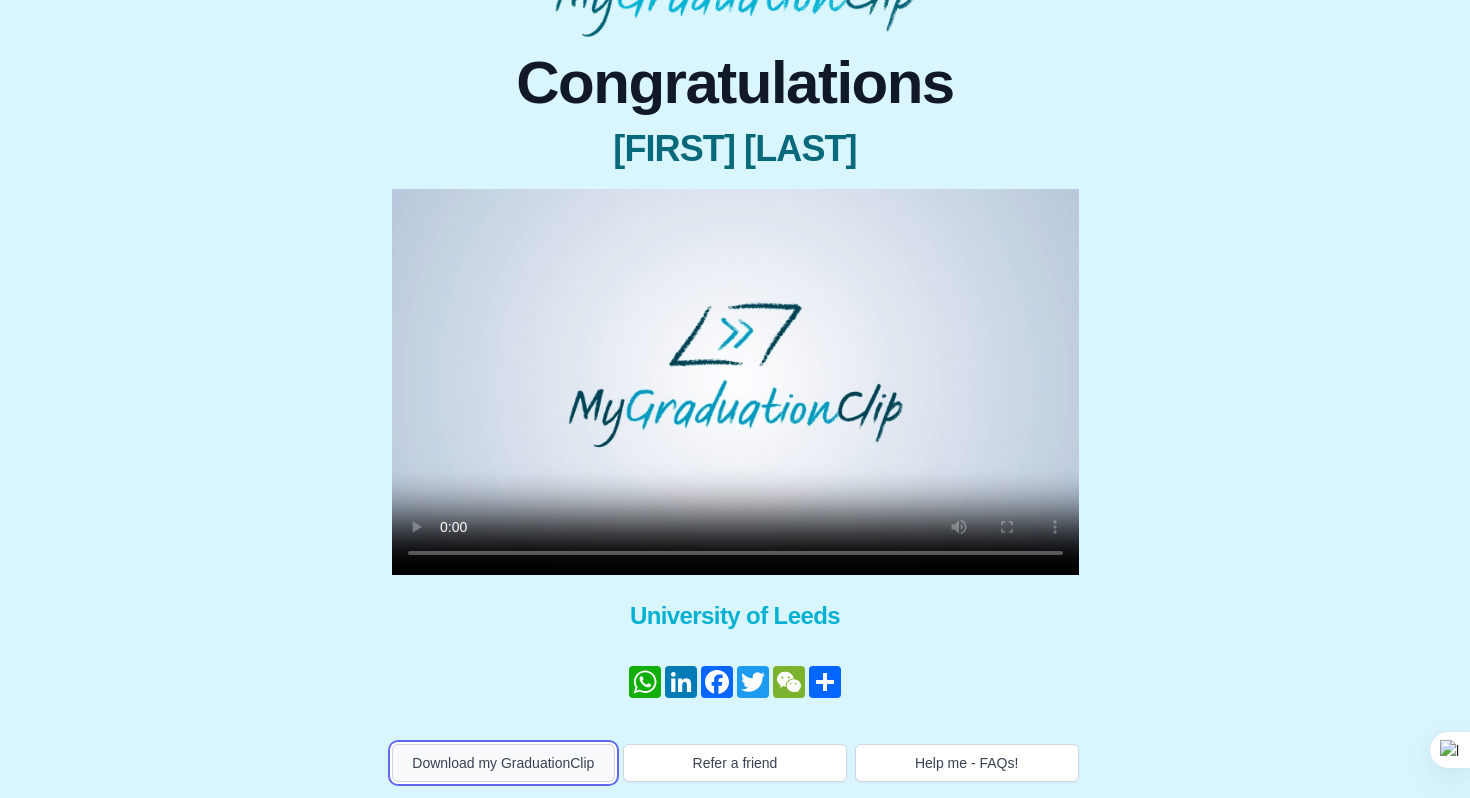 click on "Download my GraduationClip" at bounding box center (504, 763) 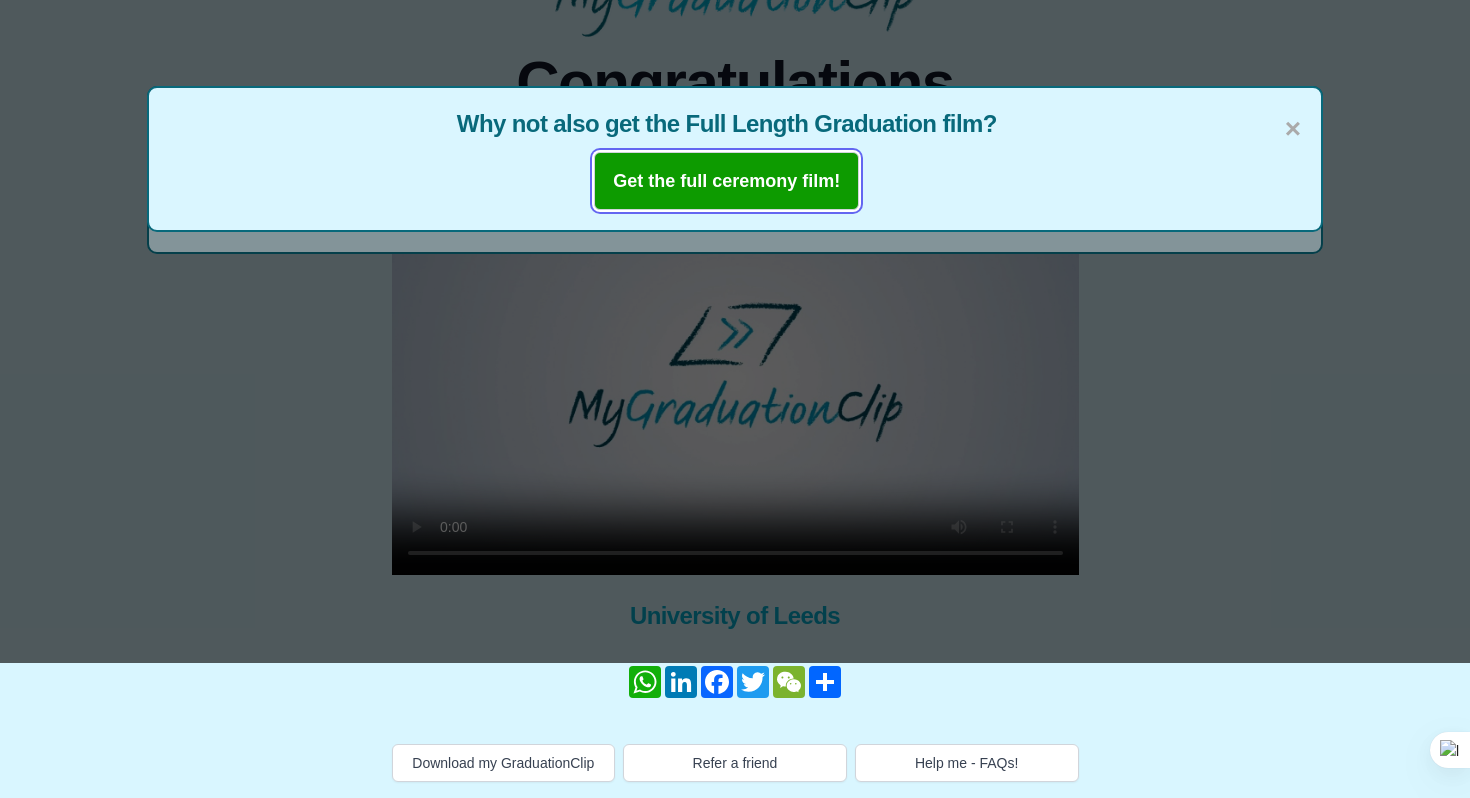 click on "Get the full ceremony film!" at bounding box center (726, 181) 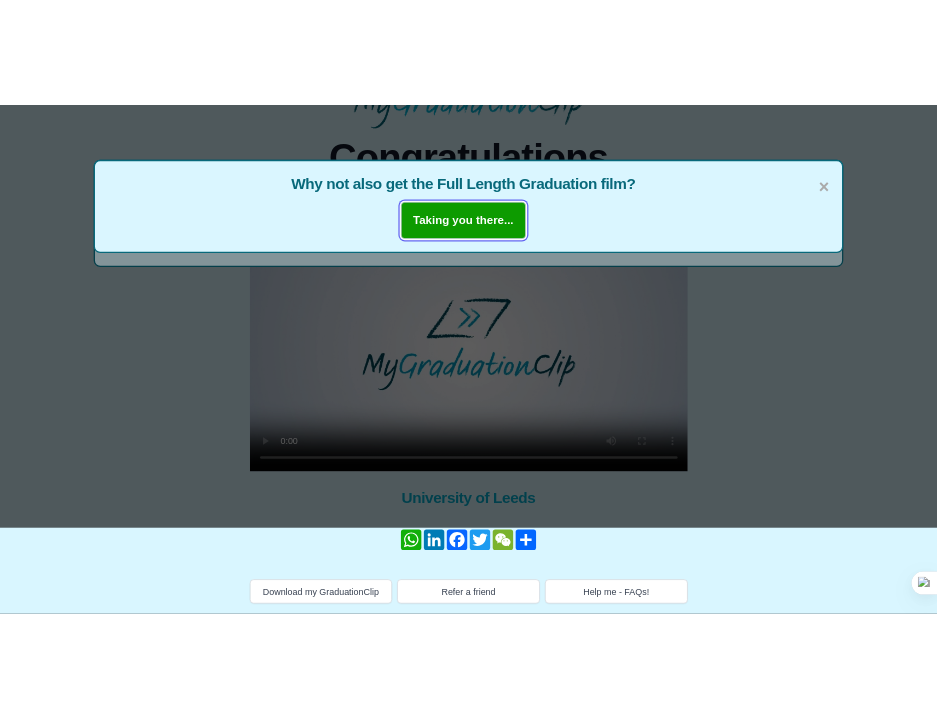 scroll, scrollTop: 29, scrollLeft: 0, axis: vertical 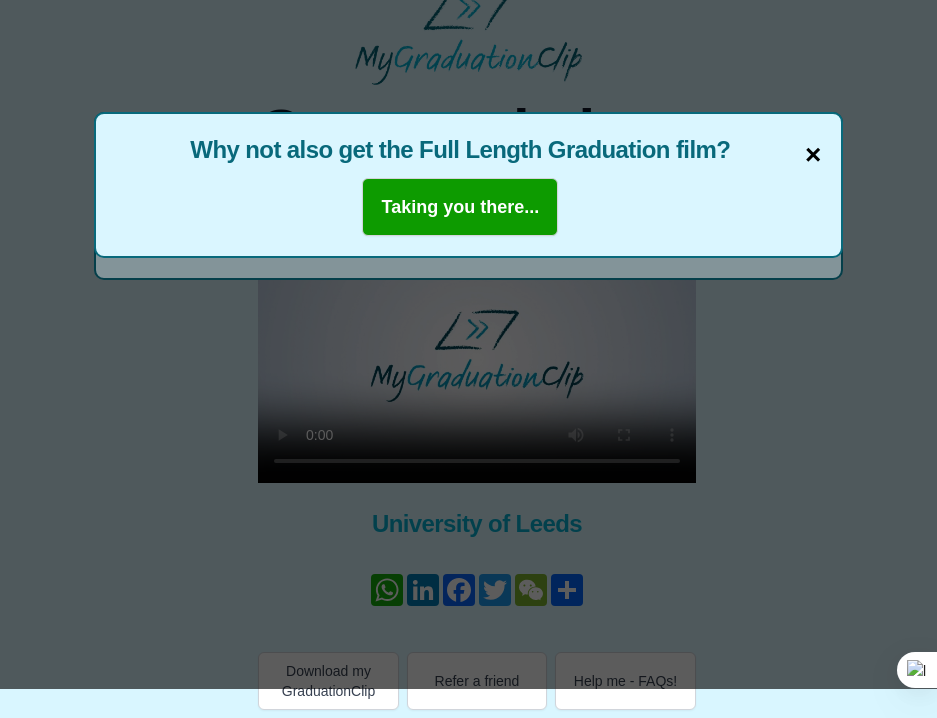 click on "×" at bounding box center (813, 155) 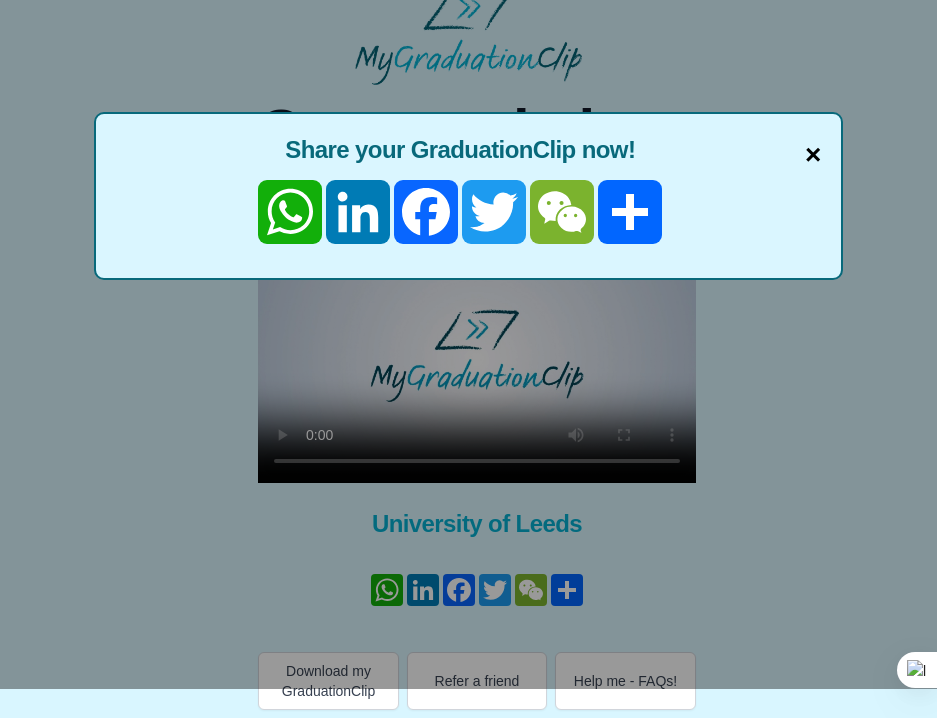 click on "×" at bounding box center (813, 155) 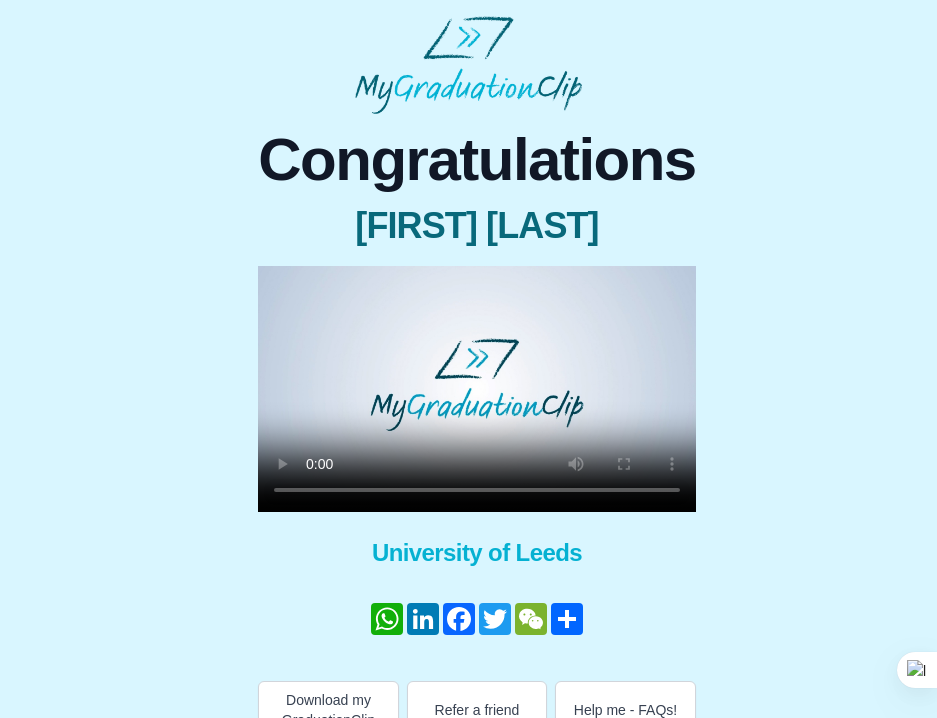 scroll, scrollTop: 29, scrollLeft: 0, axis: vertical 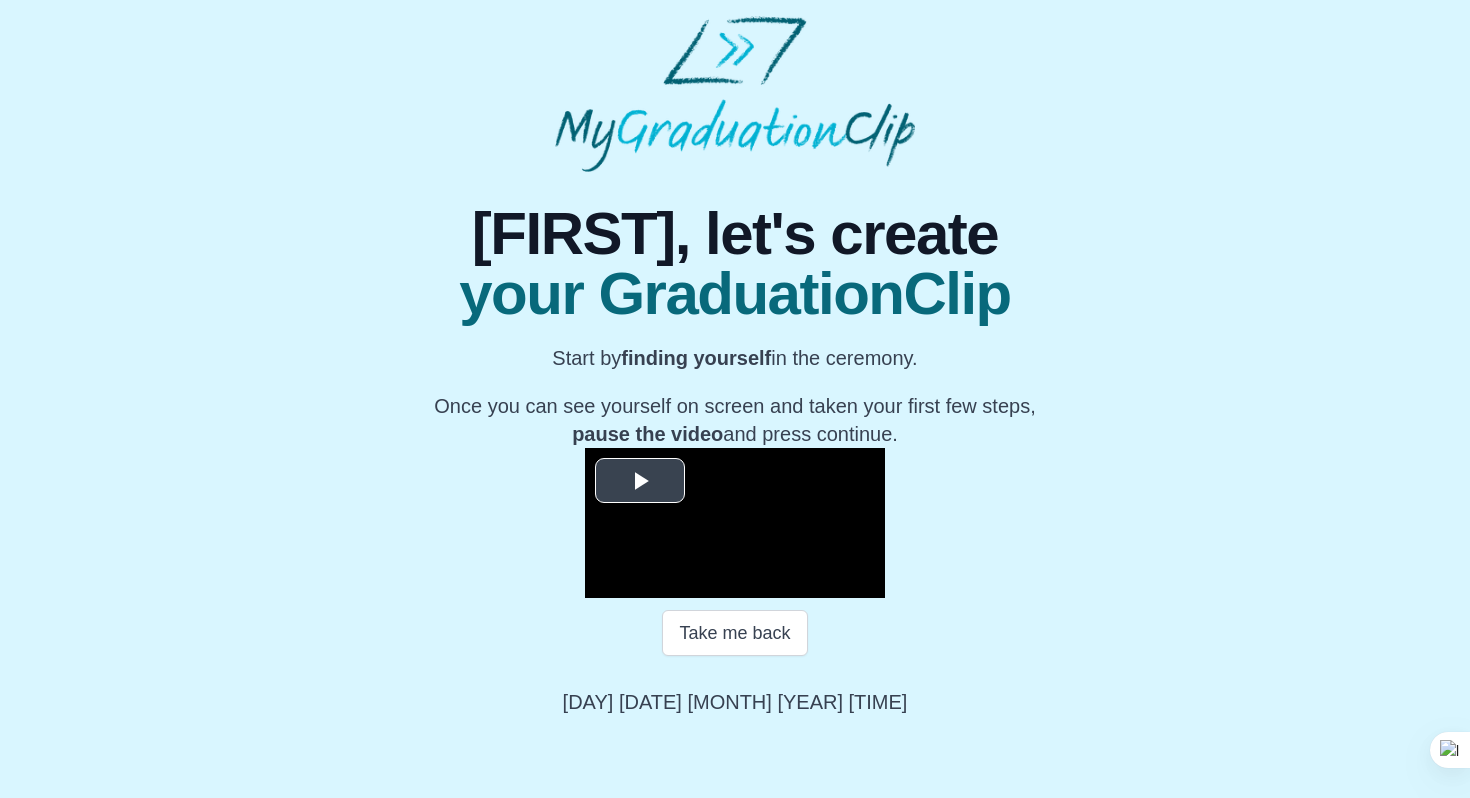 click at bounding box center (640, 481) 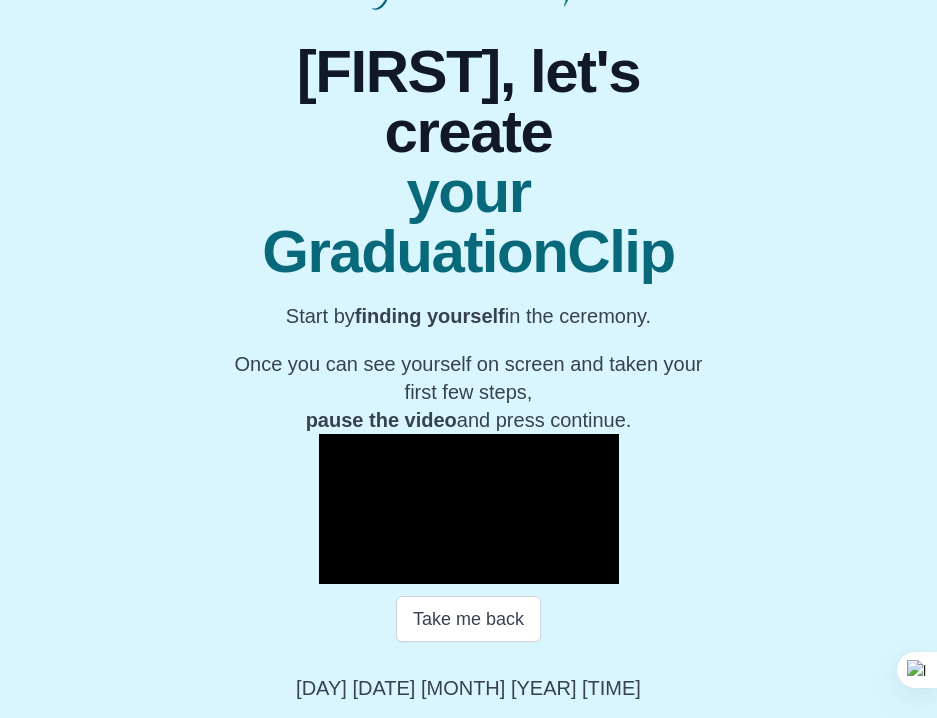 scroll, scrollTop: 111, scrollLeft: 0, axis: vertical 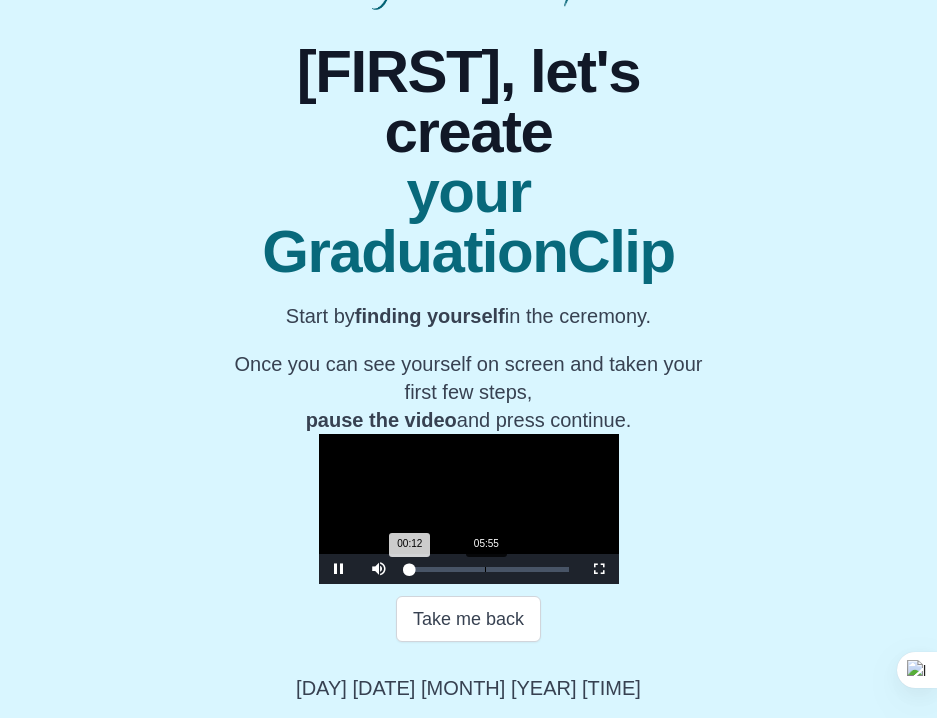 click on "Loaded : 0% 05:55 00:12 Progress : 0%" at bounding box center [489, 569] 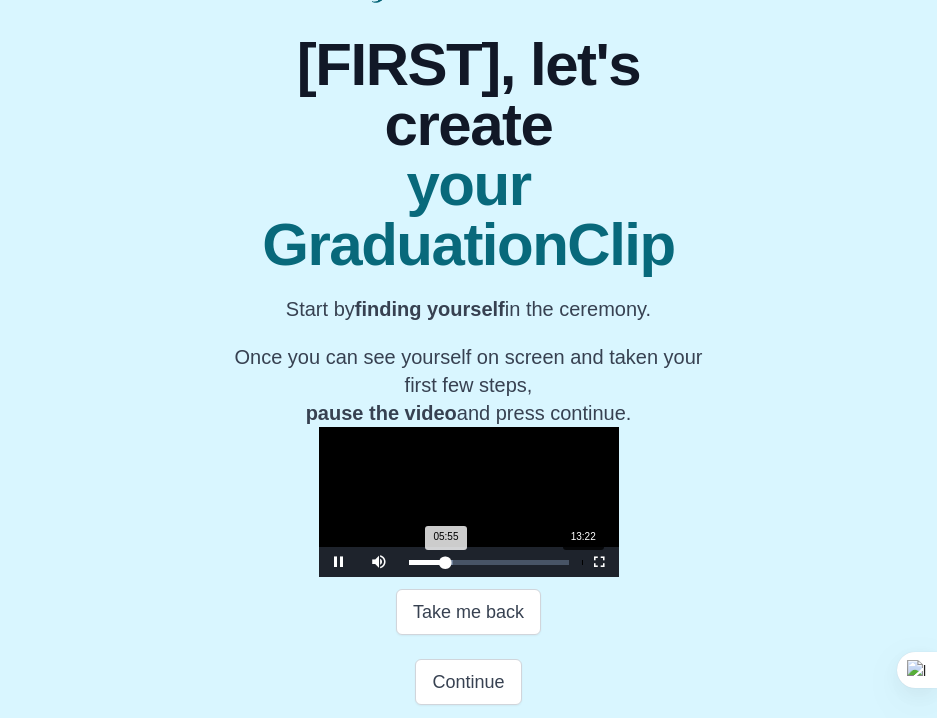 click on "Loaded : 0% 13:22 05:55 Progress : 0%" at bounding box center (489, 562) 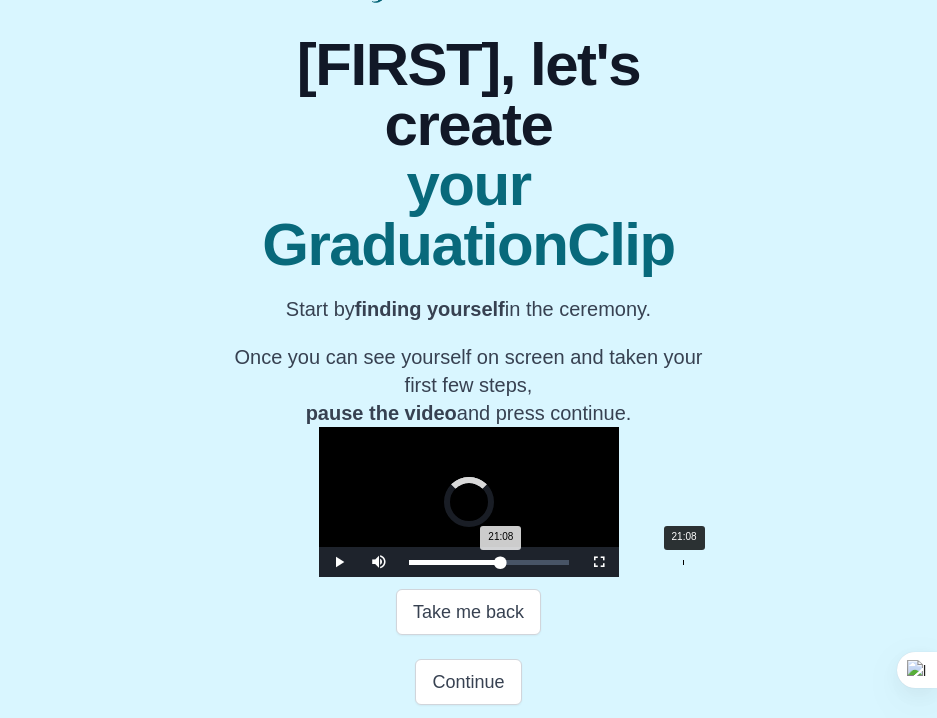 click on "Loaded : 0% 21:08 21:08 Progress : 0%" at bounding box center [489, 562] 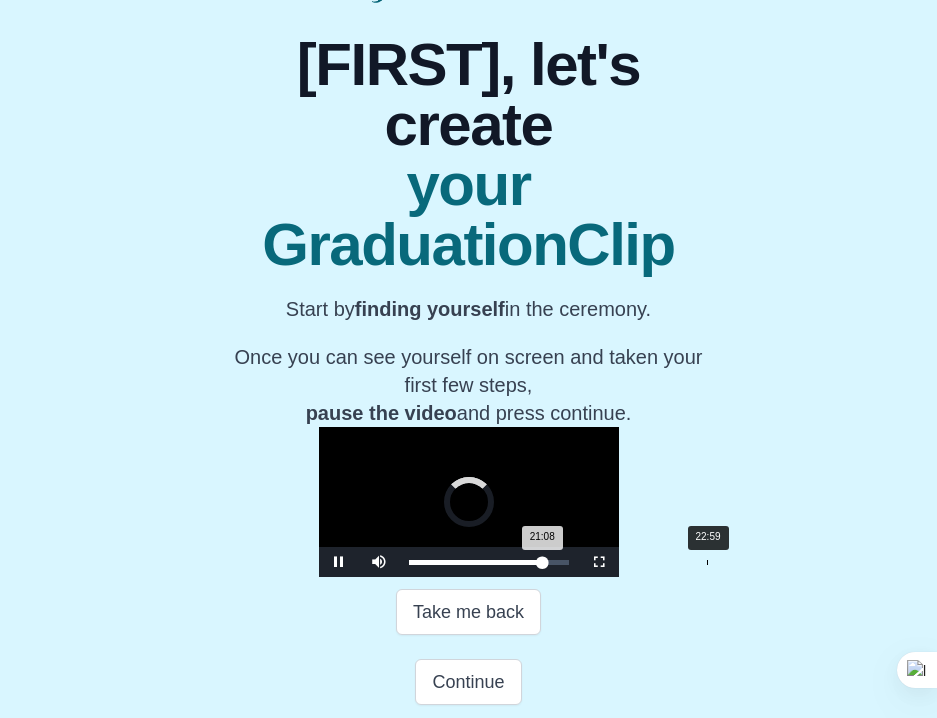 click on "22:59" at bounding box center (707, 562) 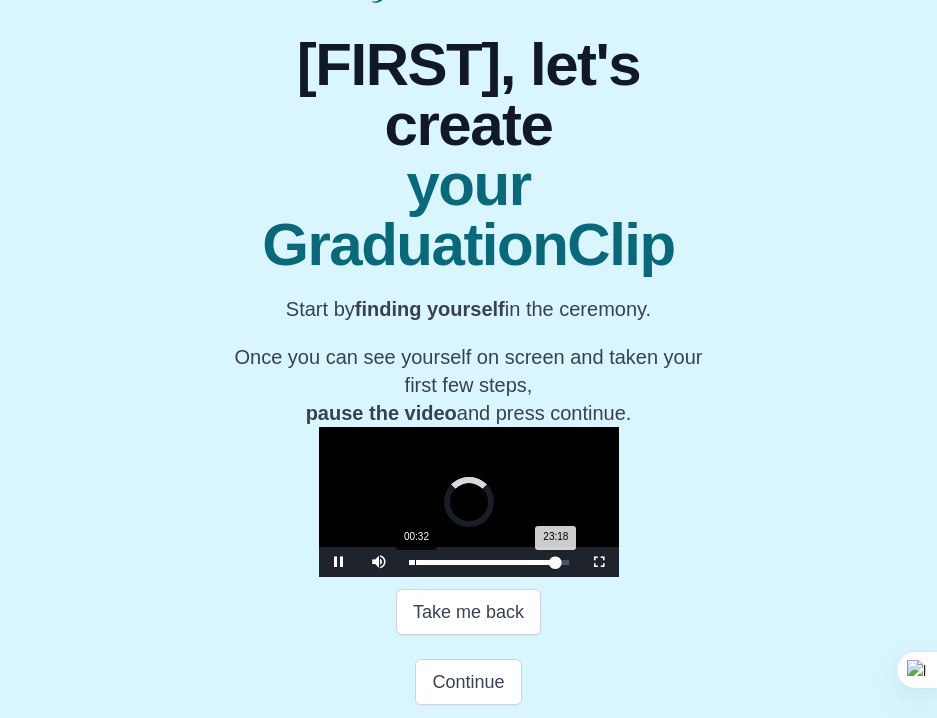 click on "Loaded : 0% 00:32 23:18 Progress : 0%" at bounding box center (489, 562) 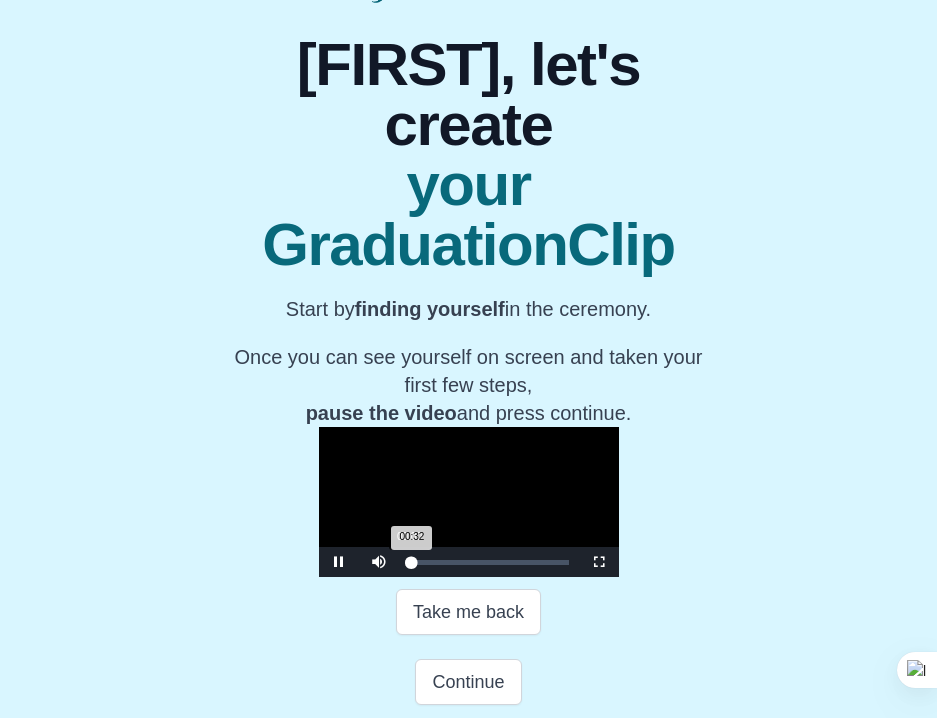 click on "Loaded : 0% 00:00 00:32 Progress : 0%" at bounding box center [489, 562] 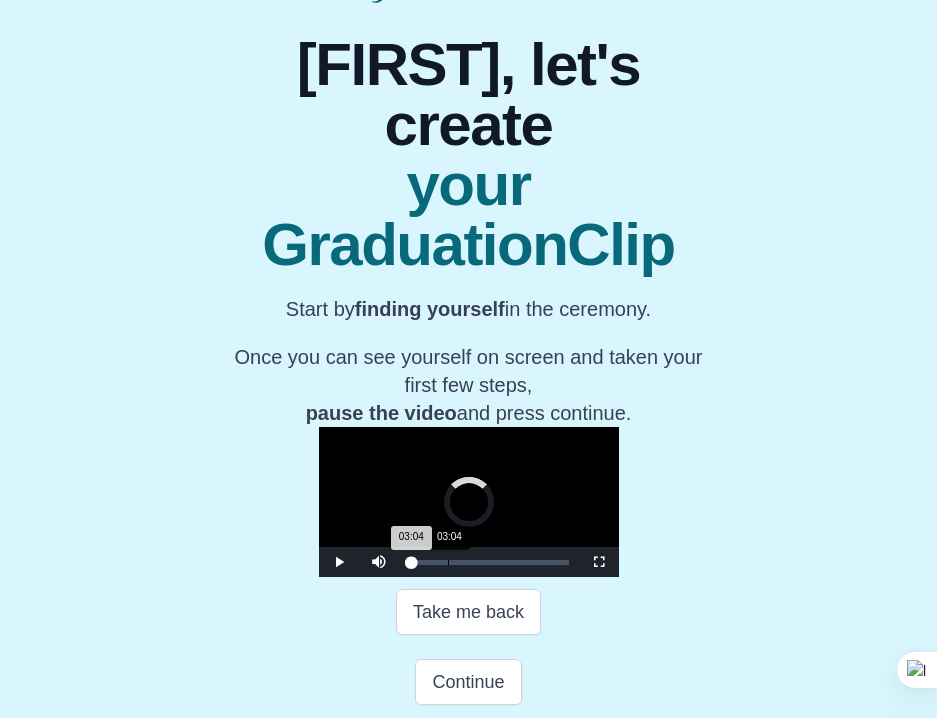 click on "03:04" at bounding box center (448, 562) 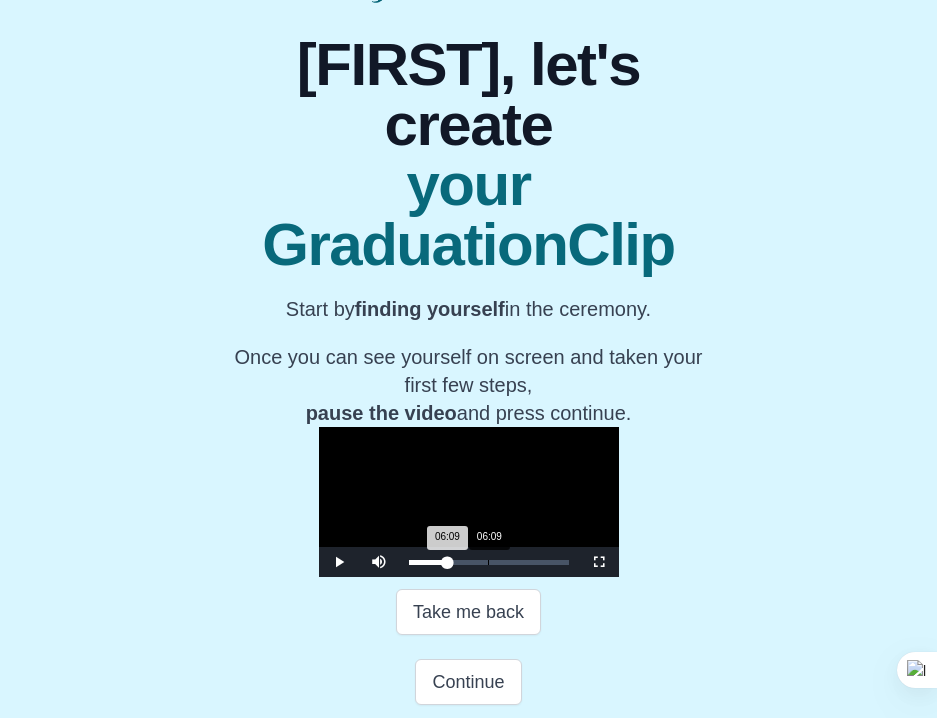 click on "Loaded : 0% 06:09 06:09 Progress : 0%" at bounding box center (489, 562) 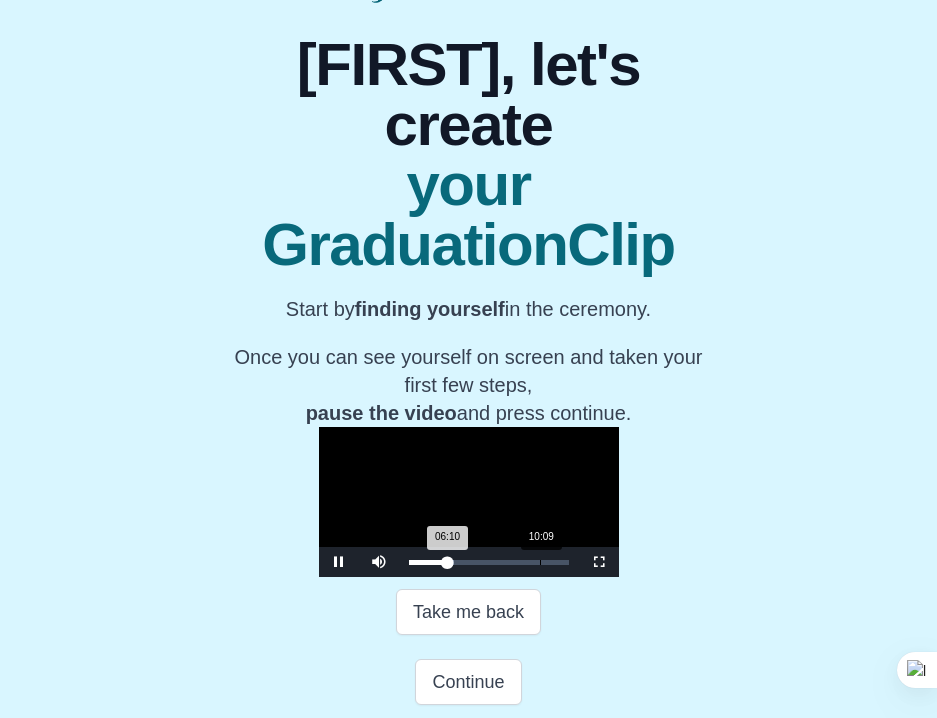 click on "Loaded : 0% 10:09 06:10 Progress : 0%" at bounding box center (489, 562) 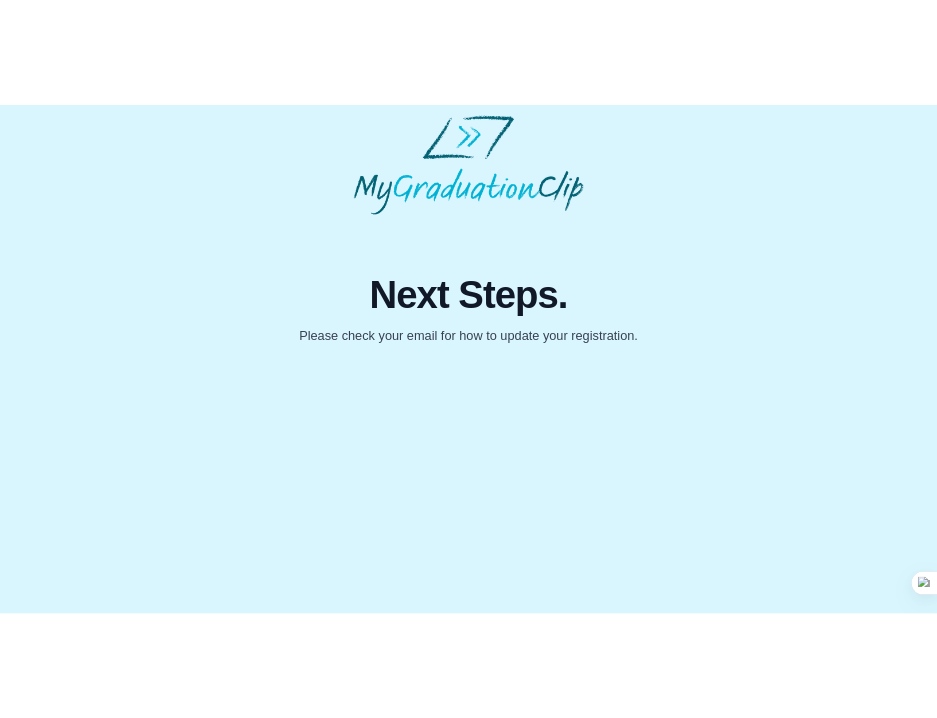 scroll, scrollTop: 0, scrollLeft: 0, axis: both 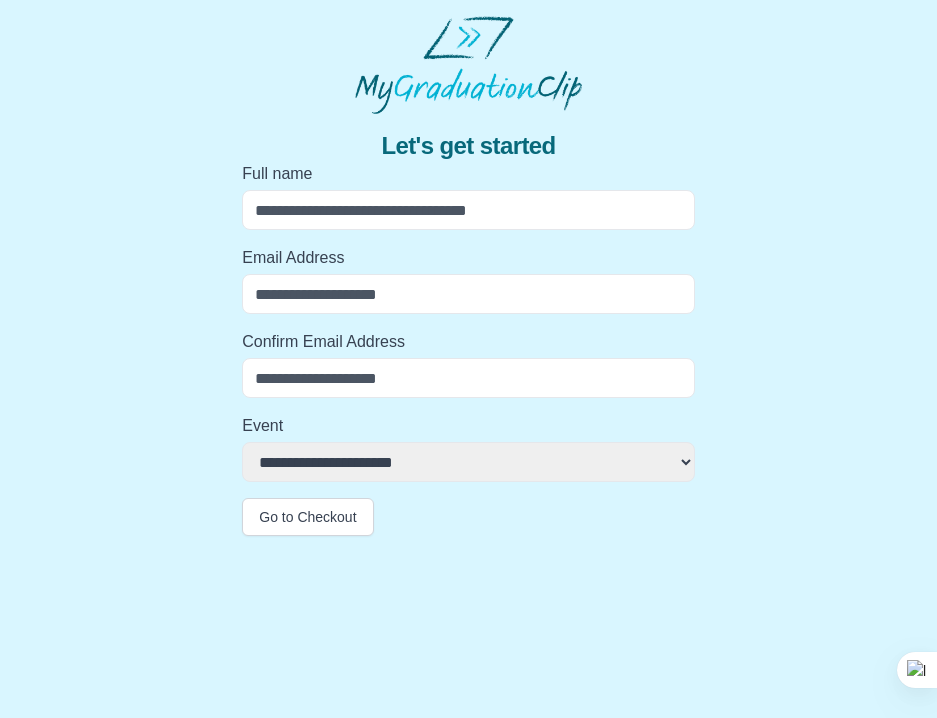 click on "Full name" at bounding box center [468, 210] 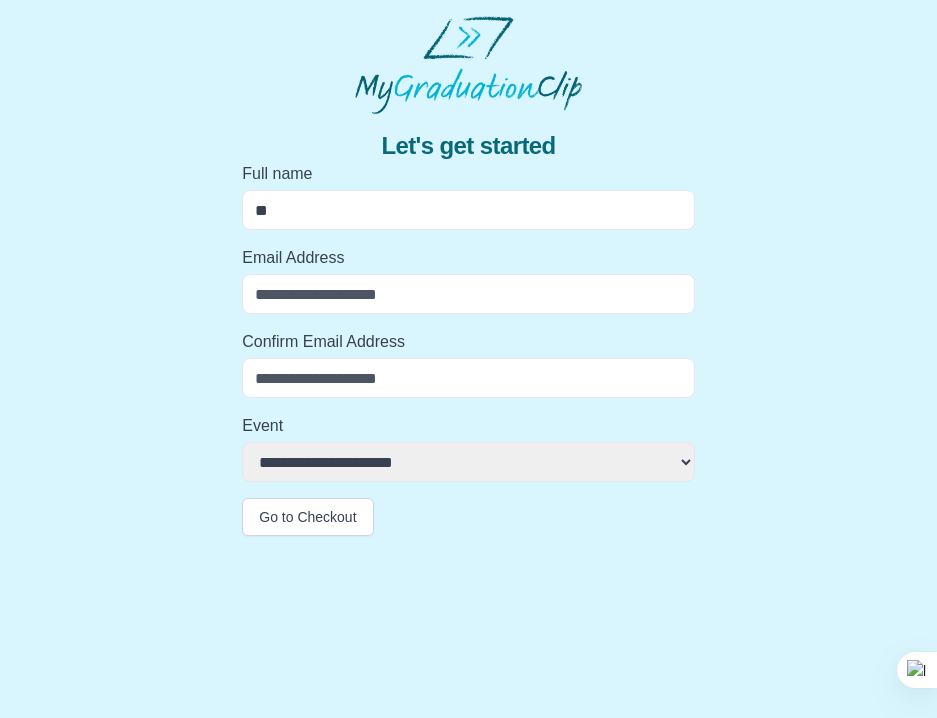 type on "**********" 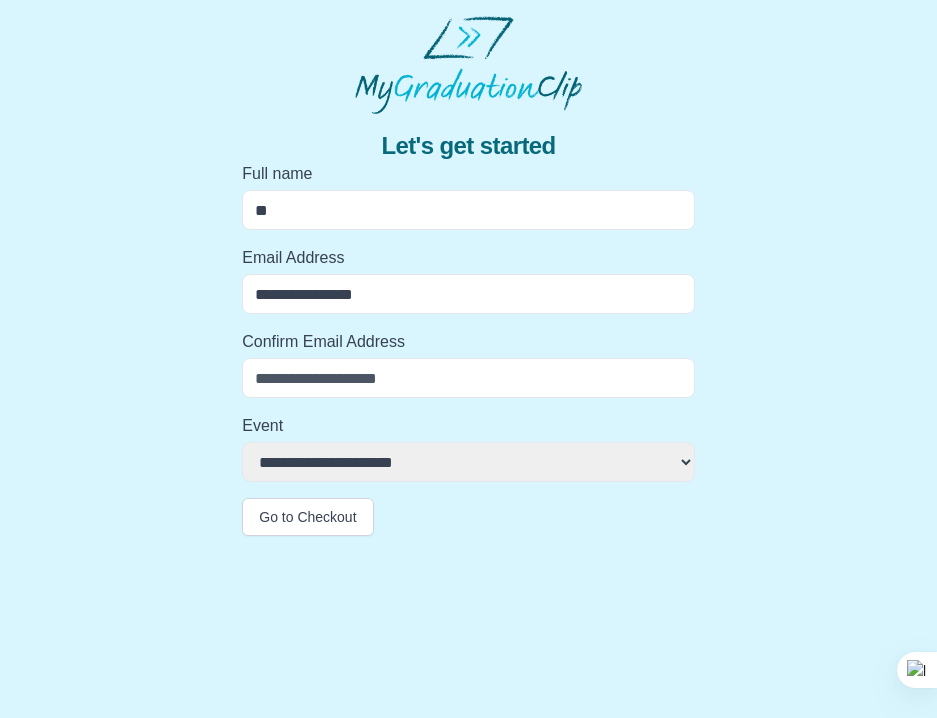 type on "**********" 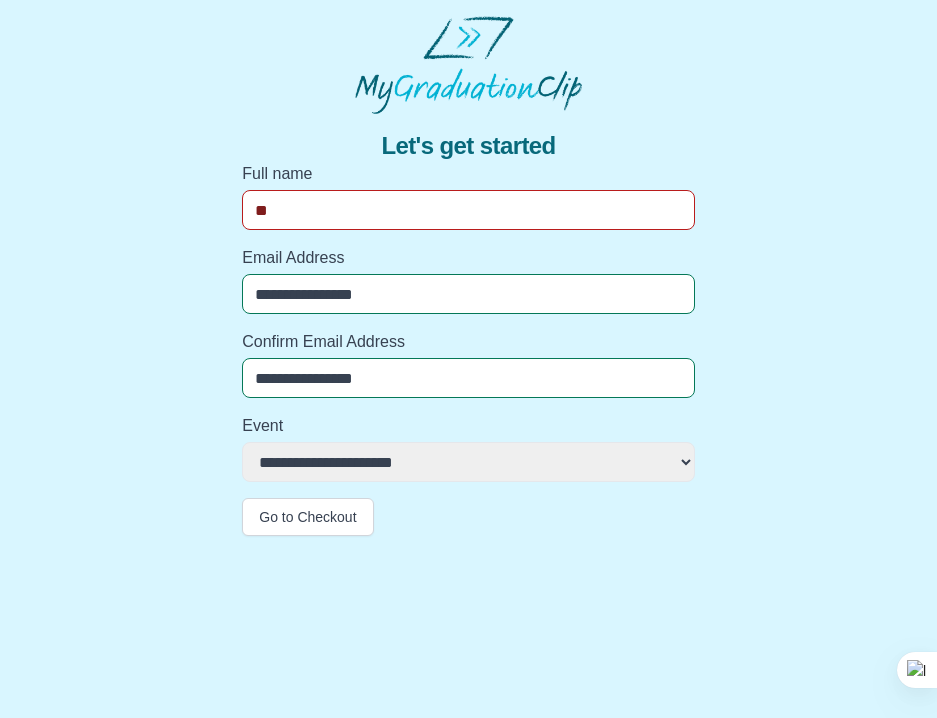 type on "*" 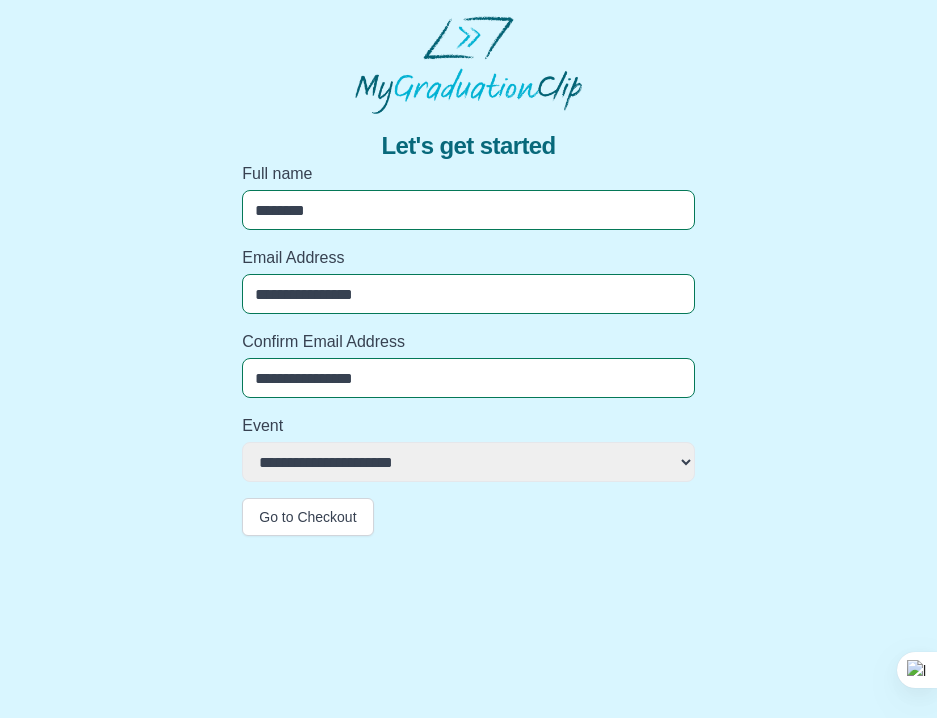 type on "********" 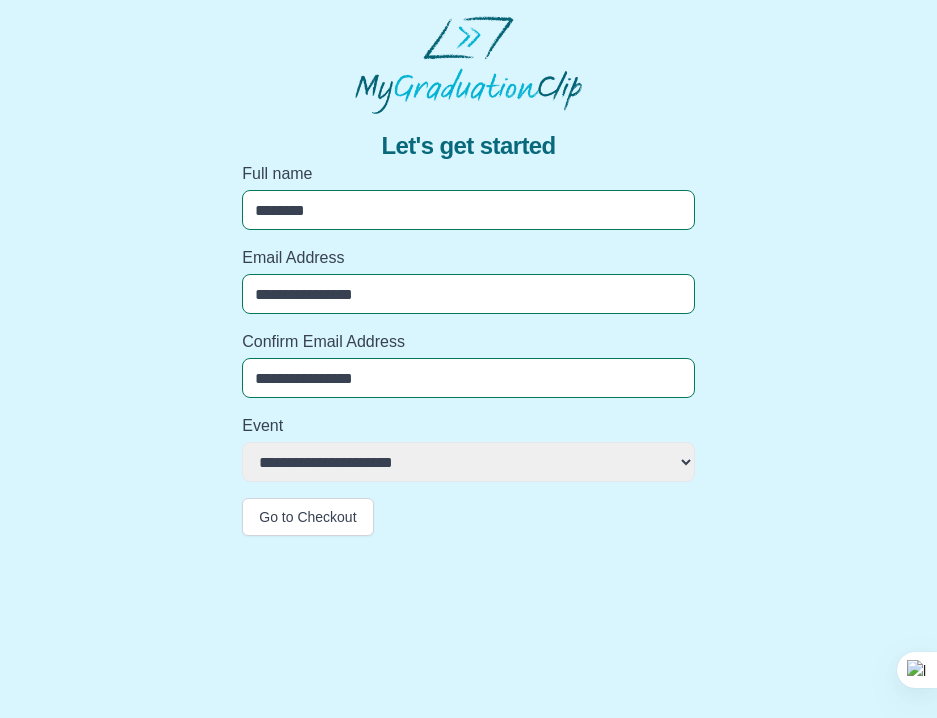 click on "**********" at bounding box center [468, 462] 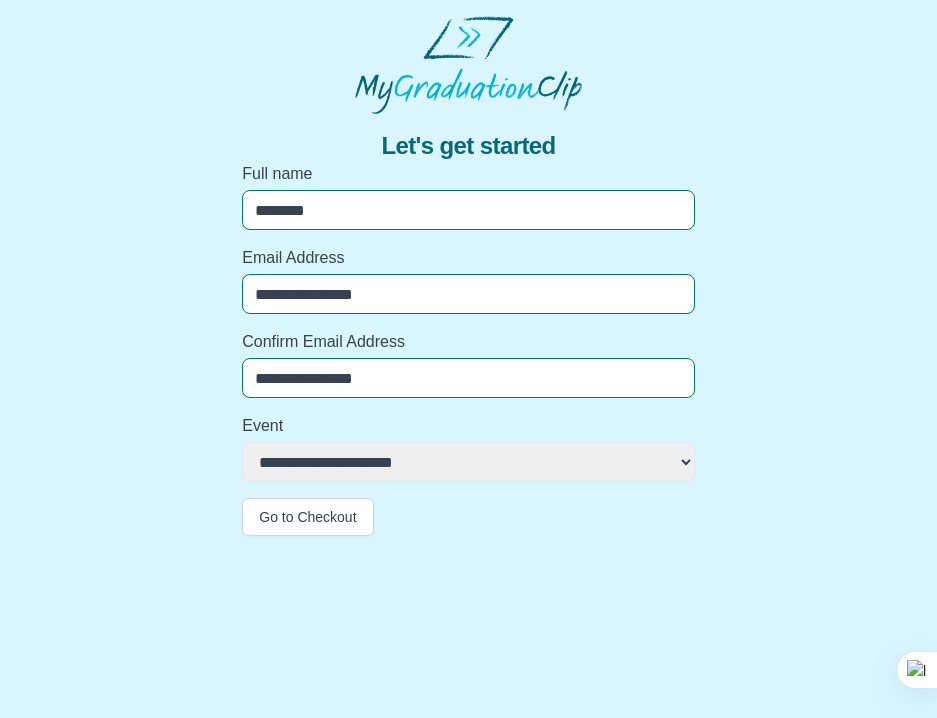 select on "**********" 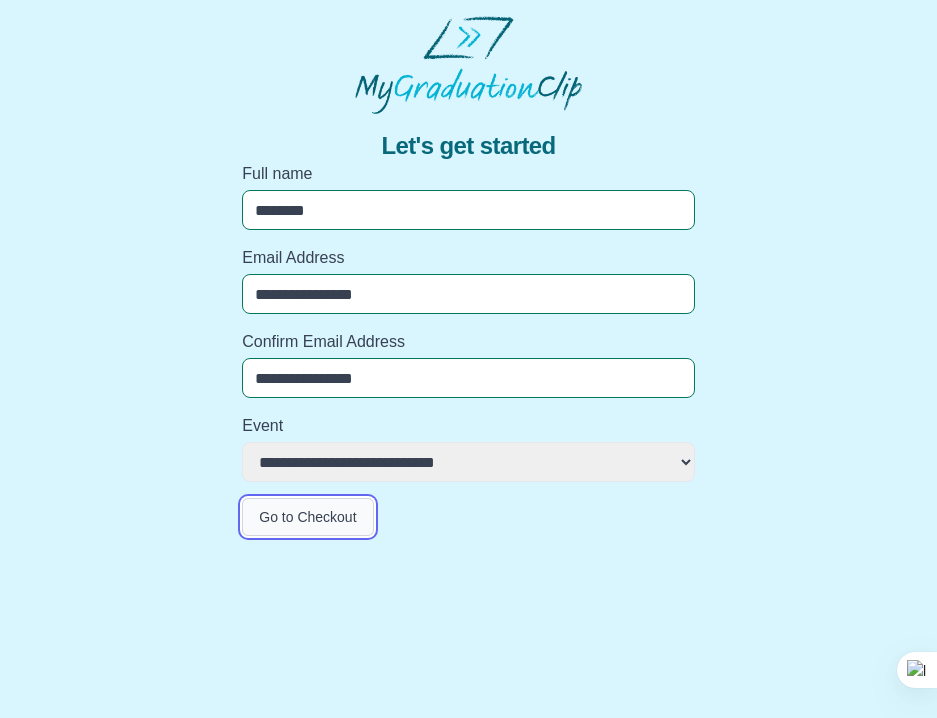 click on "Go to Checkout" at bounding box center [307, 517] 